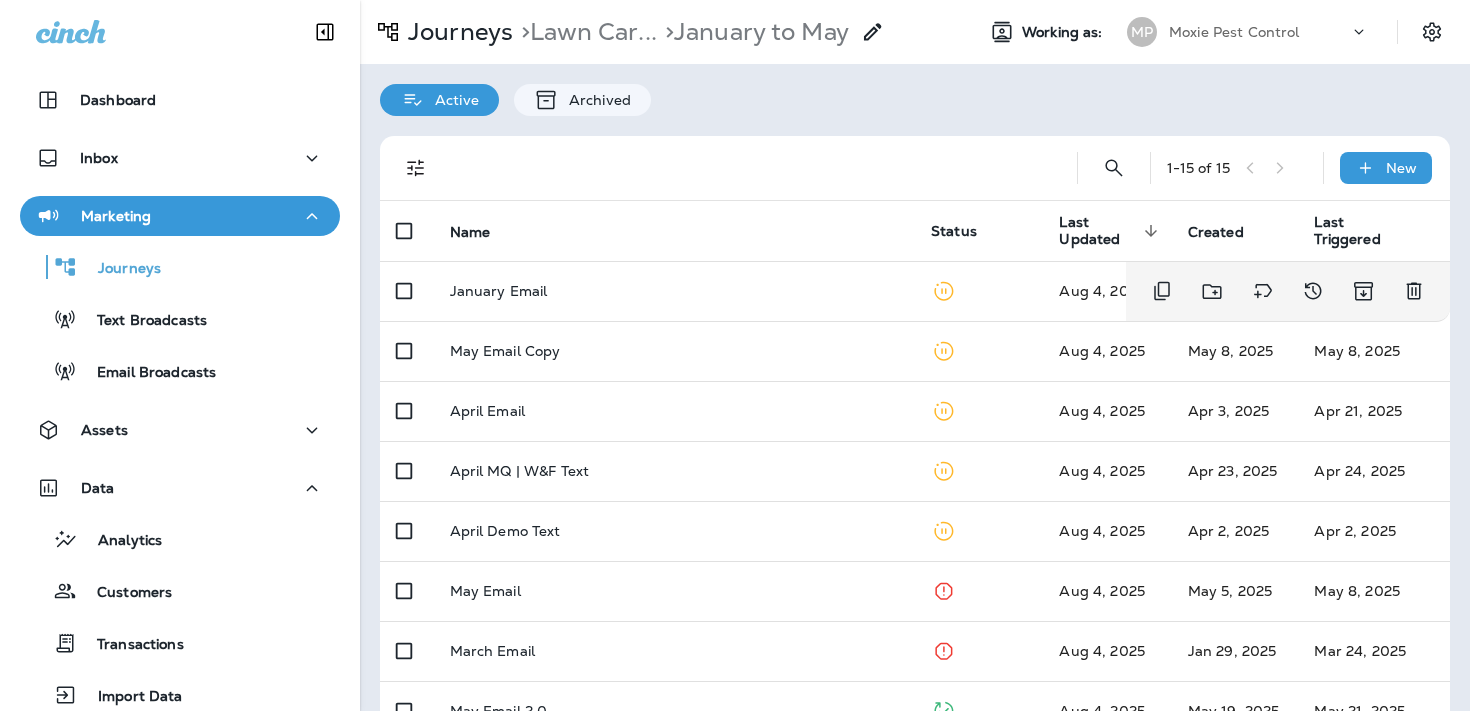 scroll, scrollTop: 0, scrollLeft: 0, axis: both 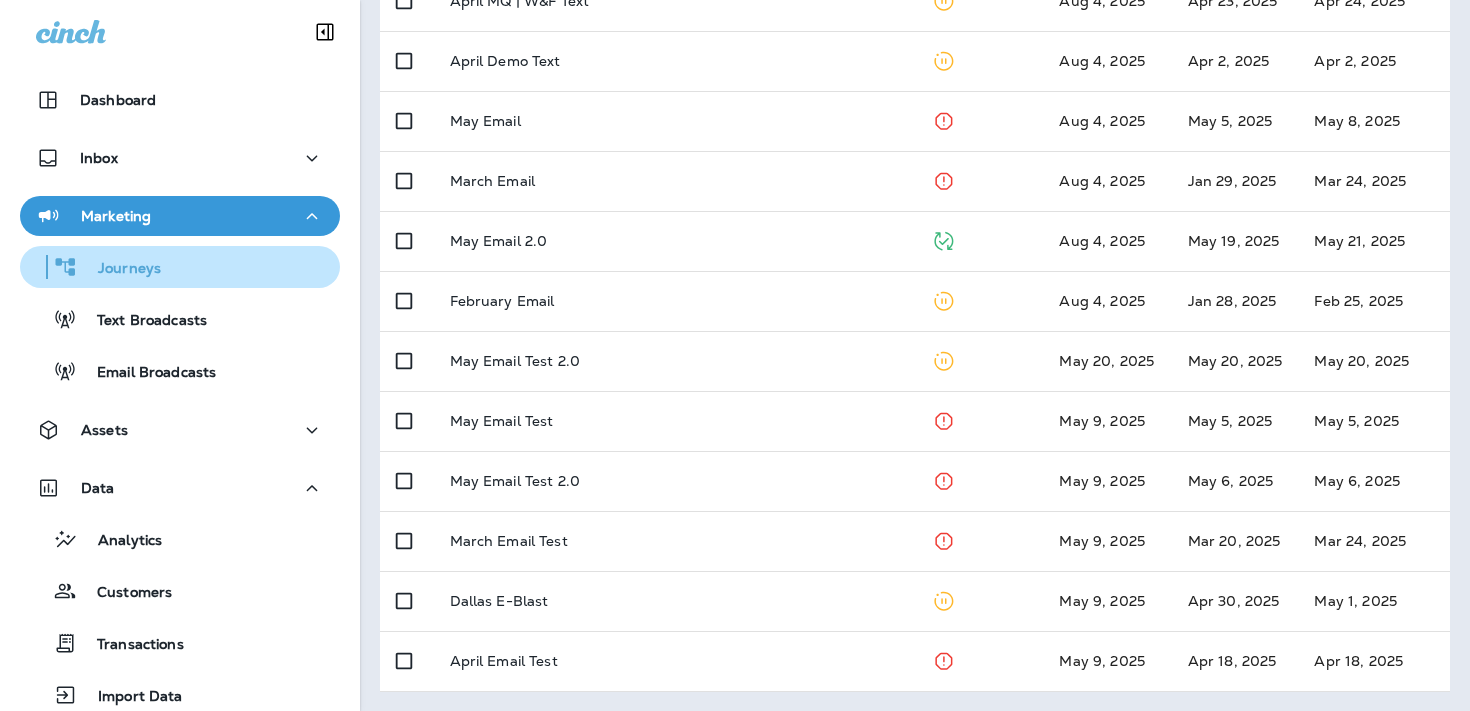 click on "Journeys" at bounding box center (180, 267) 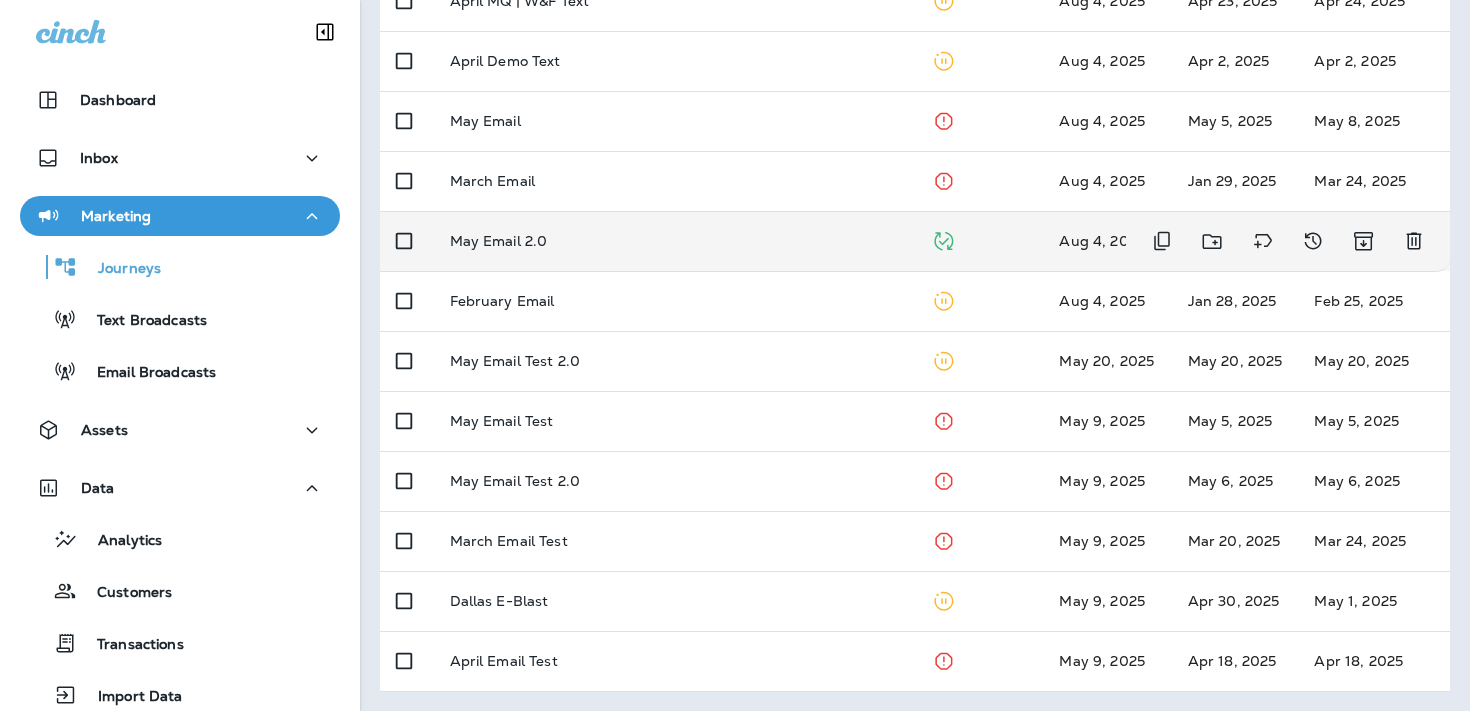 scroll, scrollTop: 0, scrollLeft: 0, axis: both 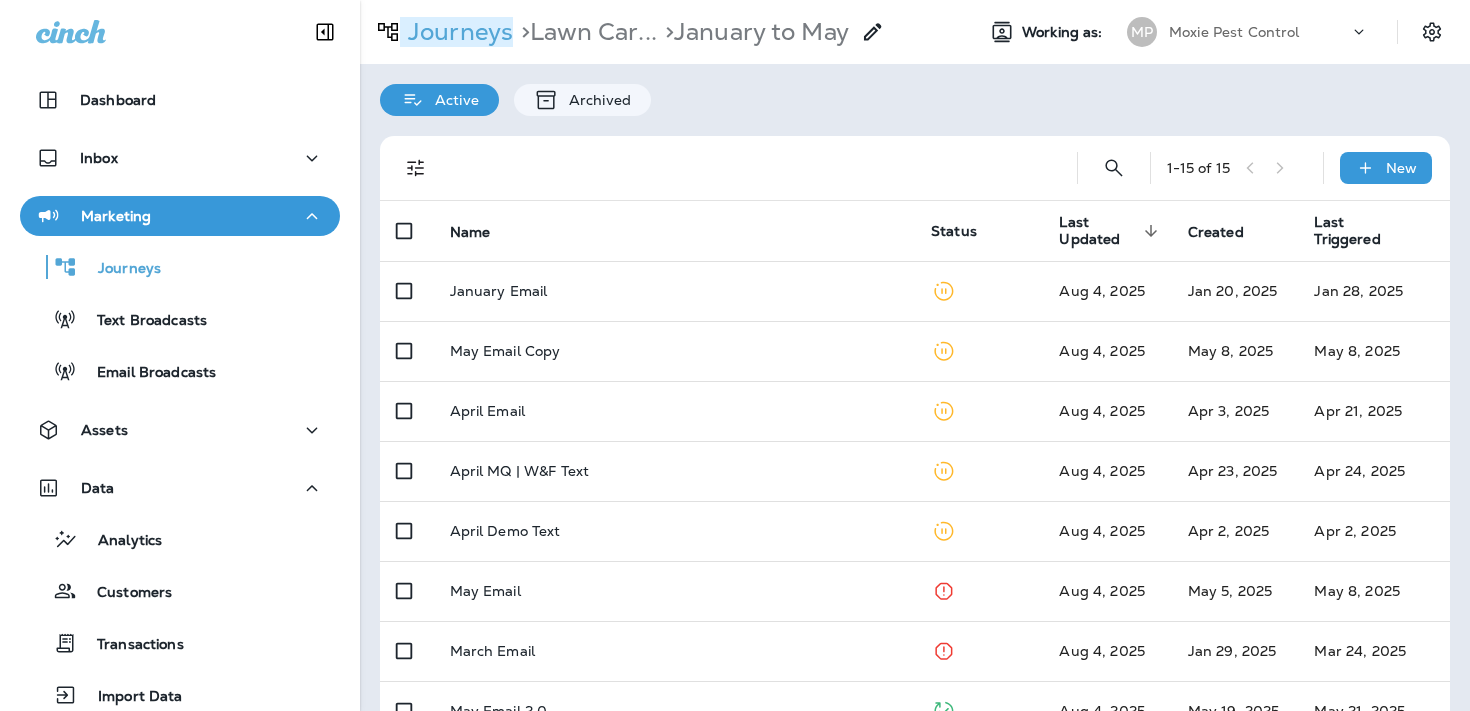 click on "Journeys" at bounding box center [456, 32] 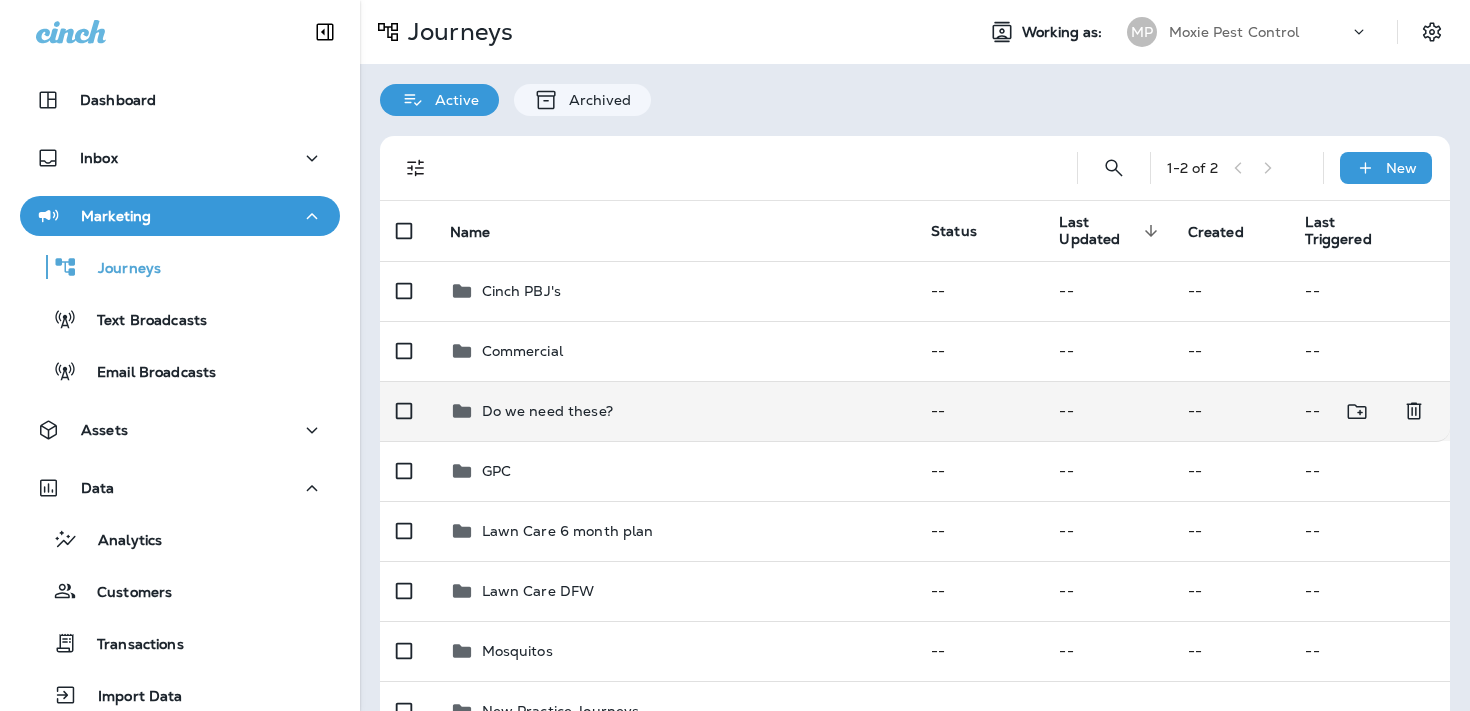 scroll, scrollTop: 470, scrollLeft: 0, axis: vertical 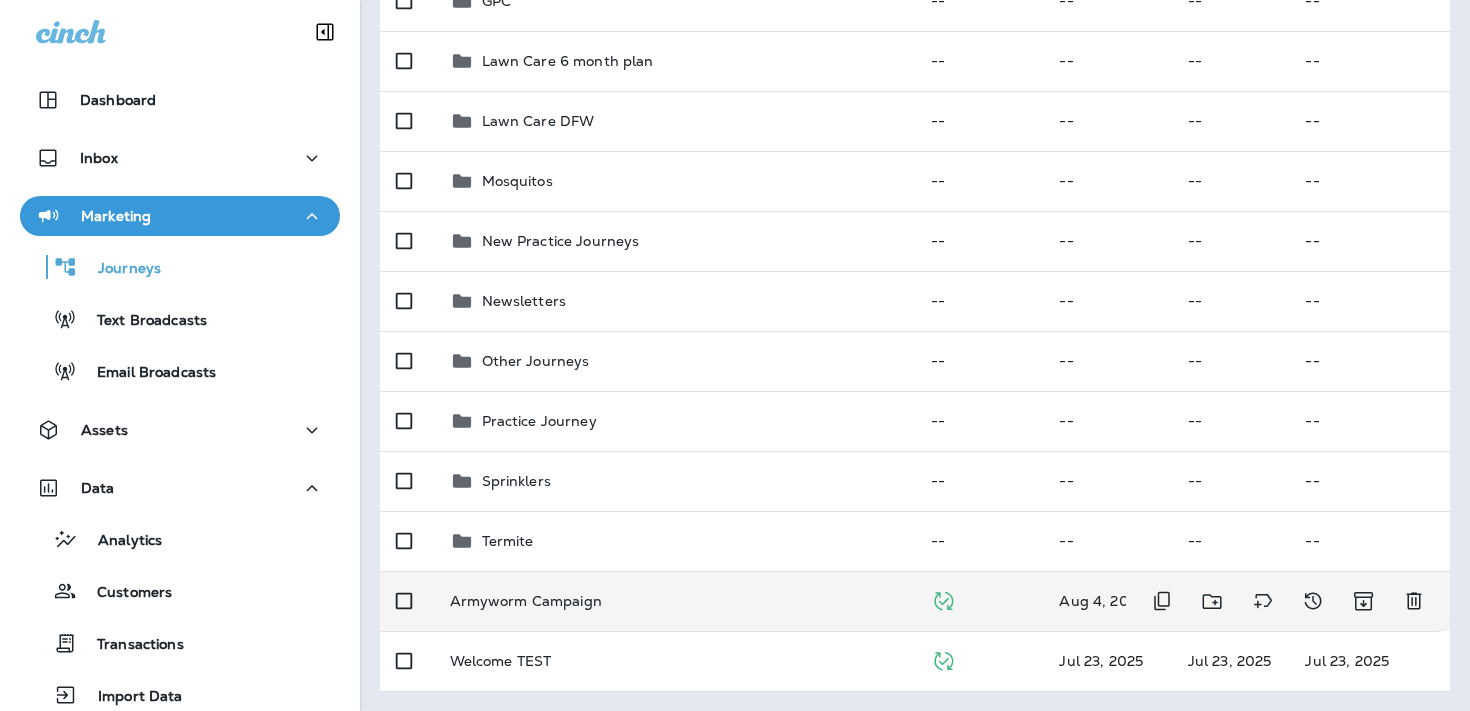 click on "Armyworm Campaign" at bounding box center (526, 601) 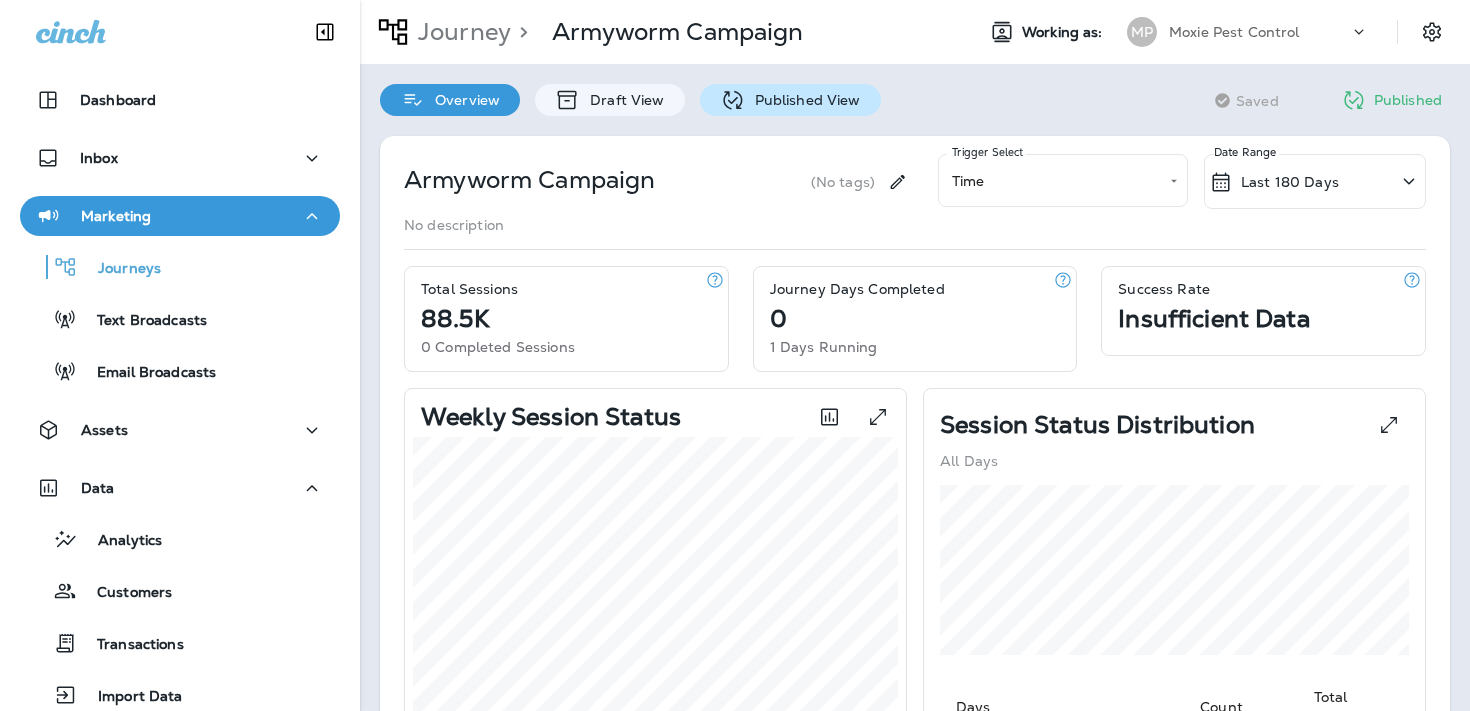 click on "Published View" at bounding box center [803, 100] 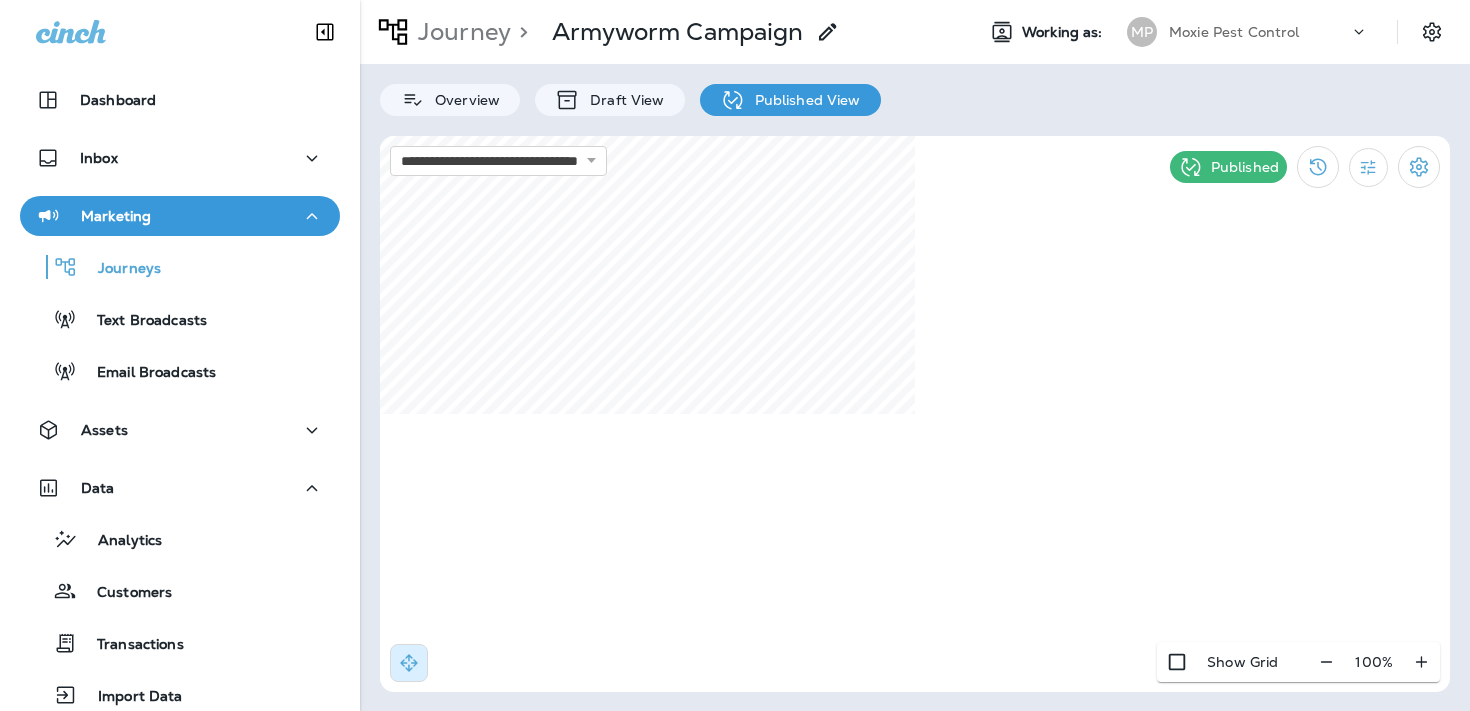 click on "Marketing" at bounding box center (180, 216) 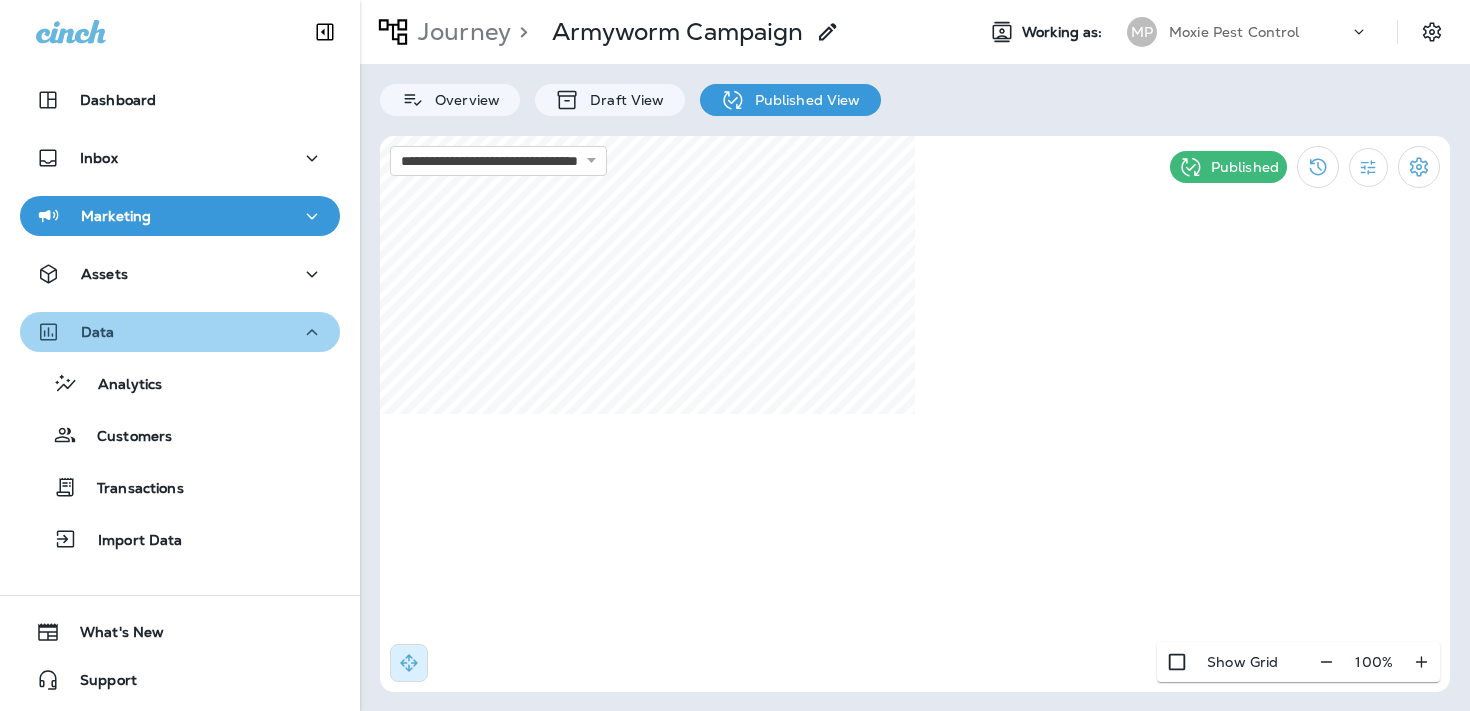 click on "Data" at bounding box center [180, 332] 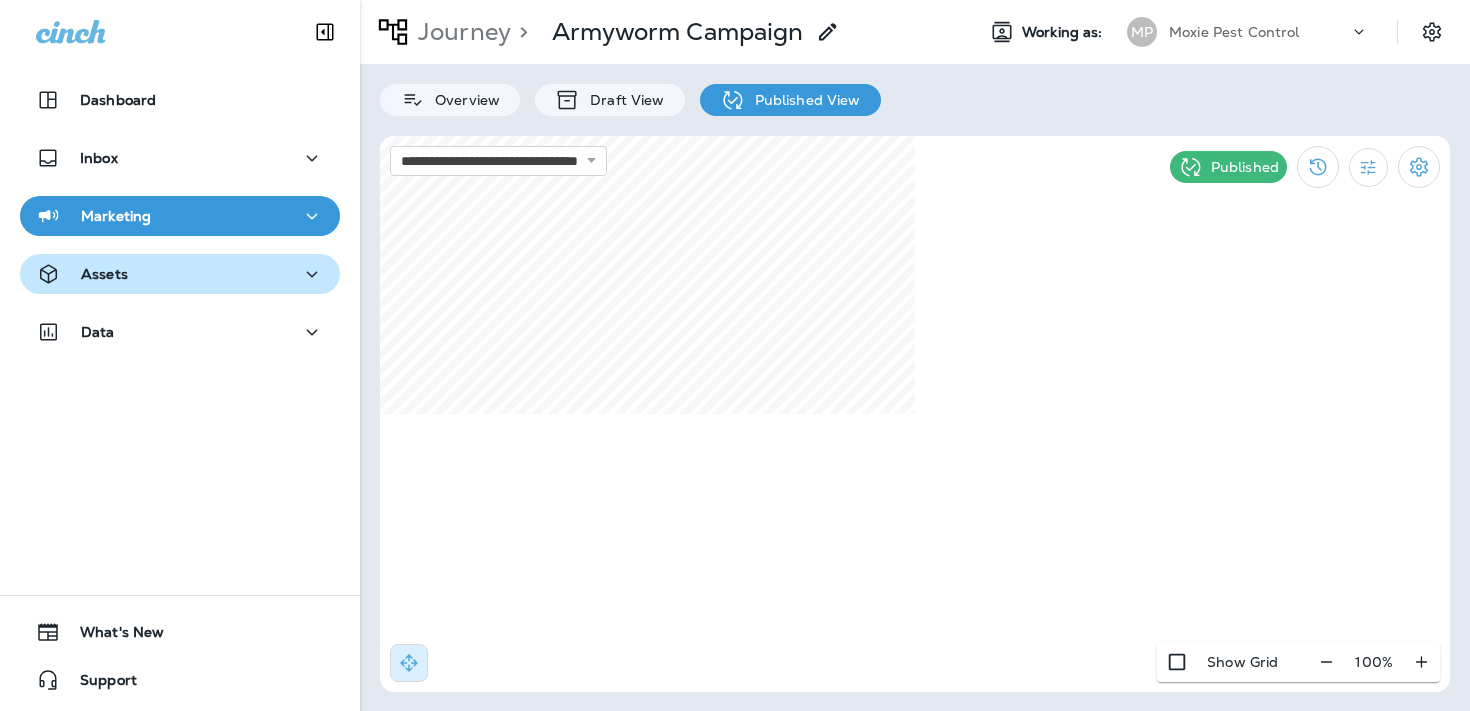 click on "Assets" at bounding box center [180, 274] 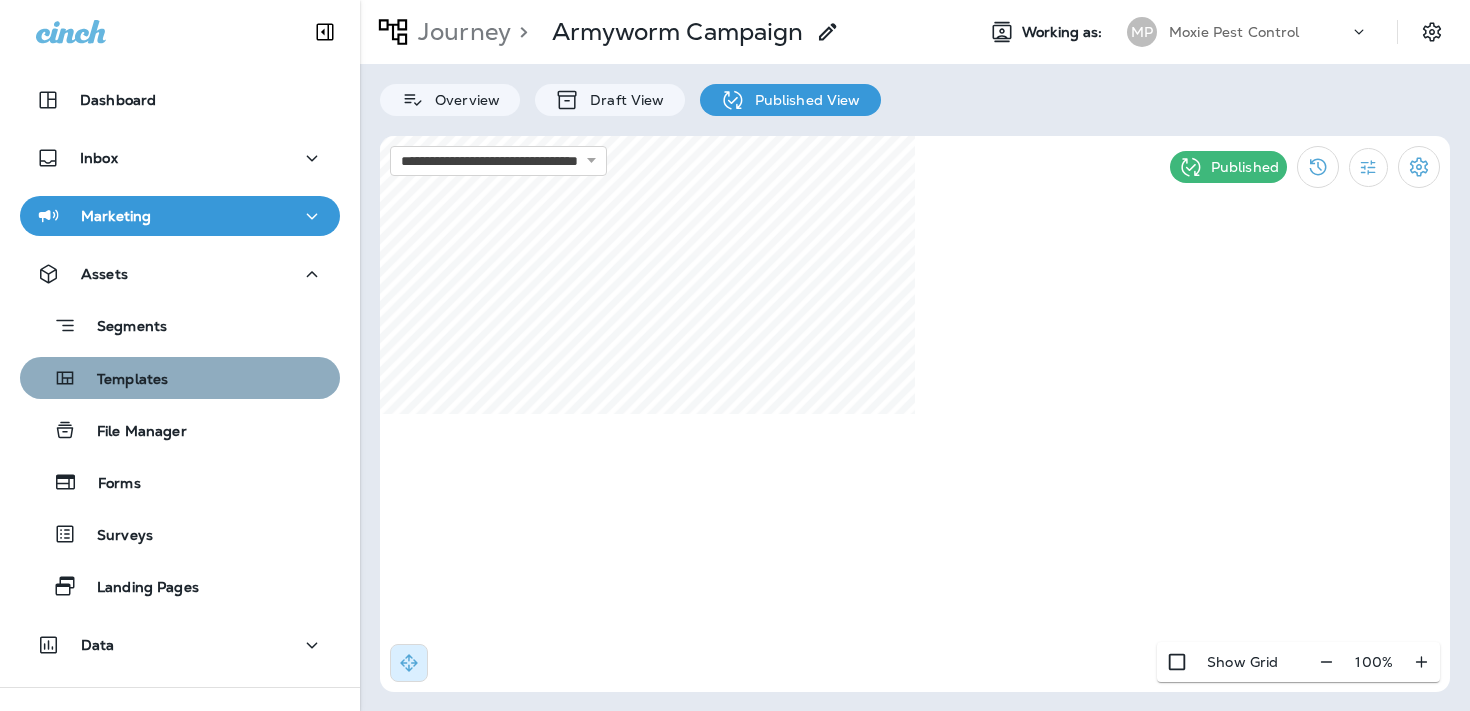 click on "Templates" at bounding box center [180, 378] 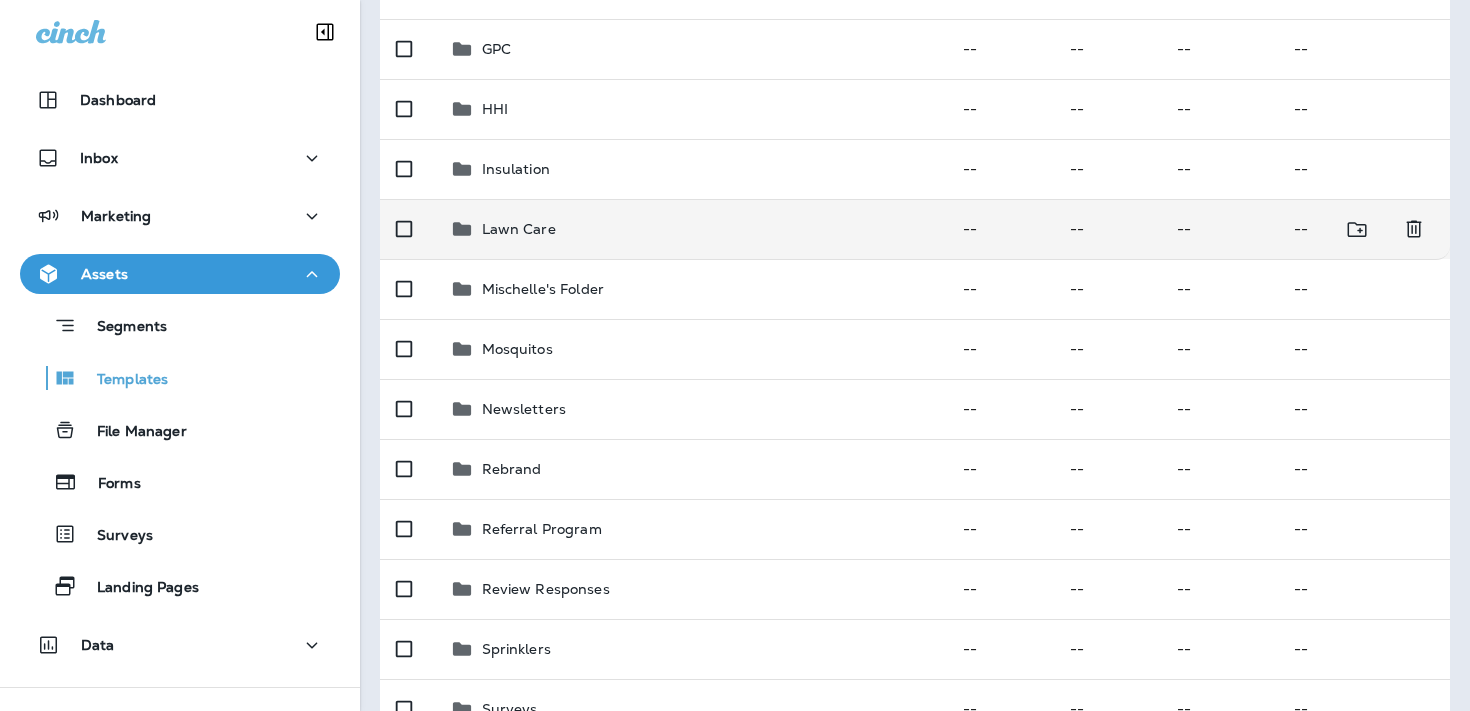 scroll, scrollTop: 481, scrollLeft: 0, axis: vertical 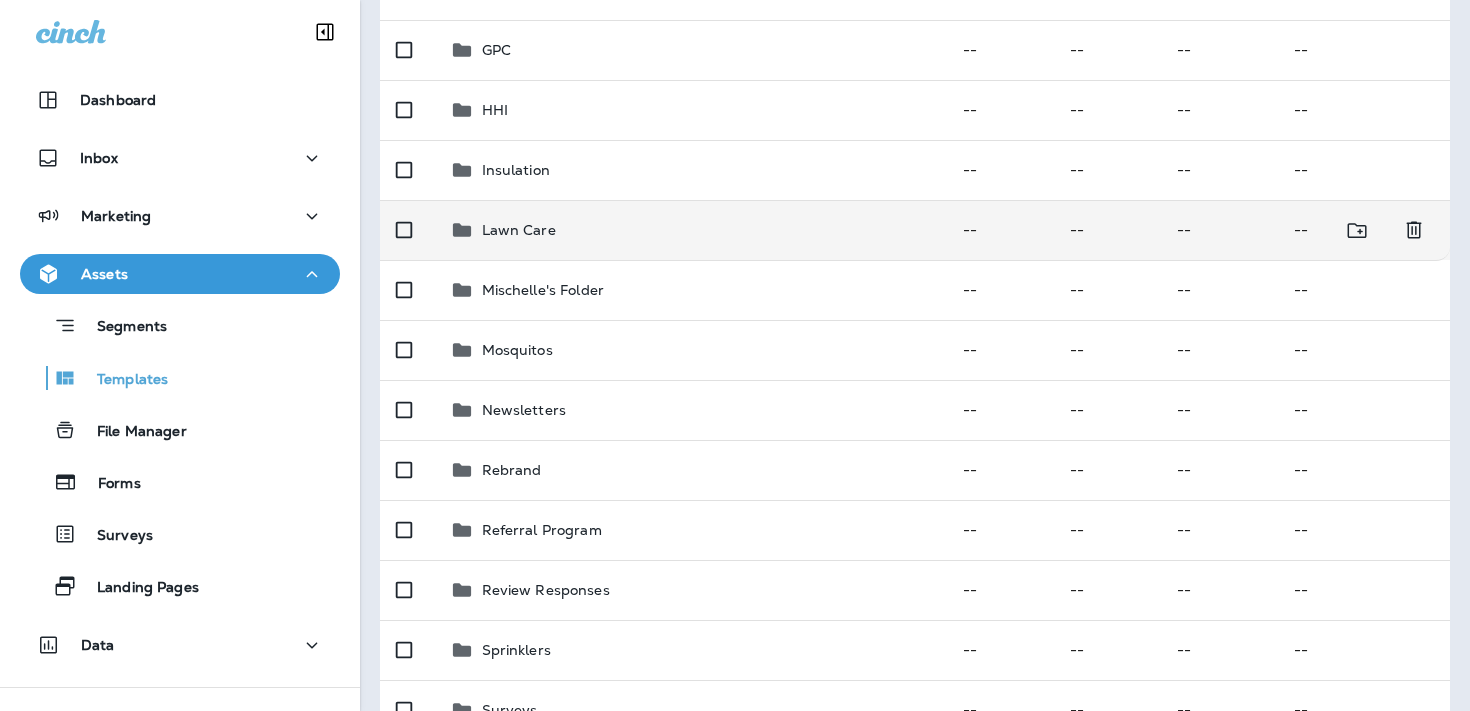 click on "Lawn Care" at bounding box center [691, 230] 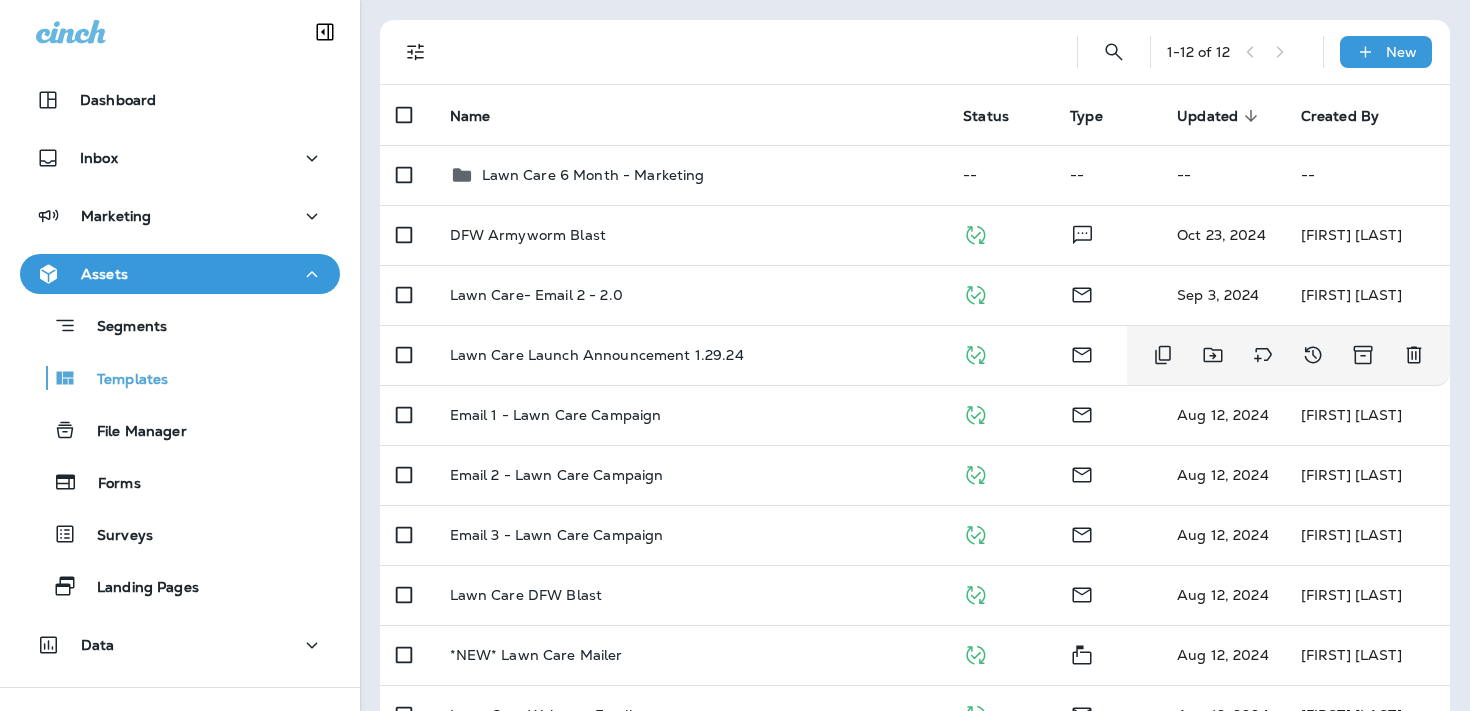 scroll, scrollTop: 126, scrollLeft: 0, axis: vertical 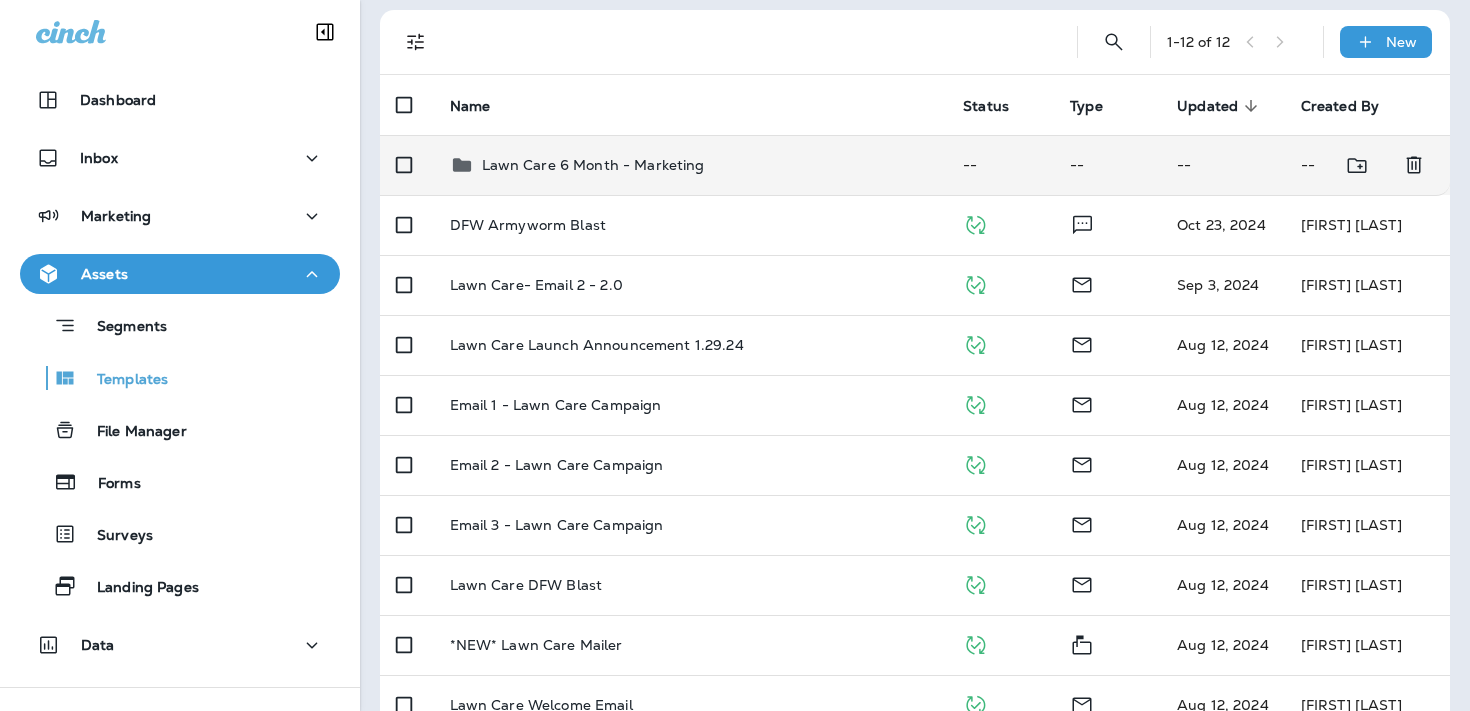 click on "Lawn Care 6 Month - Marketing" at bounding box center [691, 165] 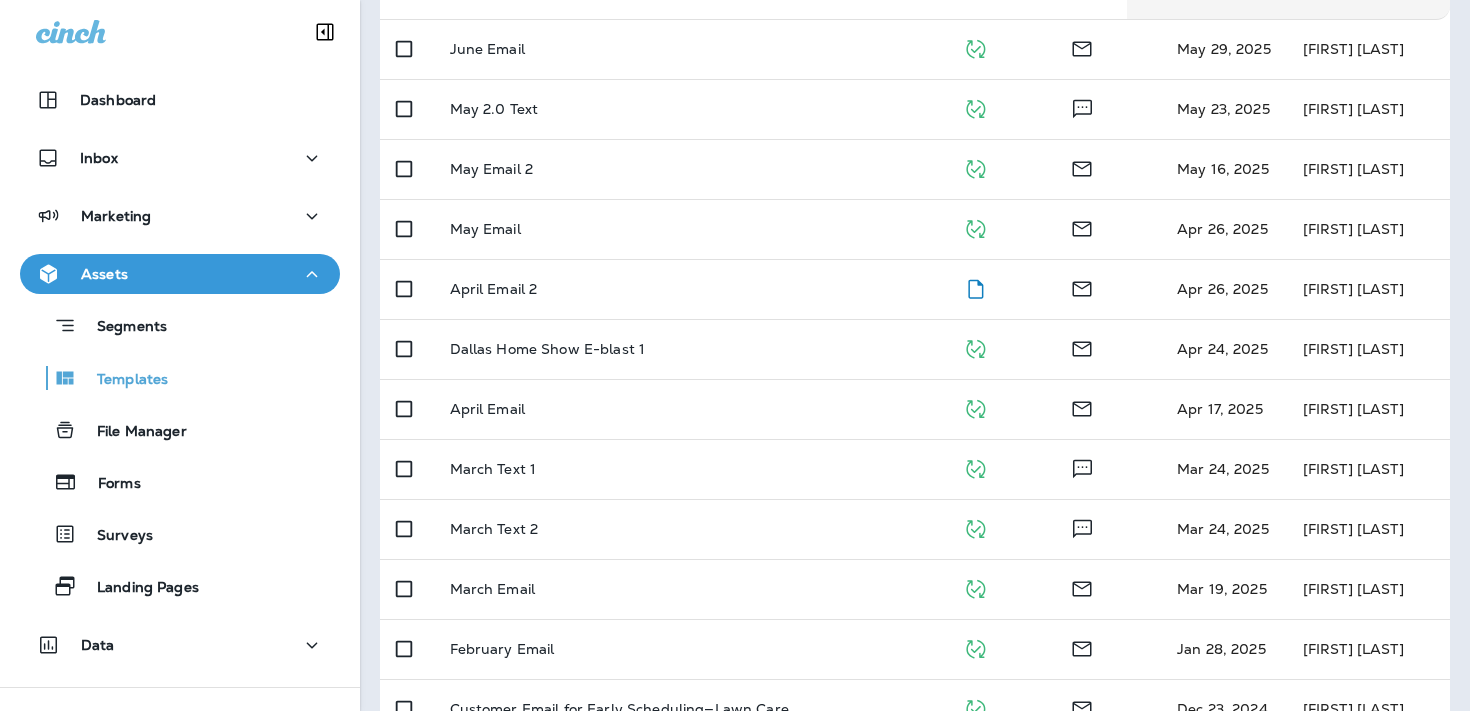 scroll, scrollTop: 530, scrollLeft: 0, axis: vertical 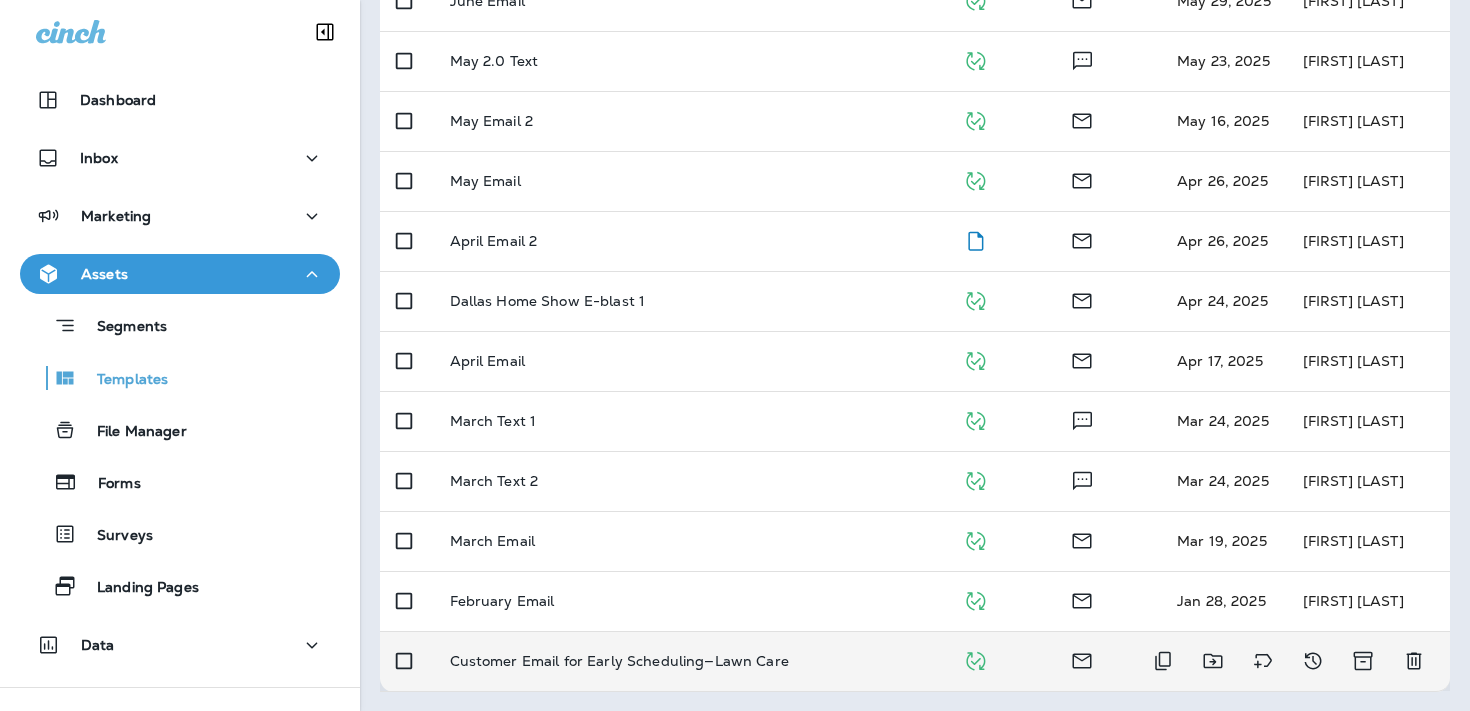 click on "Customer Email for Early Scheduling—Lawn Care" at bounding box center (691, 661) 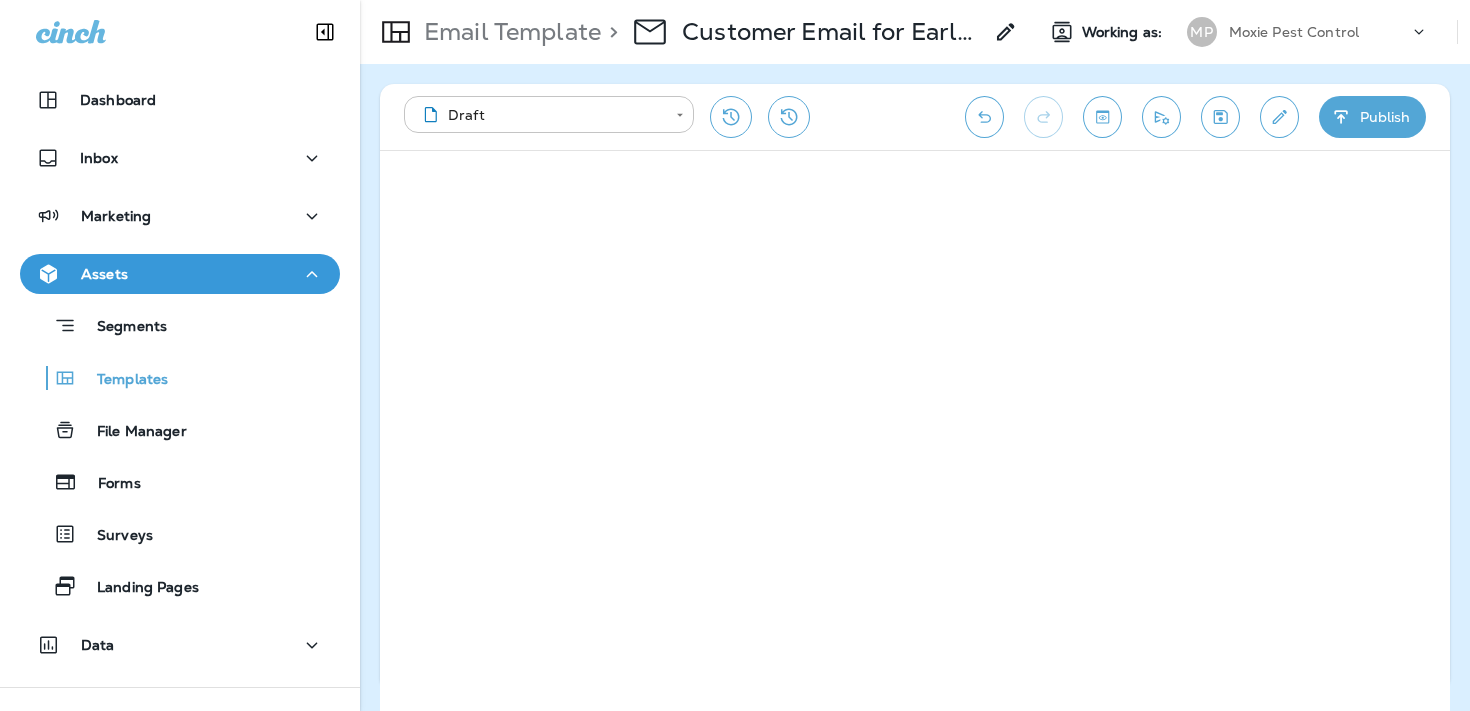 click on "**********" at bounding box center (735, 0) 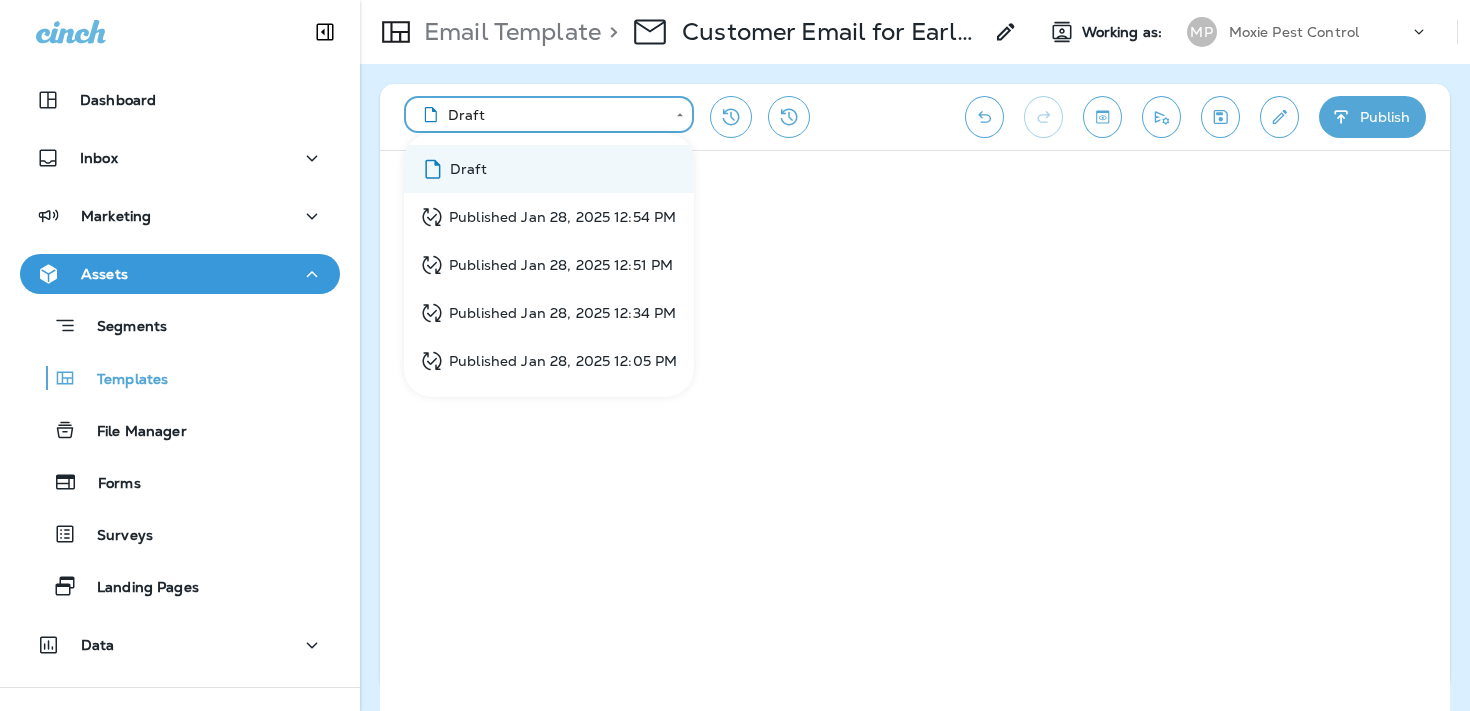 click on "Published Jan 28, 2025 12:54 PM" at bounding box center [548, 217] 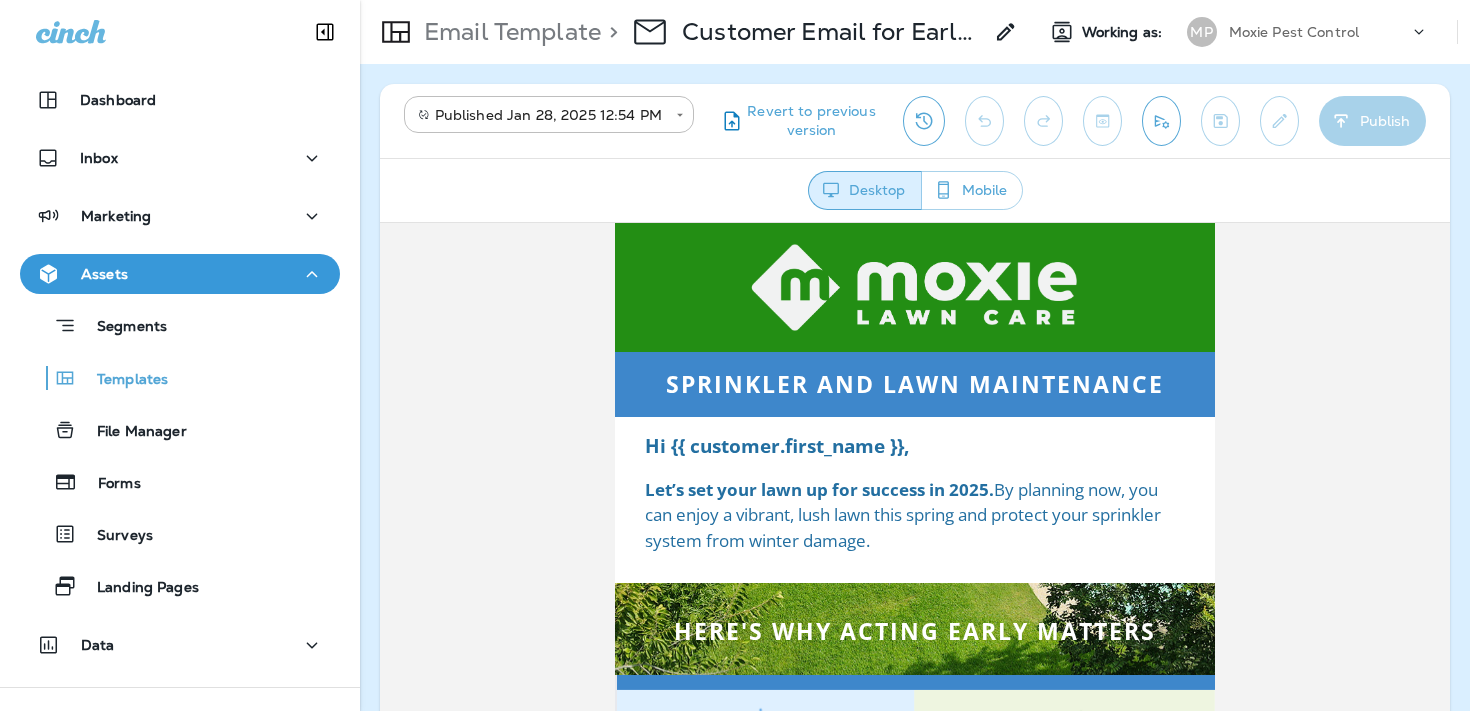 scroll, scrollTop: 0, scrollLeft: 0, axis: both 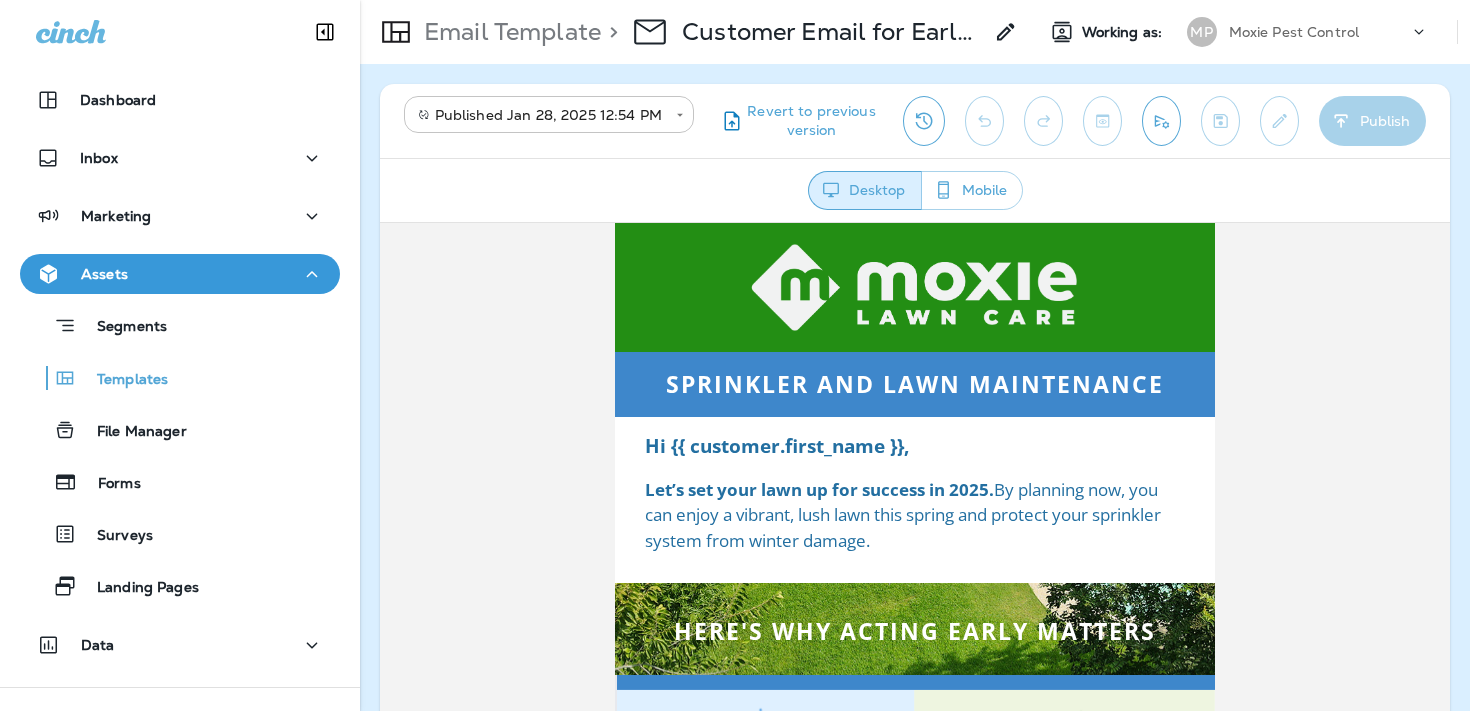 click on "**********" at bounding box center (735, 0) 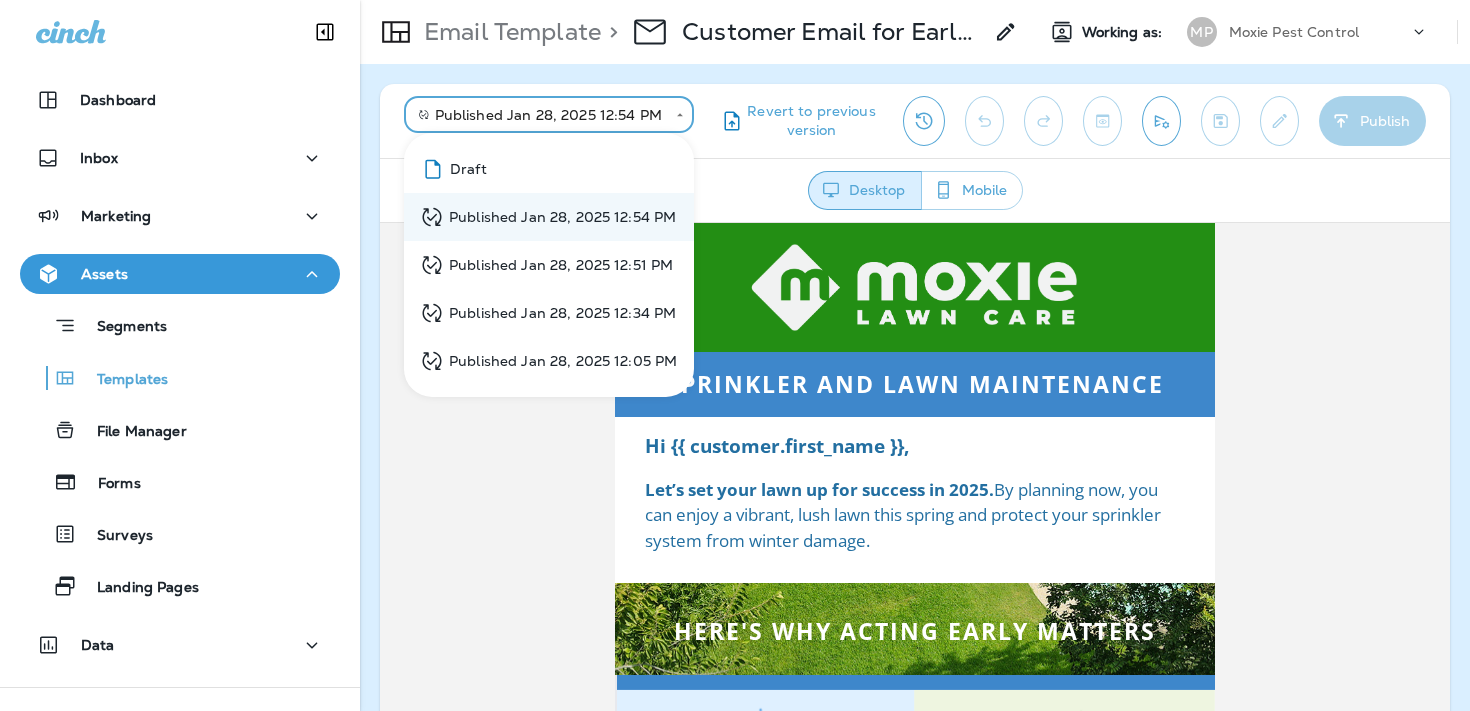 click on "Draft" at bounding box center [549, 169] 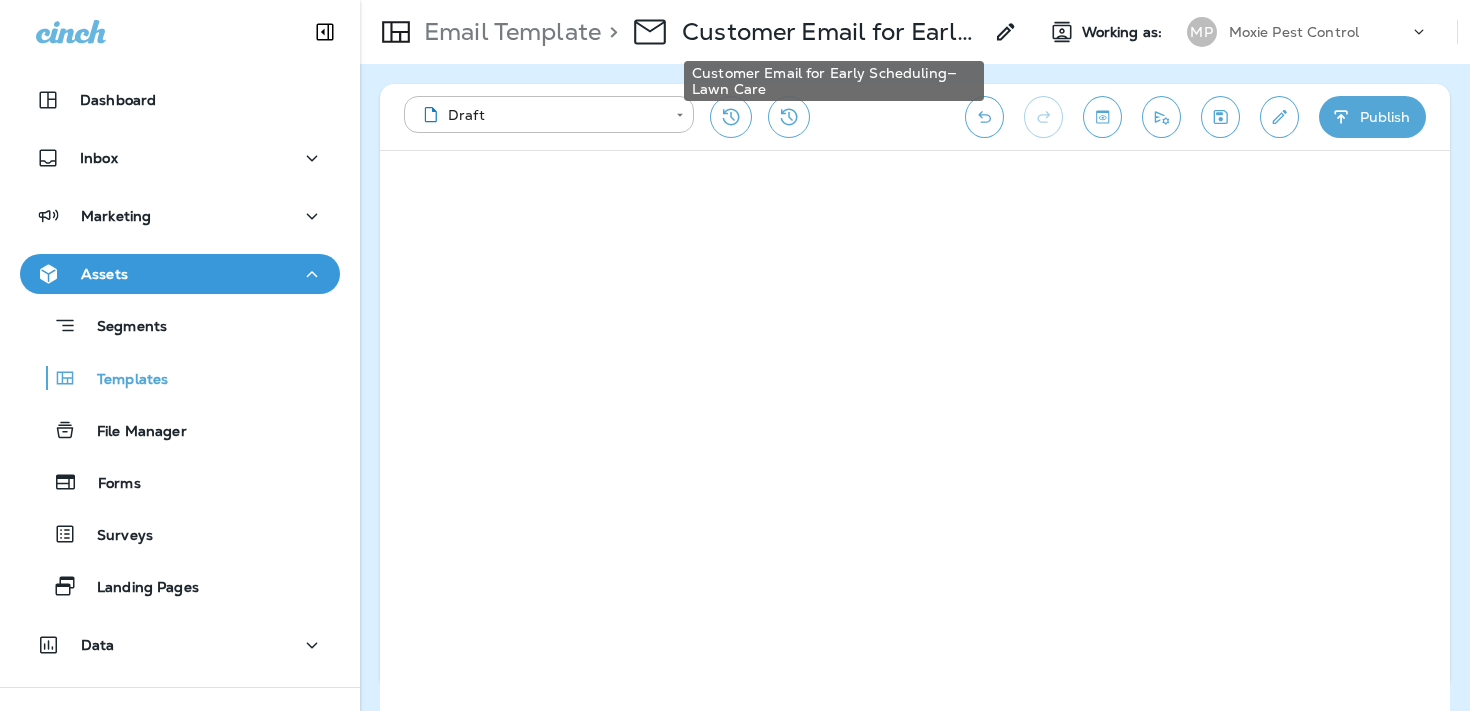 click on "Customer Email for Early Scheduling—Lawn Care" at bounding box center [832, 32] 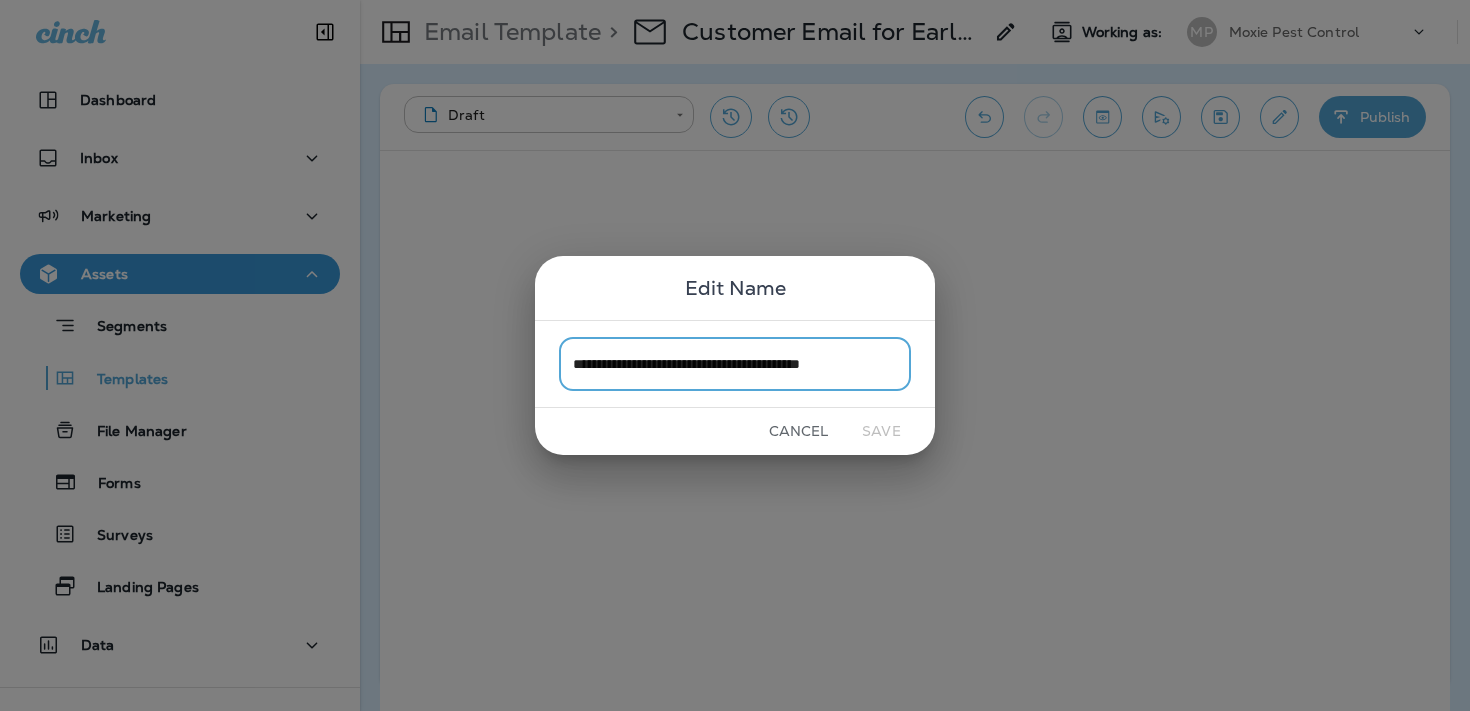 scroll, scrollTop: 0, scrollLeft: 7, axis: horizontal 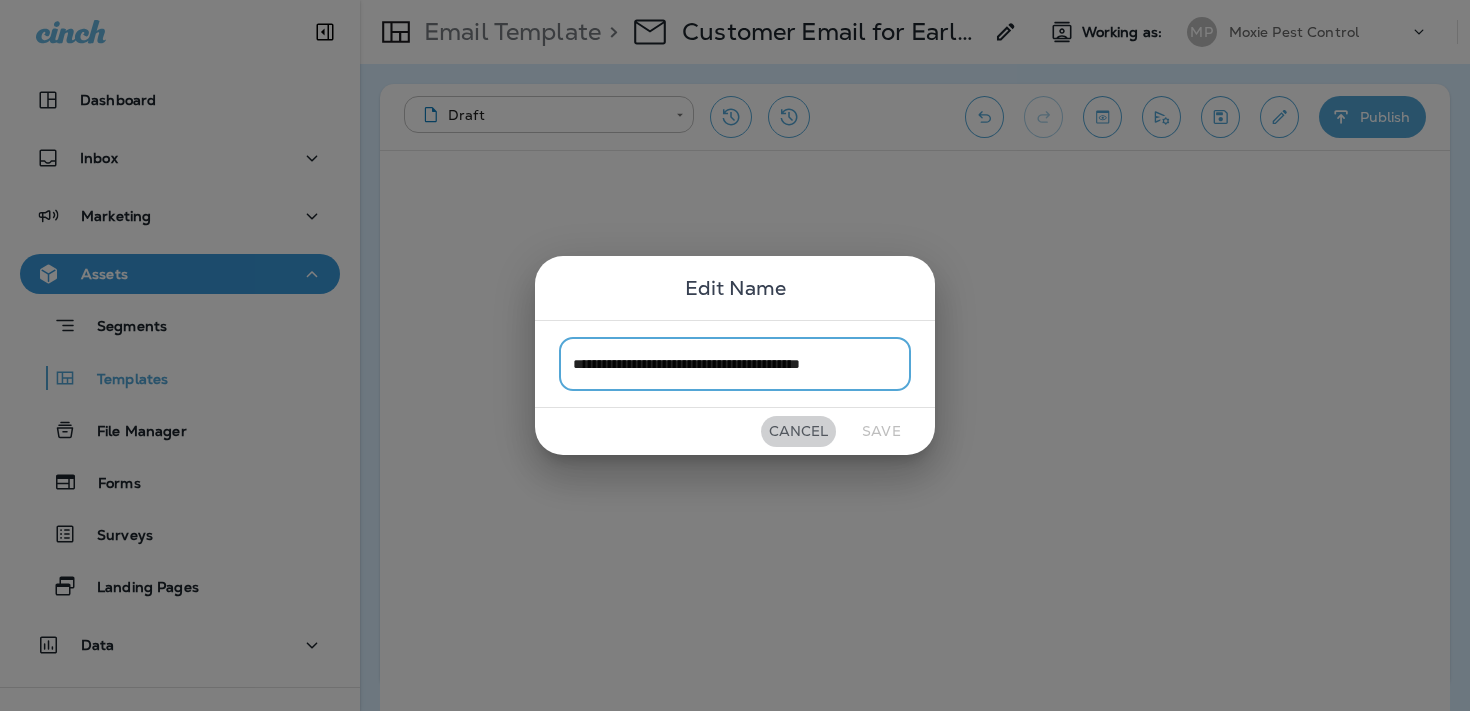 click on "Cancel" at bounding box center (798, 431) 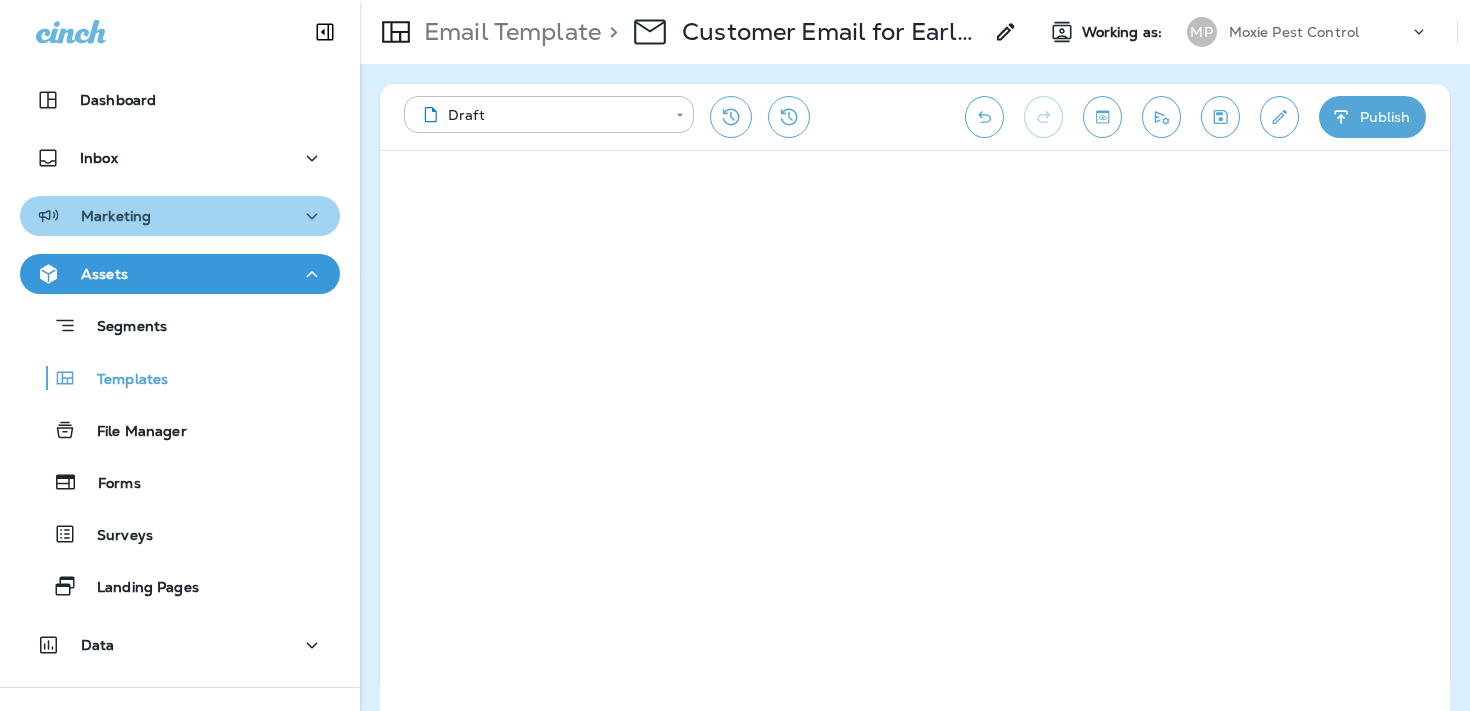 click on "Marketing" at bounding box center (180, 216) 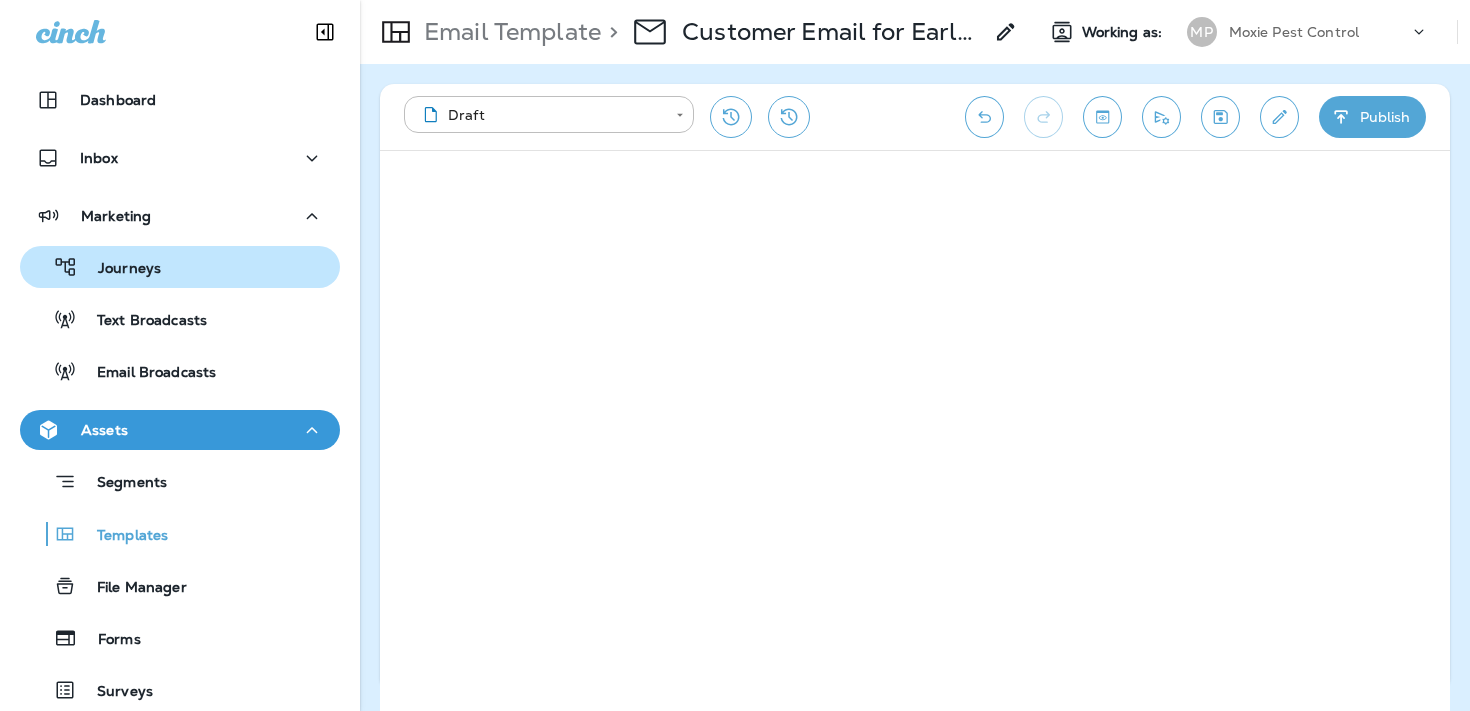 click on "Journeys" at bounding box center [180, 267] 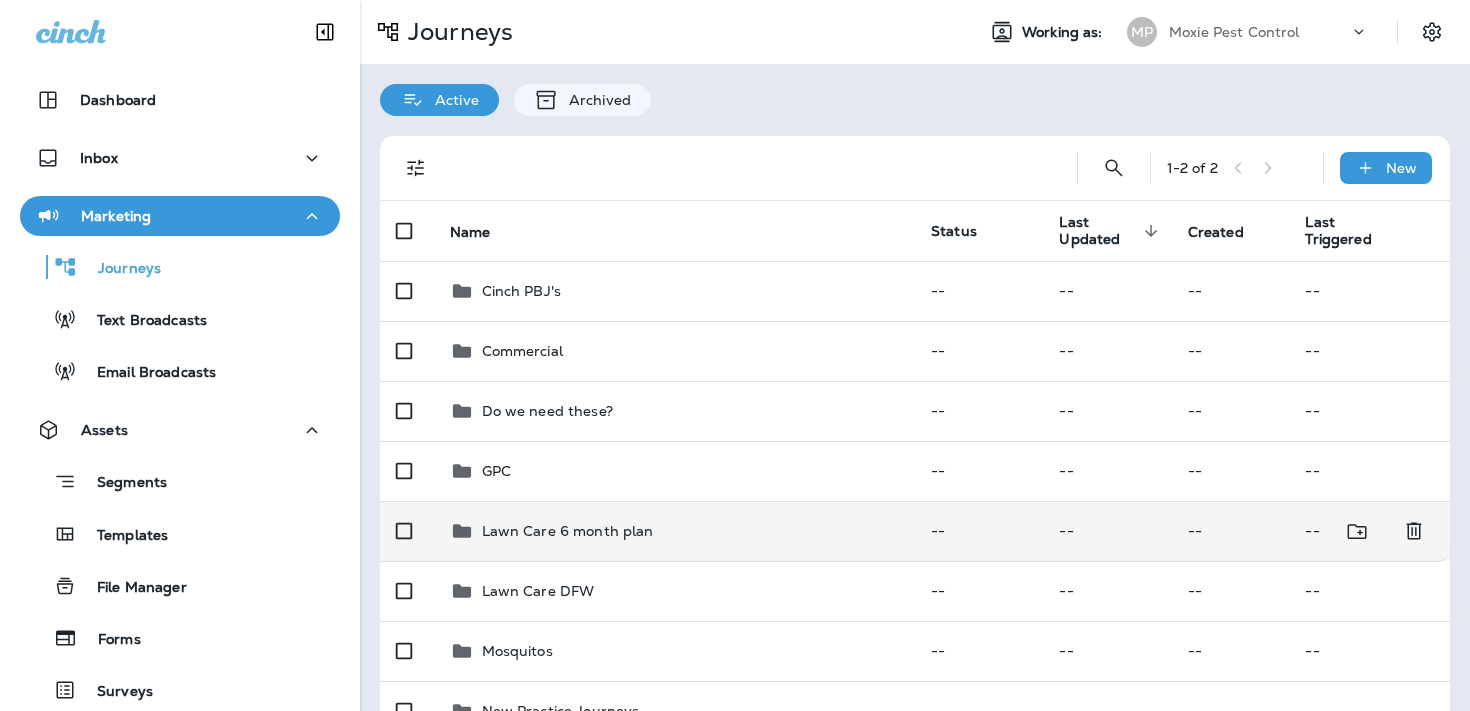 click on "Lawn Care 6 month plan" at bounding box center (675, 531) 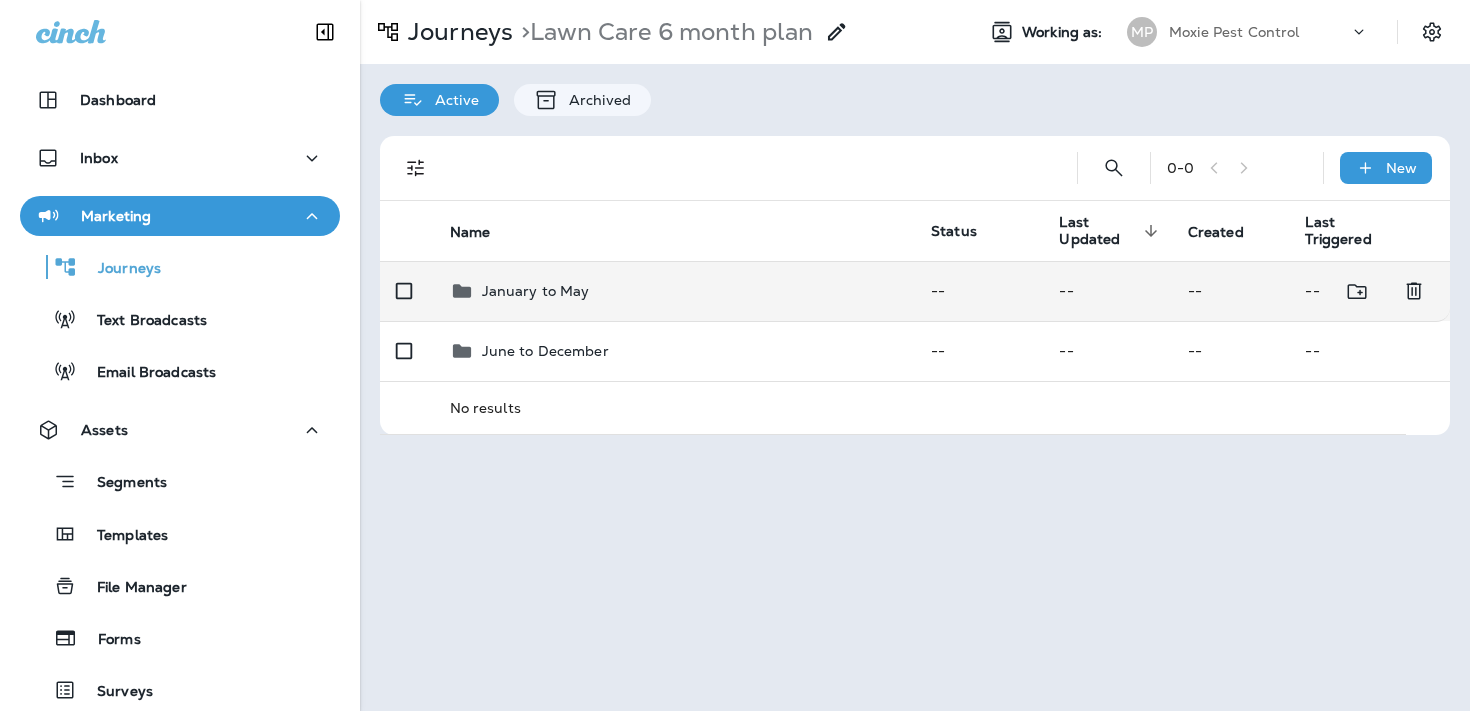 click on "January to May" at bounding box center (675, 291) 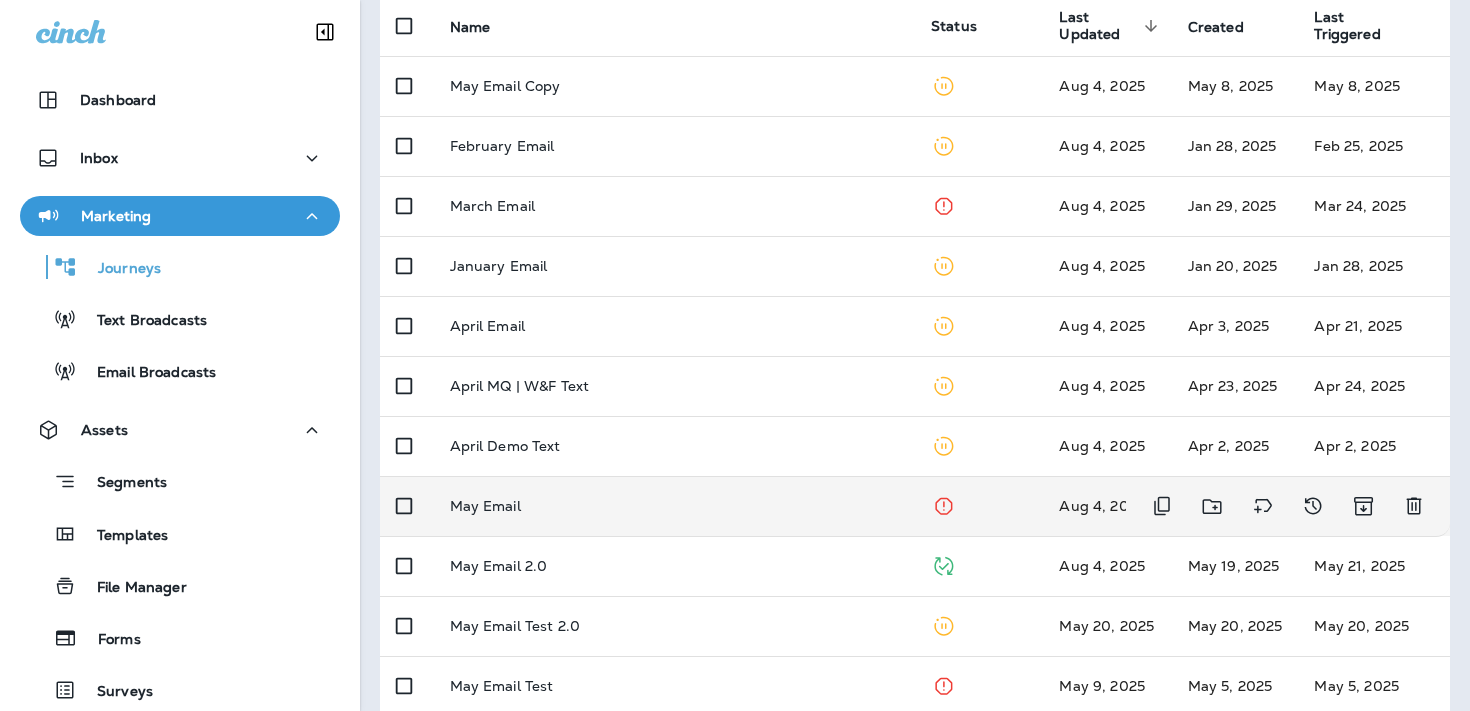 scroll, scrollTop: 197, scrollLeft: 0, axis: vertical 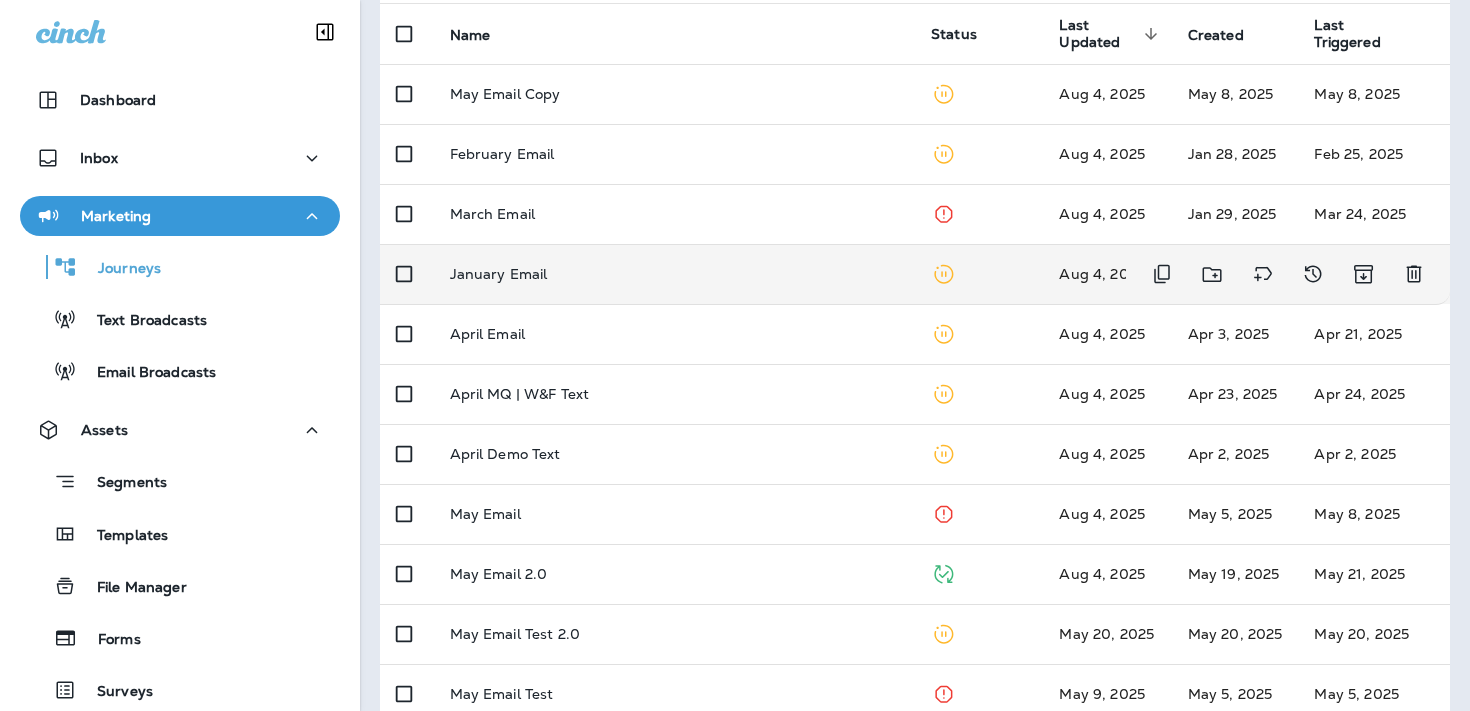 click on "January Email" at bounding box center (675, 274) 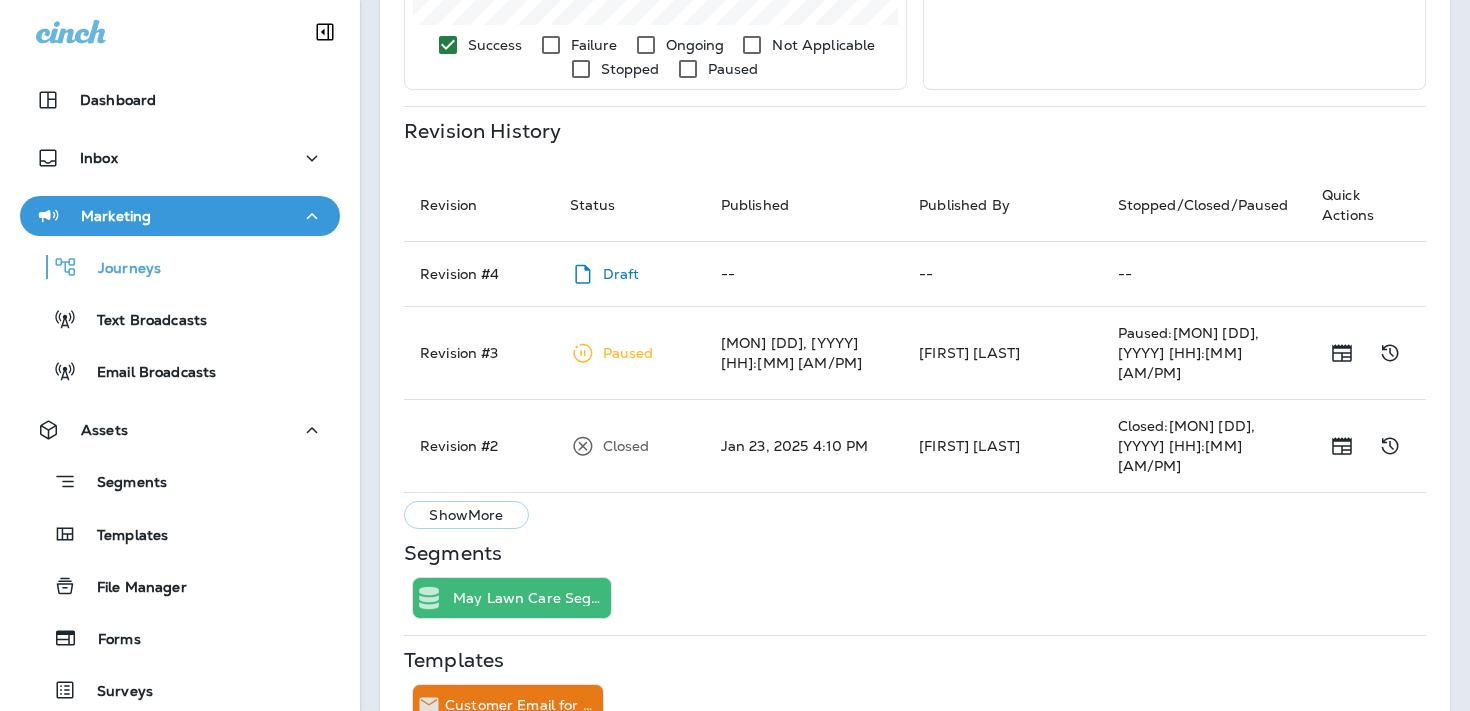 scroll, scrollTop: 706, scrollLeft: 0, axis: vertical 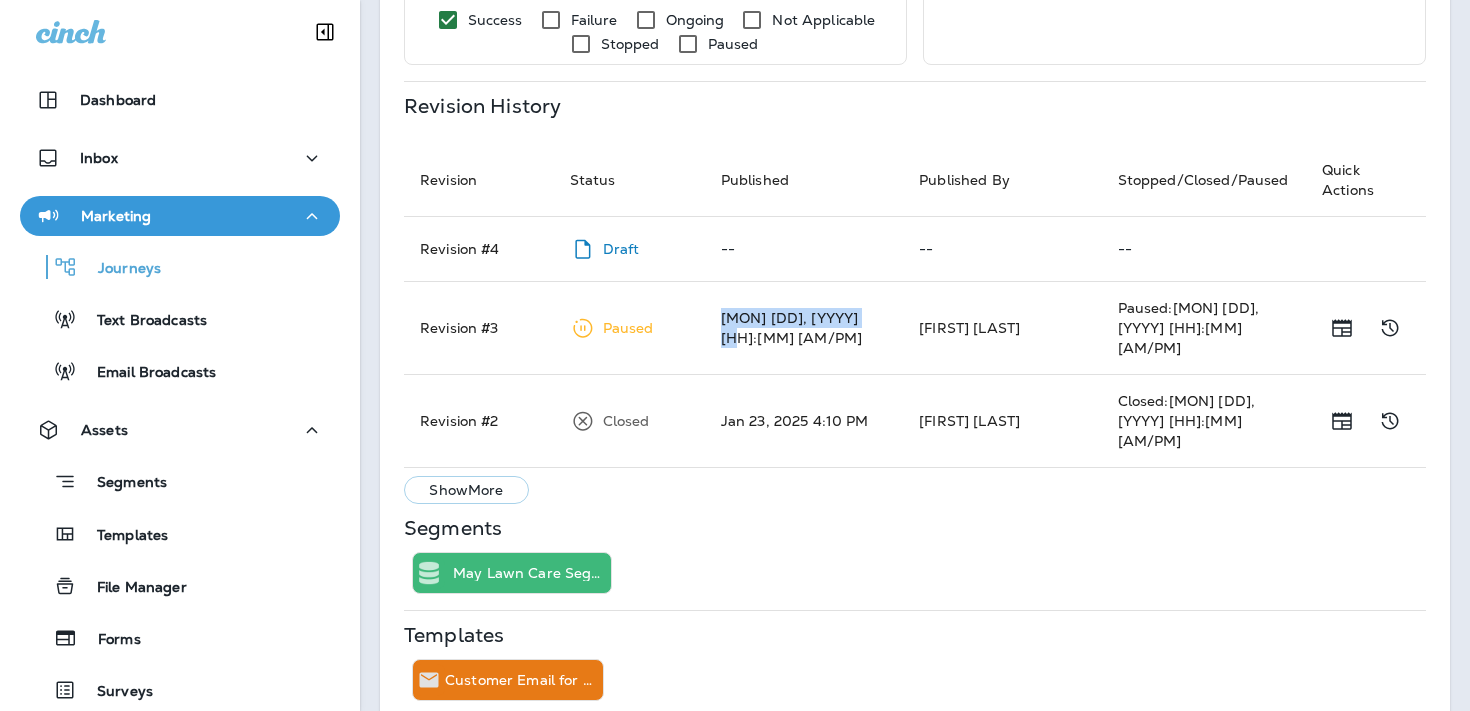 drag, startPoint x: 877, startPoint y: 317, endPoint x: 713, endPoint y: 311, distance: 164.10973 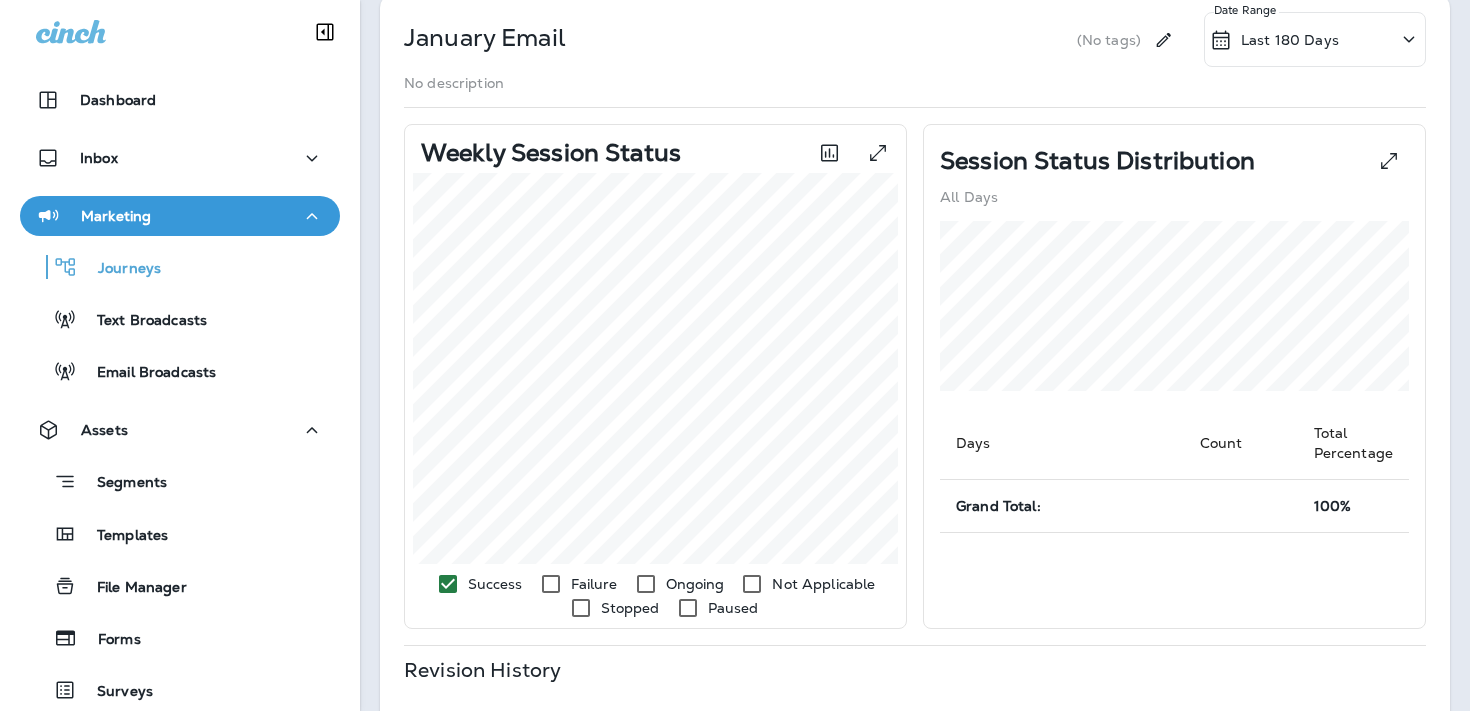scroll, scrollTop: 0, scrollLeft: 0, axis: both 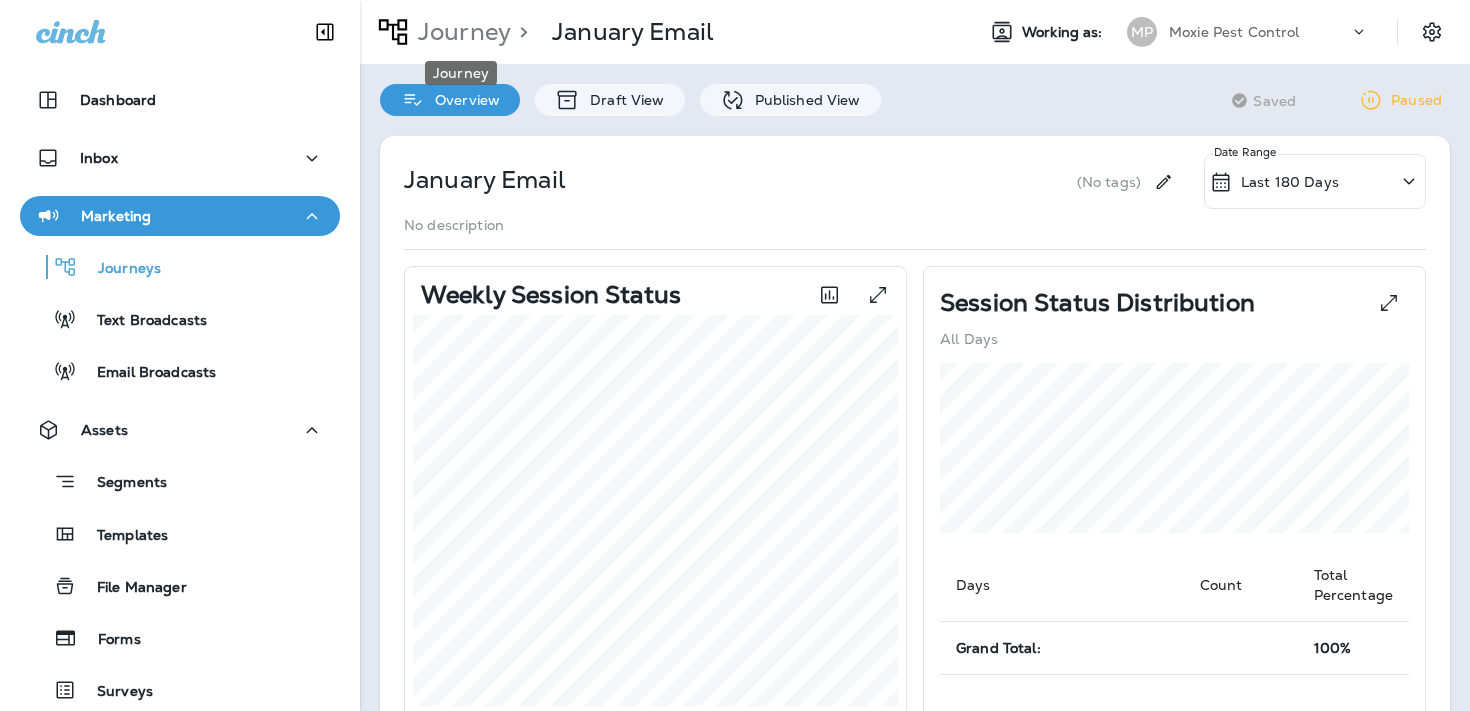 click on "Journey" at bounding box center [460, 32] 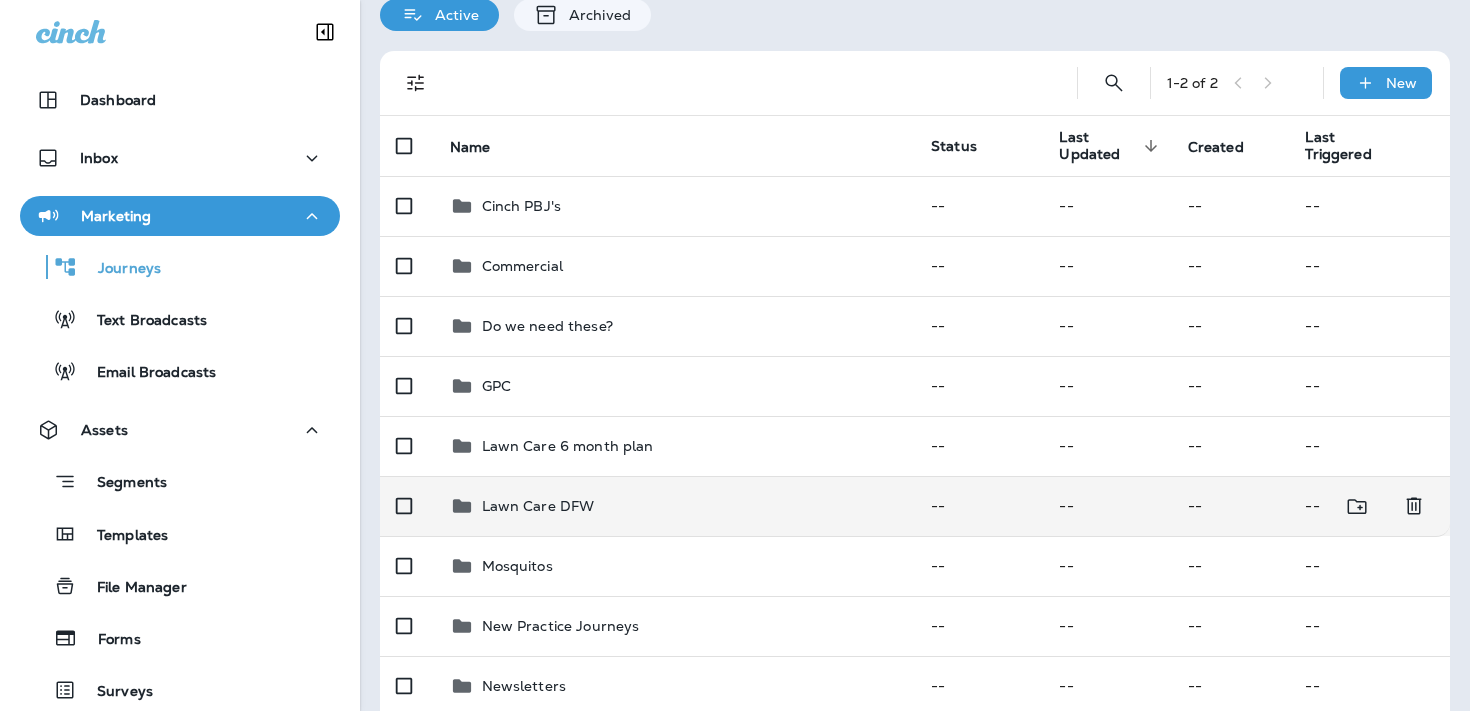 scroll, scrollTop: 265, scrollLeft: 0, axis: vertical 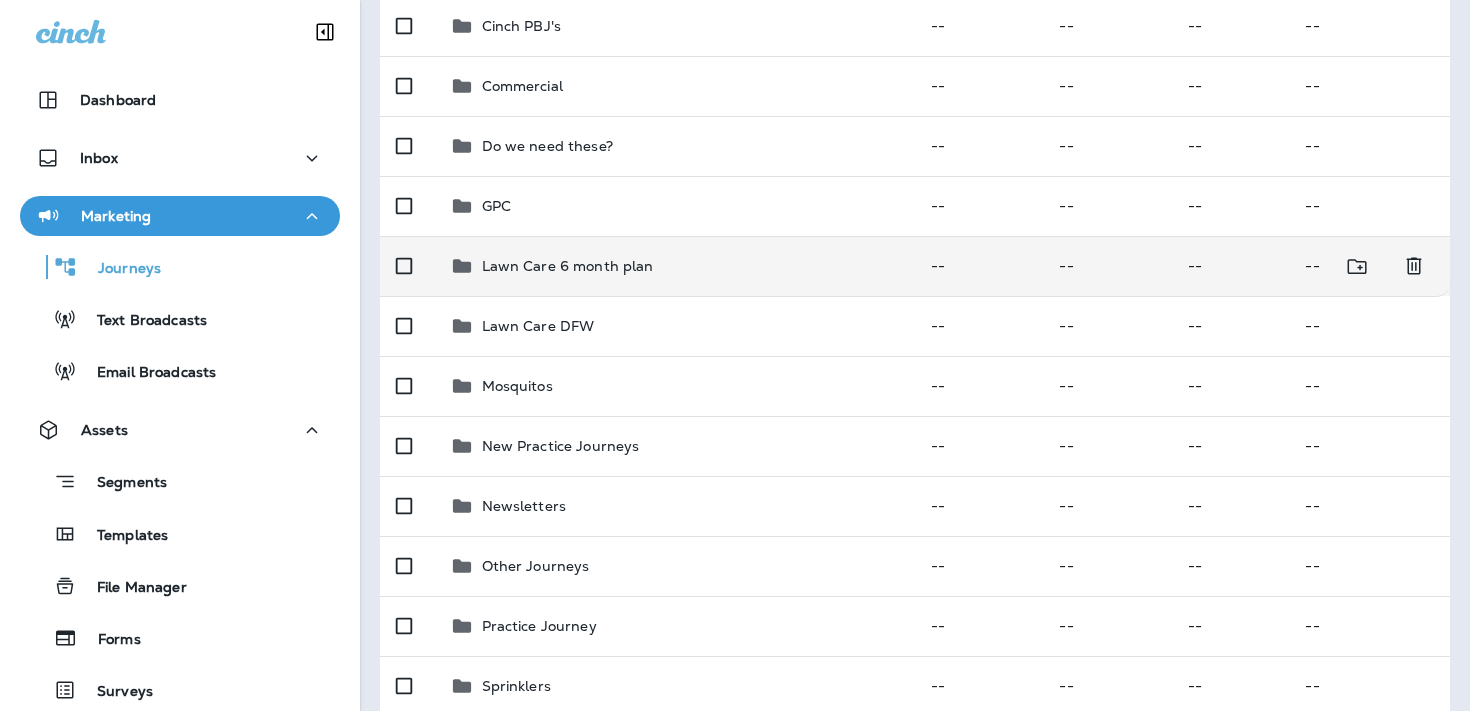 click on "Lawn Care 6 month plan" at bounding box center (675, 266) 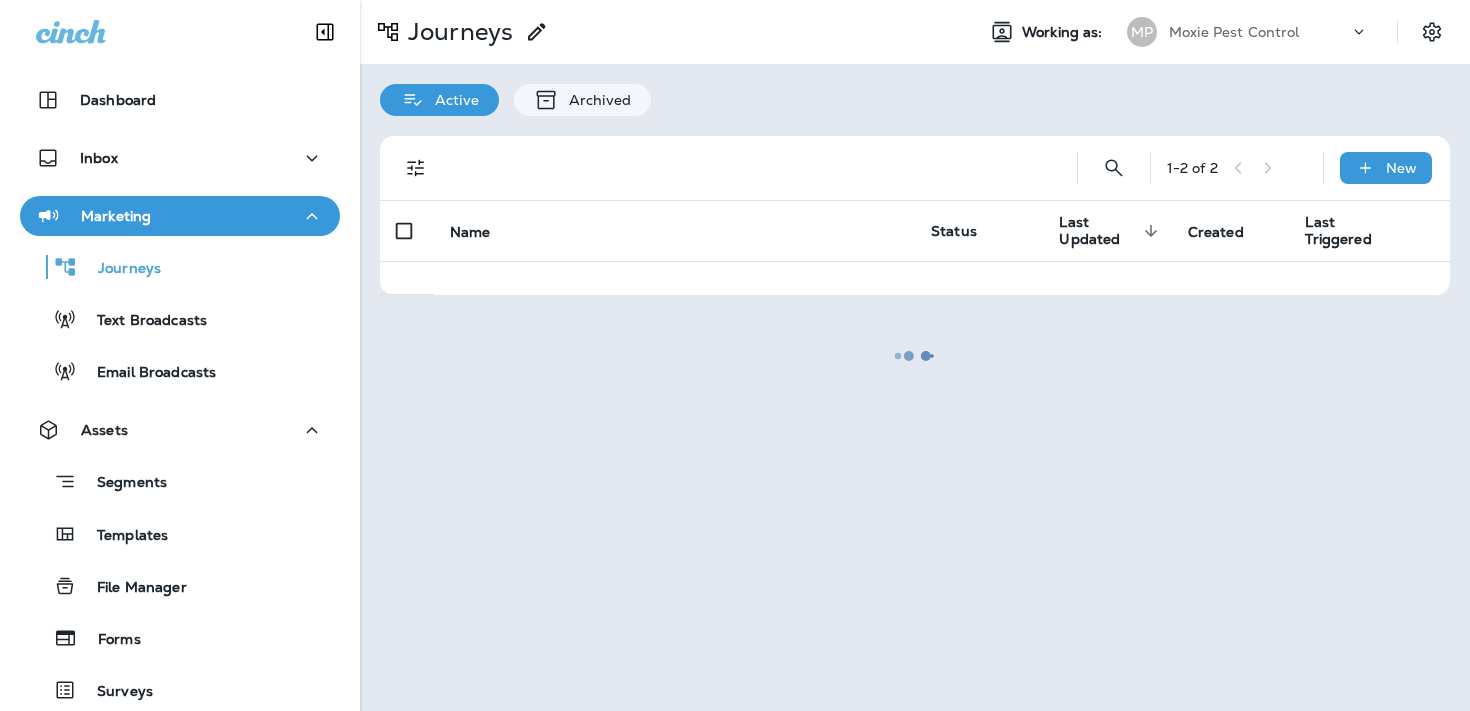 scroll, scrollTop: 0, scrollLeft: 0, axis: both 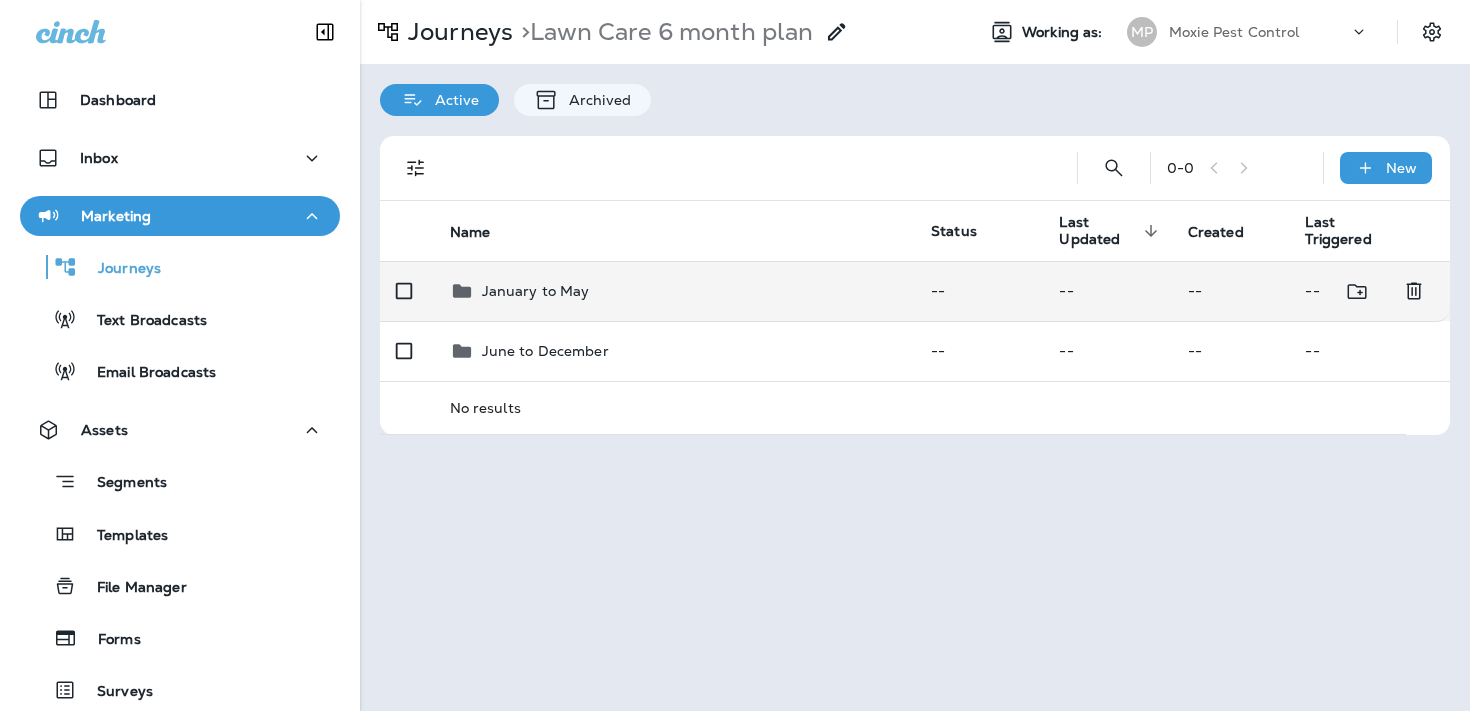 click on "January to May" at bounding box center (675, 291) 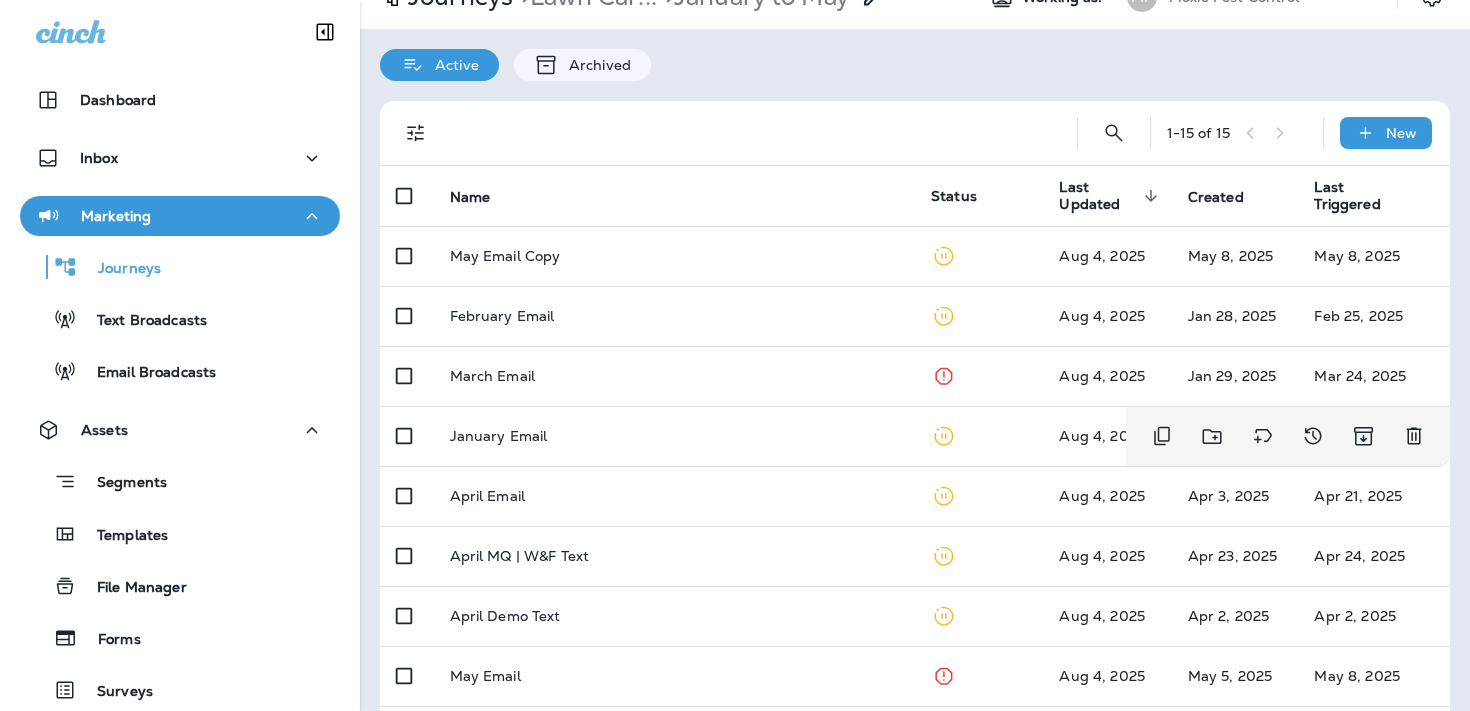scroll, scrollTop: 48, scrollLeft: 0, axis: vertical 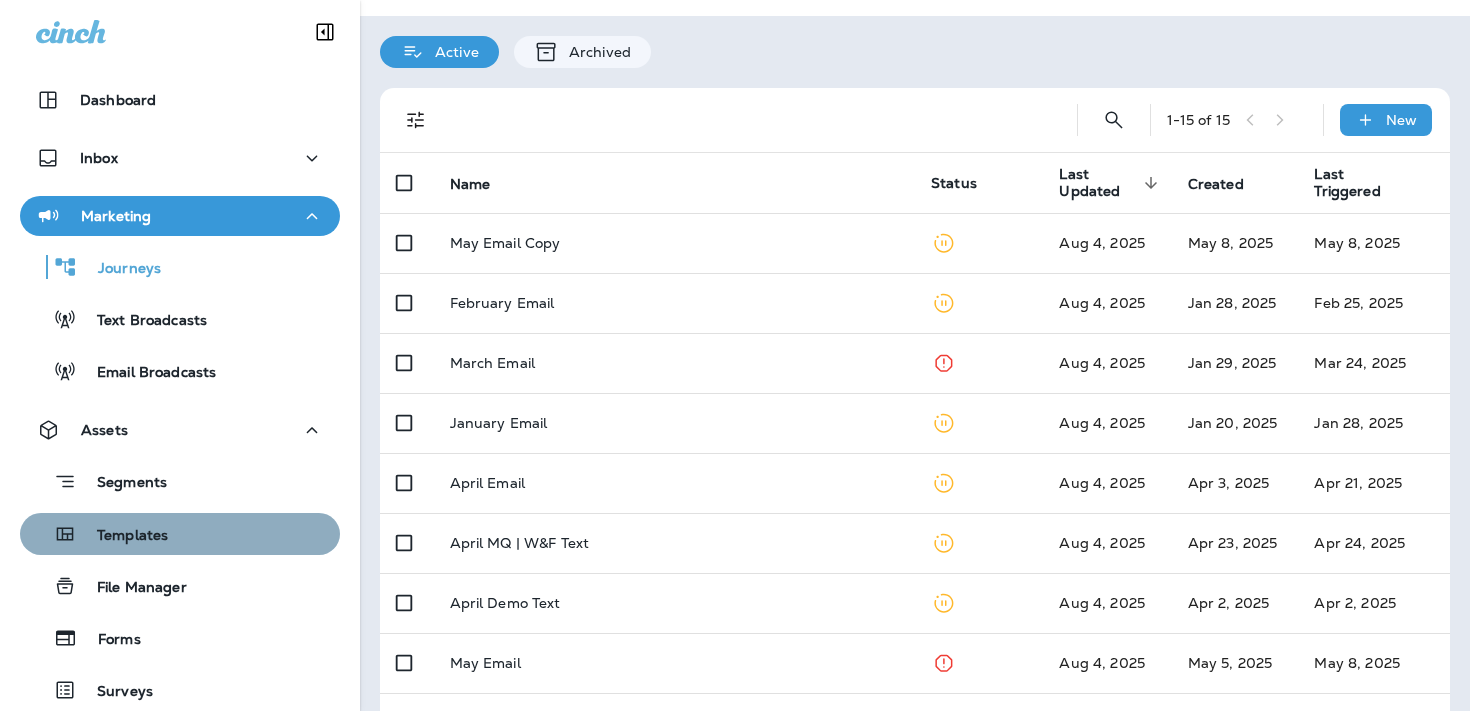click on "Templates" at bounding box center [180, 534] 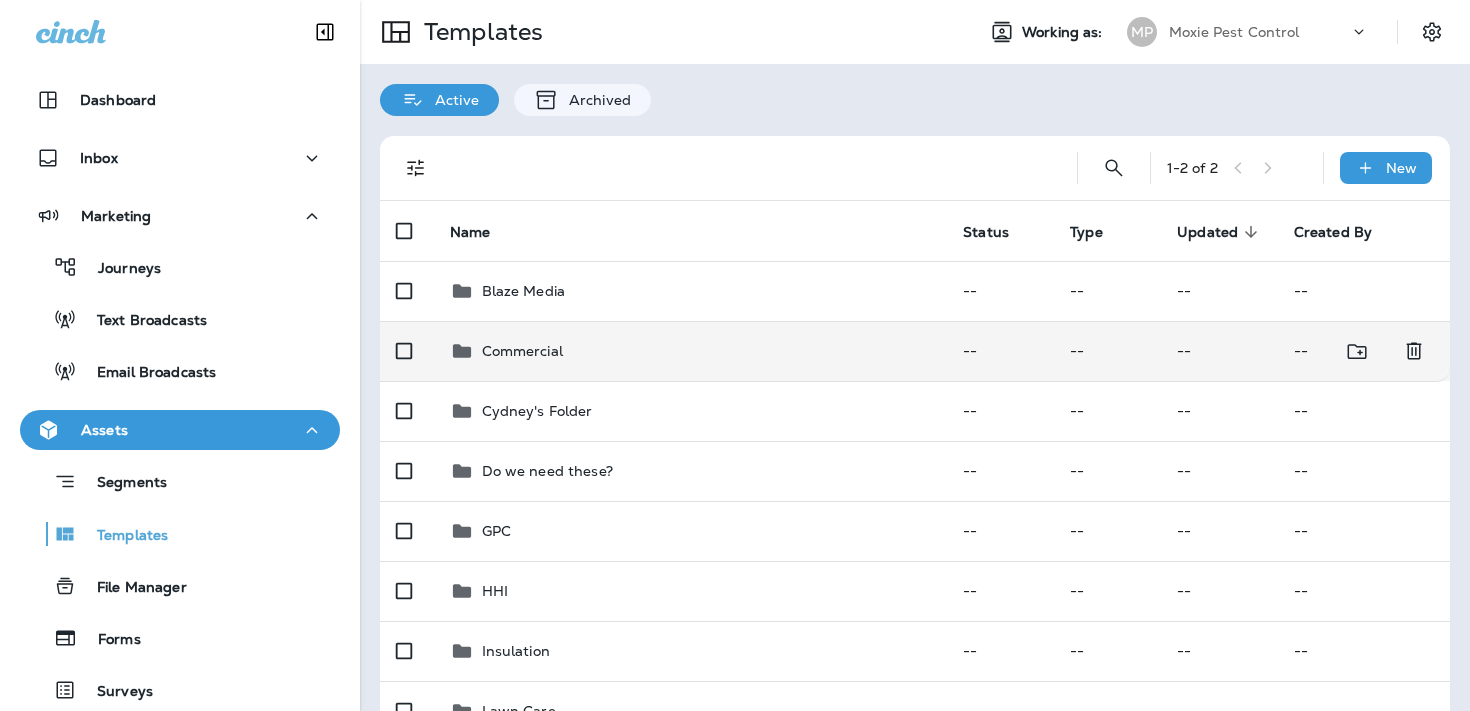 scroll, scrollTop: 460, scrollLeft: 0, axis: vertical 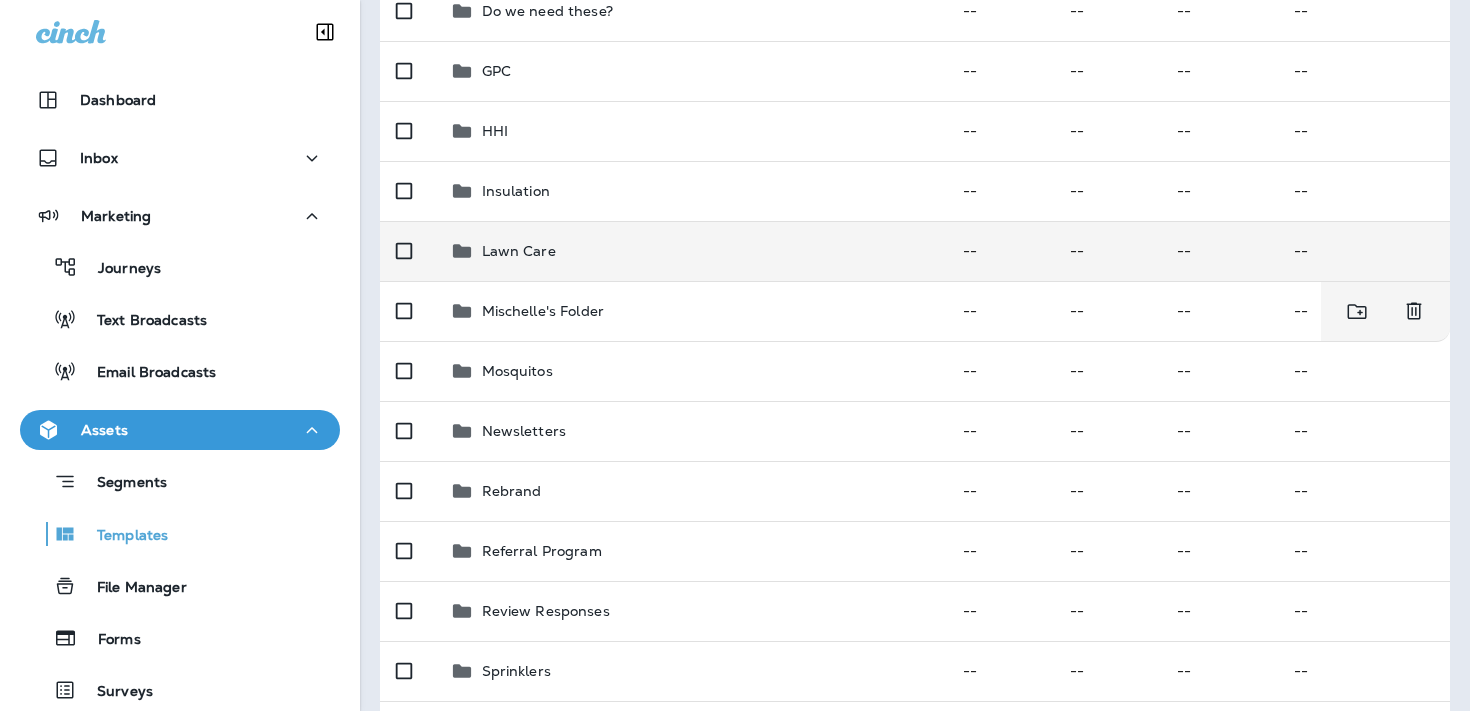 click on "Lawn Care" at bounding box center (691, 251) 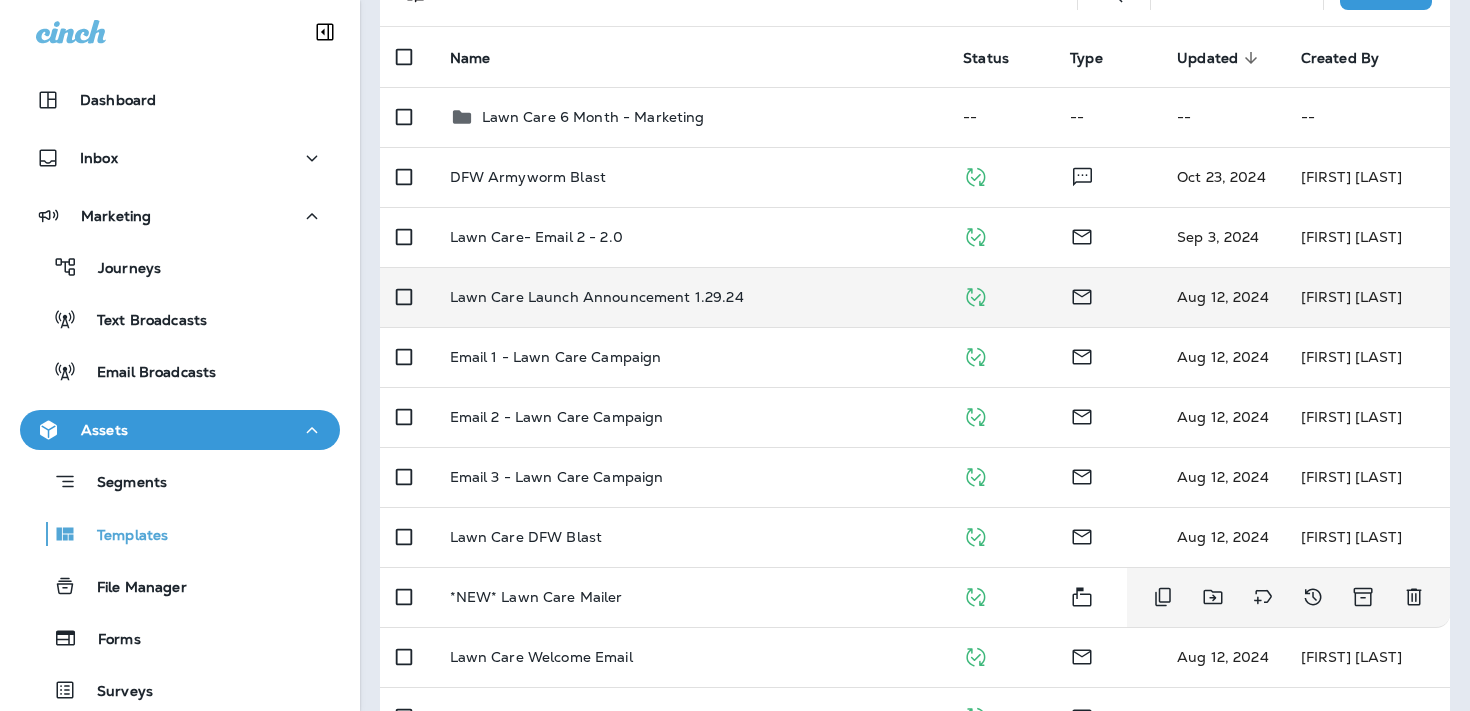 scroll, scrollTop: 0, scrollLeft: 0, axis: both 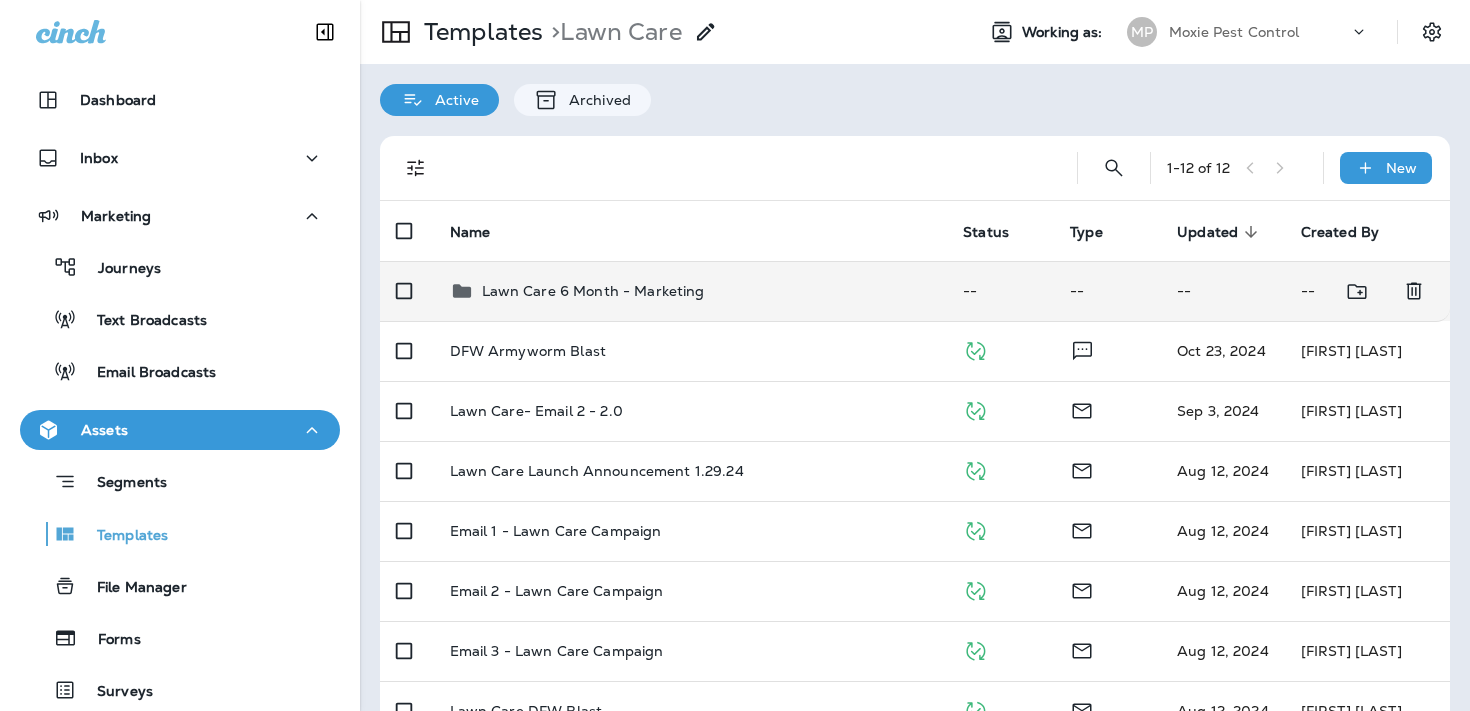 click on "Lawn Care 6 Month - Marketing" at bounding box center (593, 291) 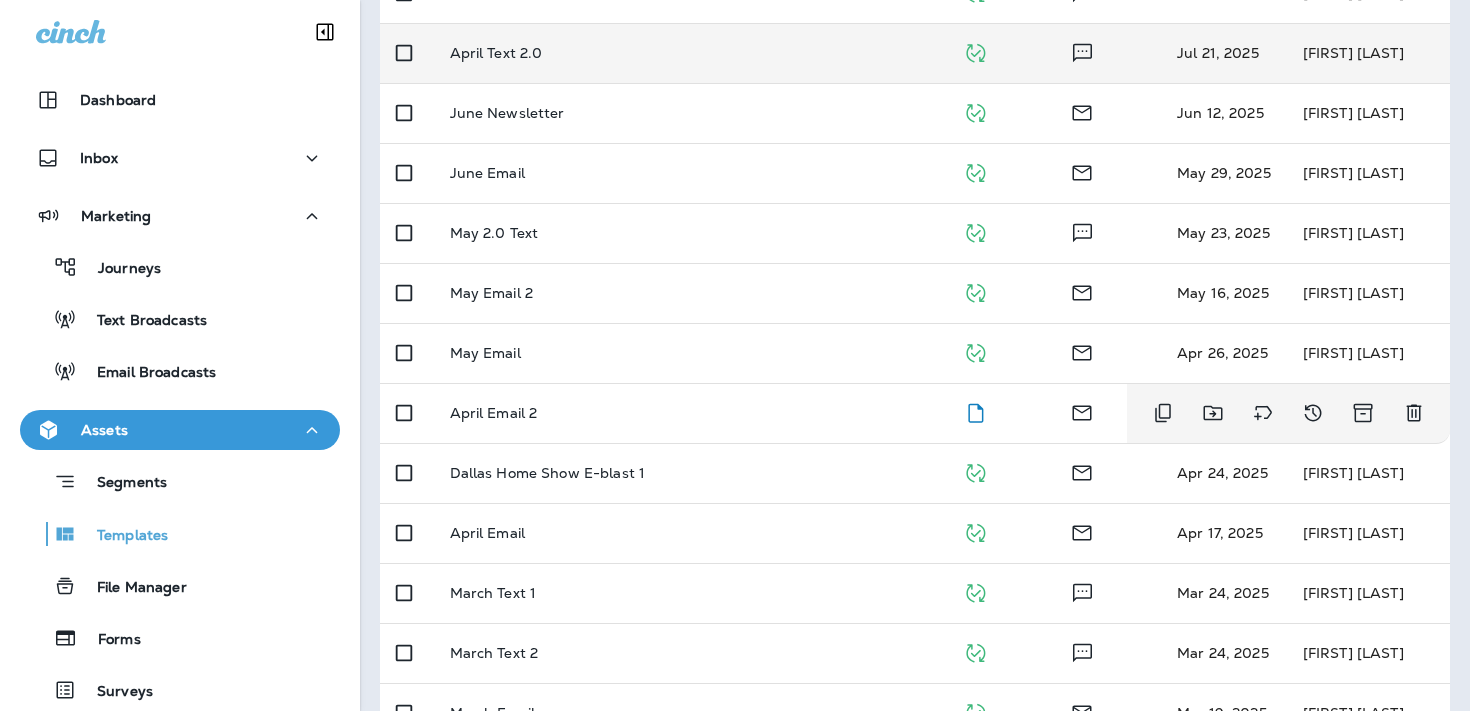 scroll, scrollTop: 530, scrollLeft: 0, axis: vertical 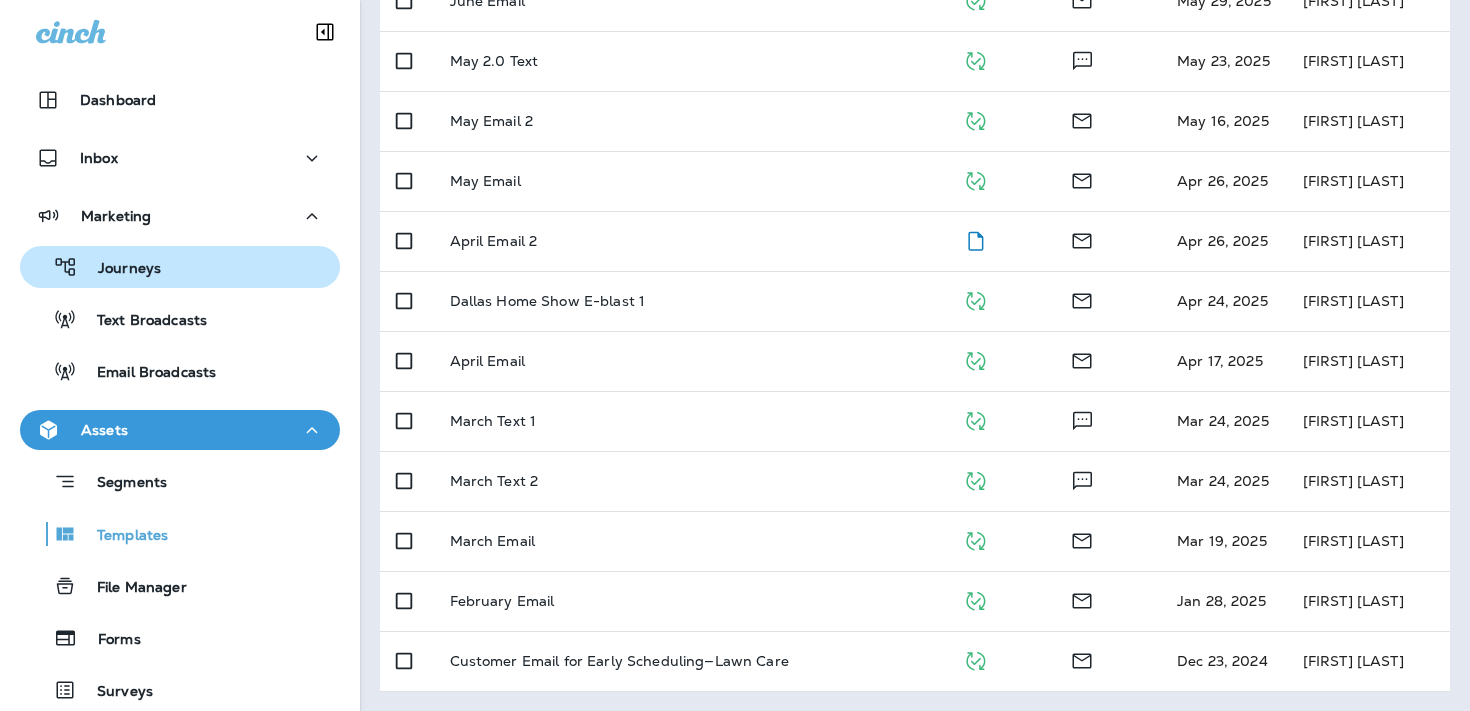click on "Journeys" at bounding box center [180, 267] 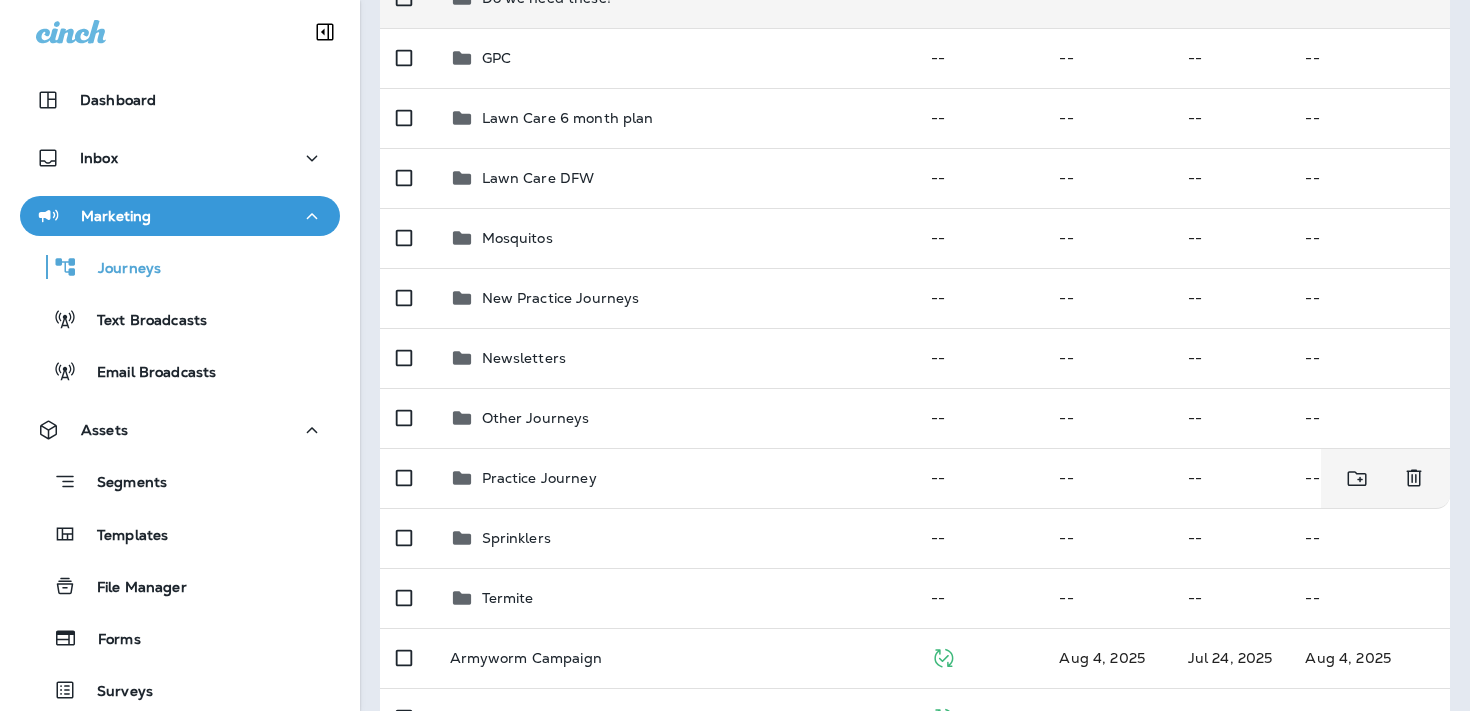 scroll, scrollTop: 415, scrollLeft: 0, axis: vertical 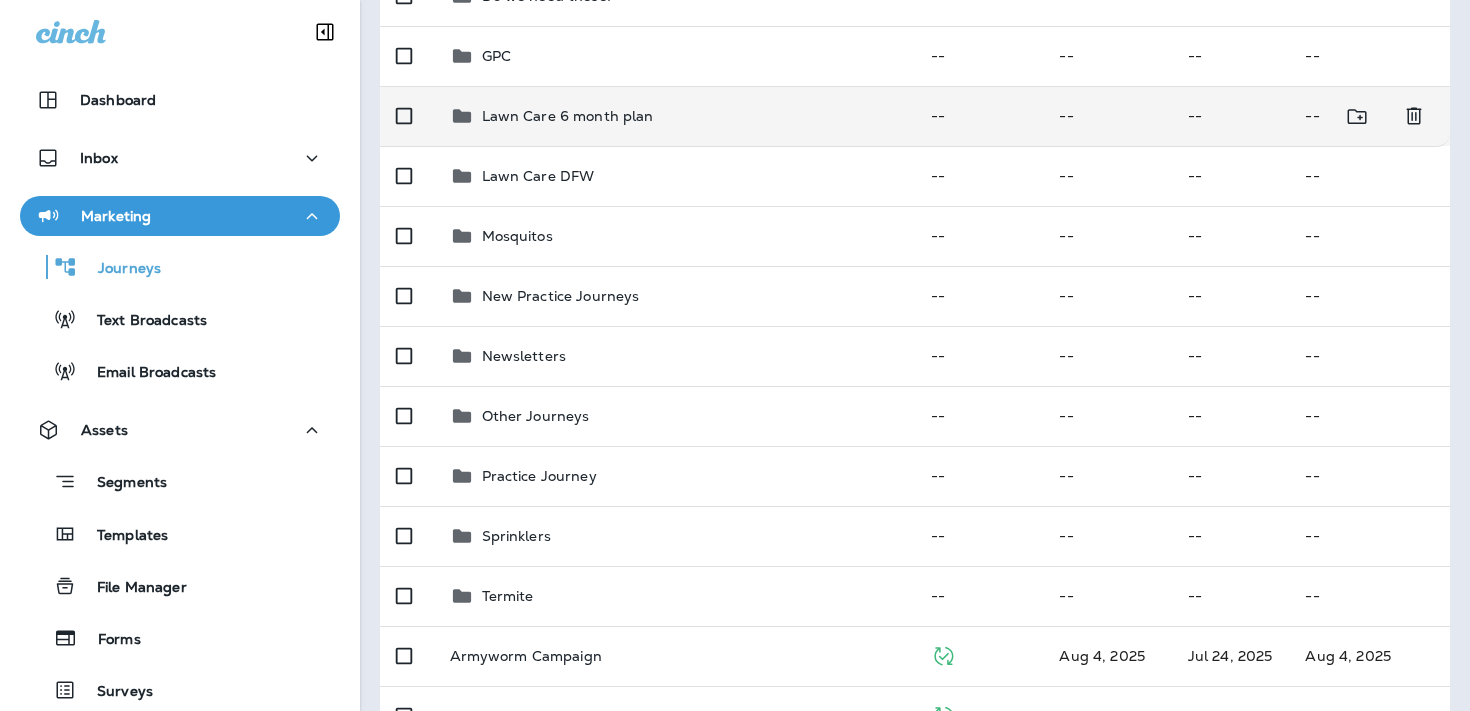 click on "Lawn Care 6 month plan" at bounding box center (675, 116) 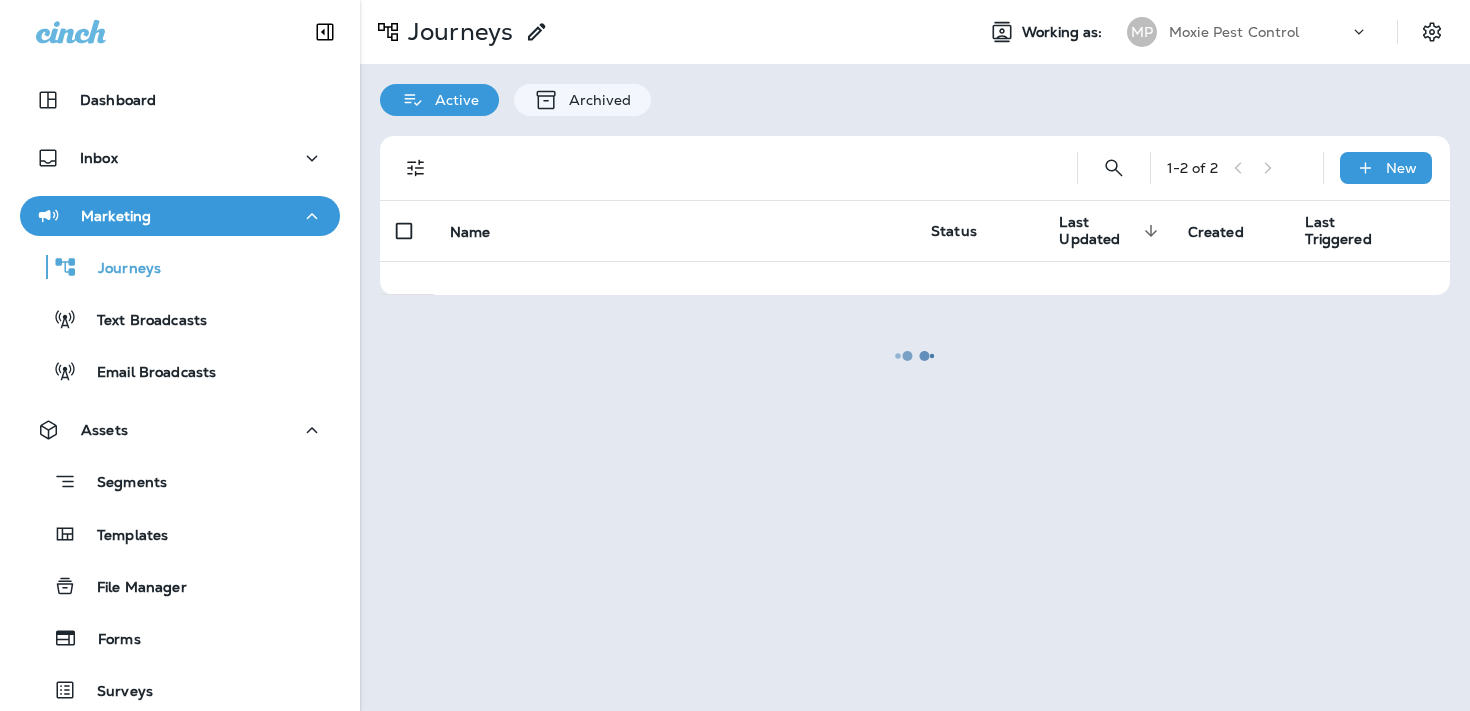 scroll, scrollTop: 0, scrollLeft: 0, axis: both 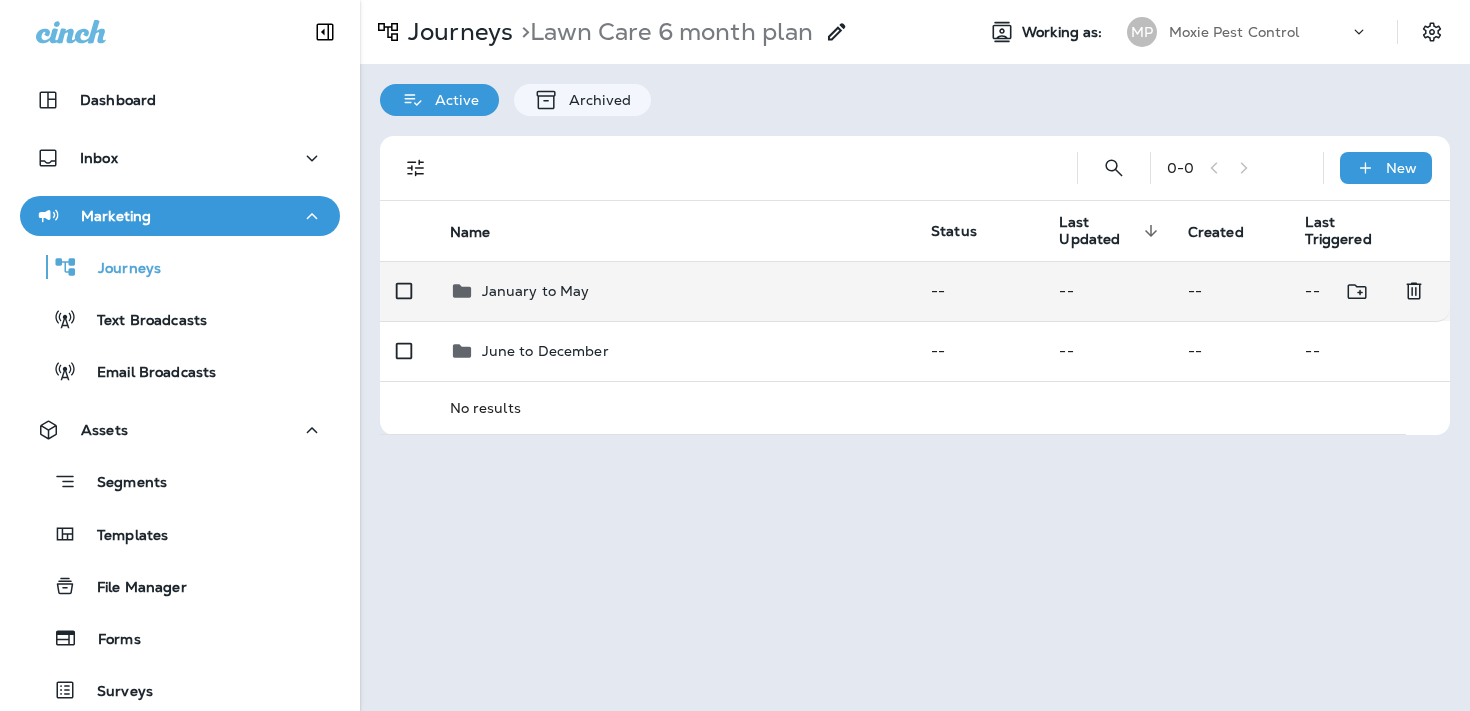 click on "January to May" at bounding box center [675, 291] 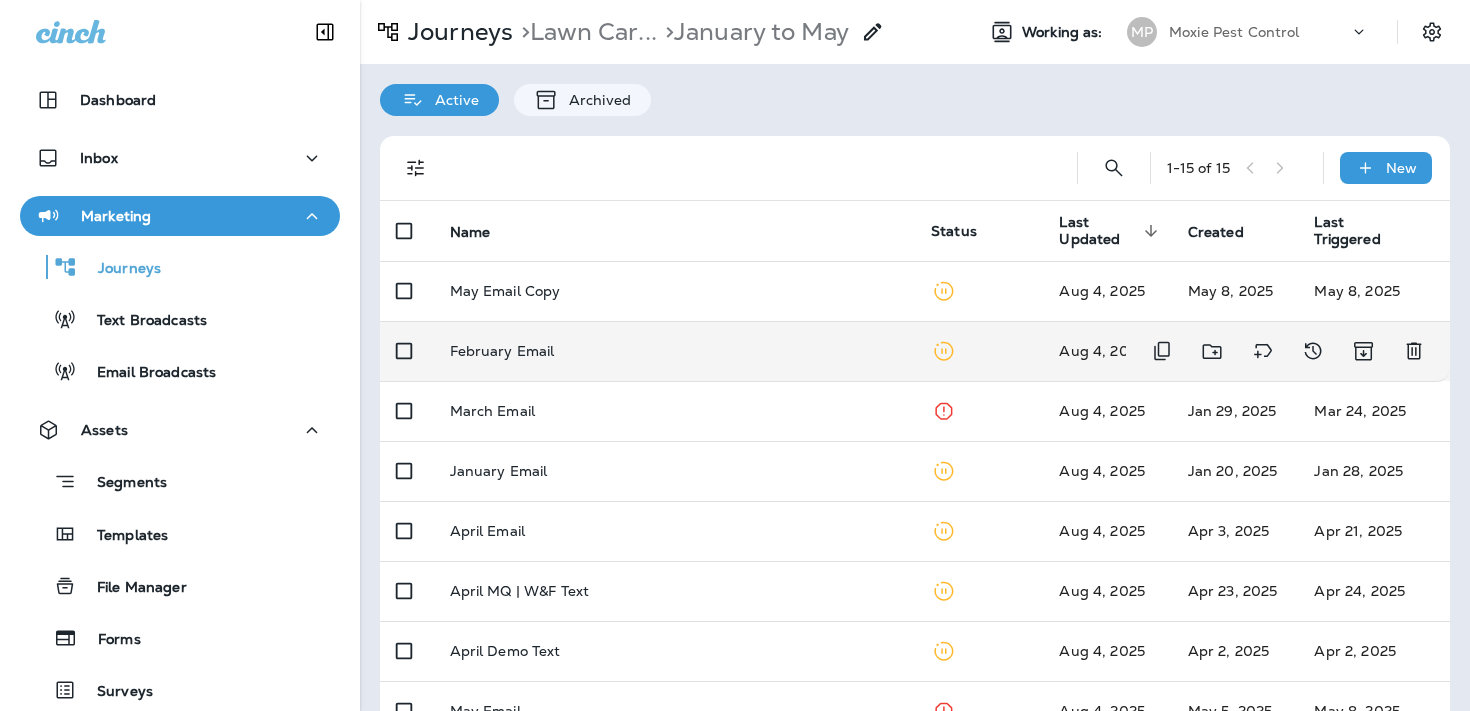 click on "February Email" at bounding box center (675, 351) 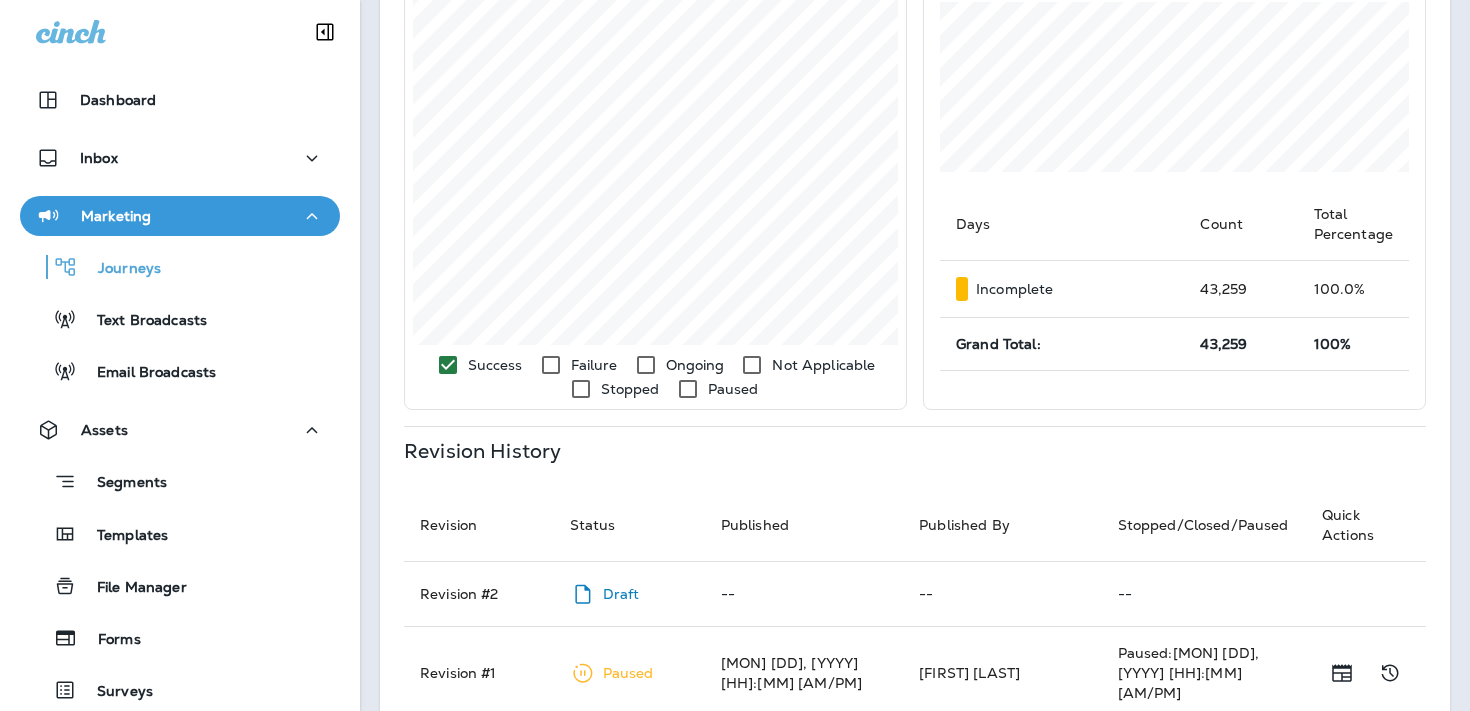 scroll, scrollTop: 719, scrollLeft: 0, axis: vertical 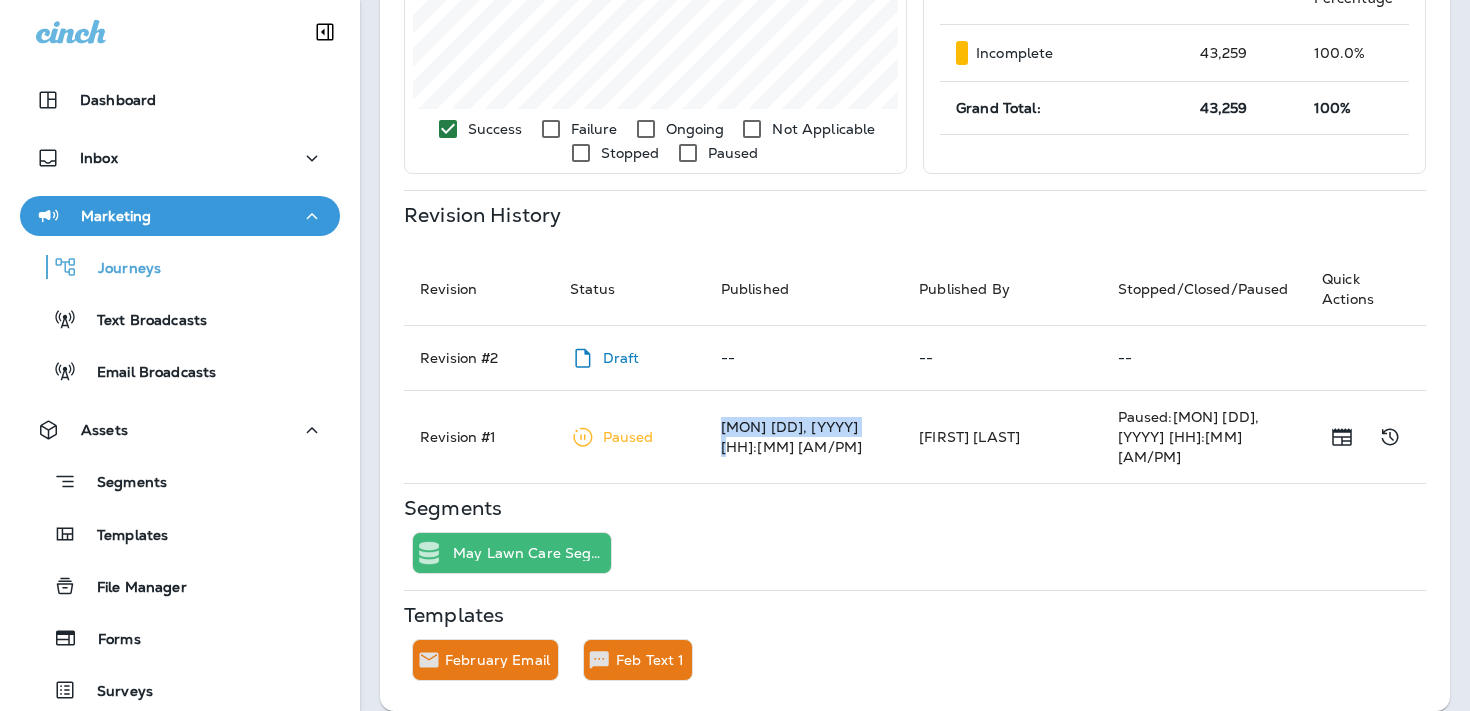 drag, startPoint x: 874, startPoint y: 423, endPoint x: 715, endPoint y: 418, distance: 159.0786 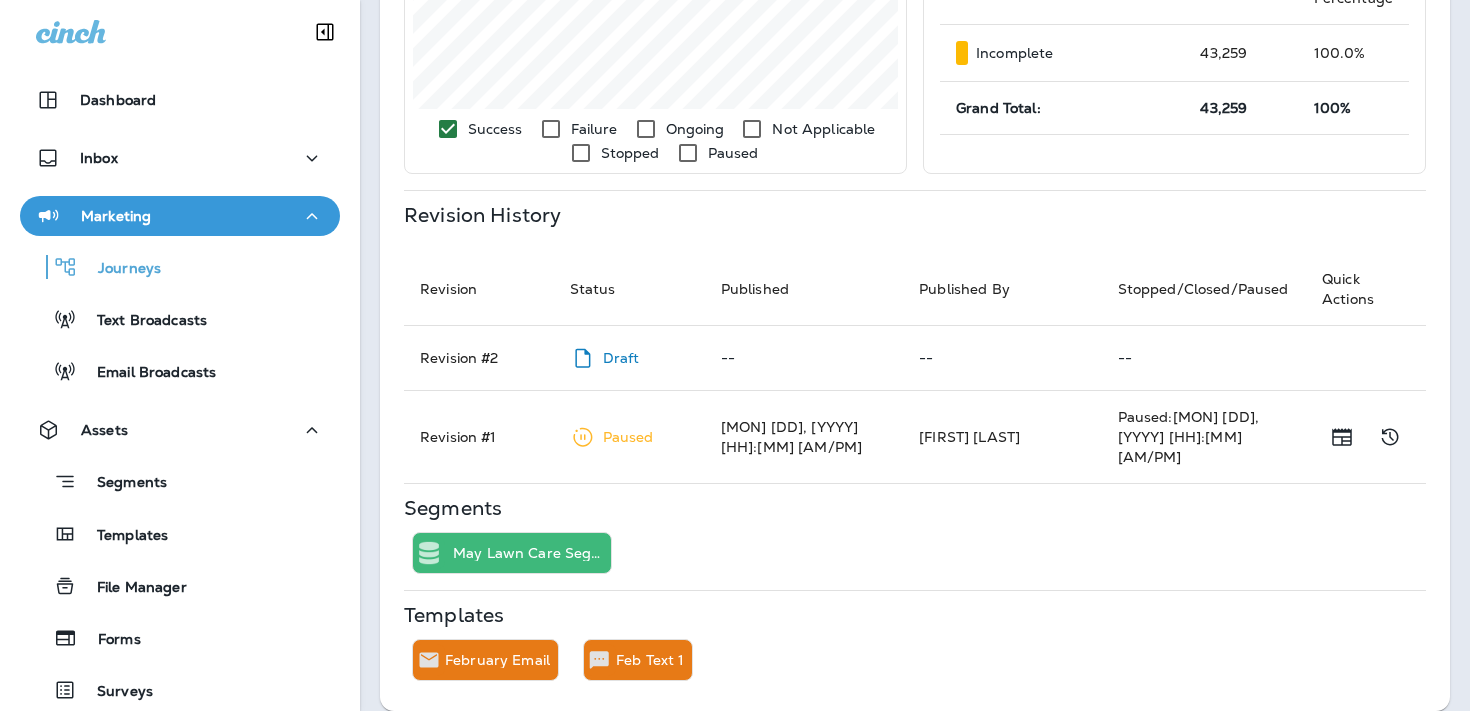 click on "Feb Text 1" at bounding box center [650, 660] 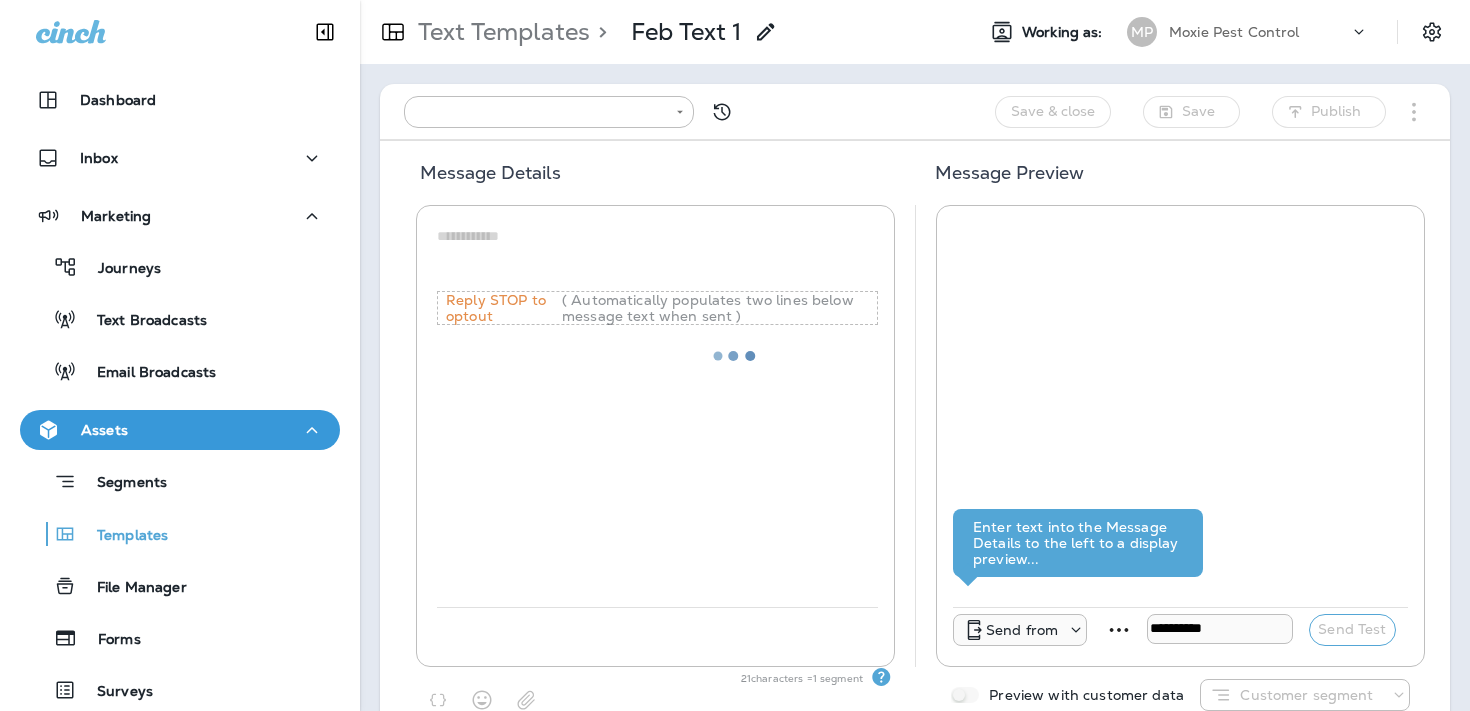 type on "**********" 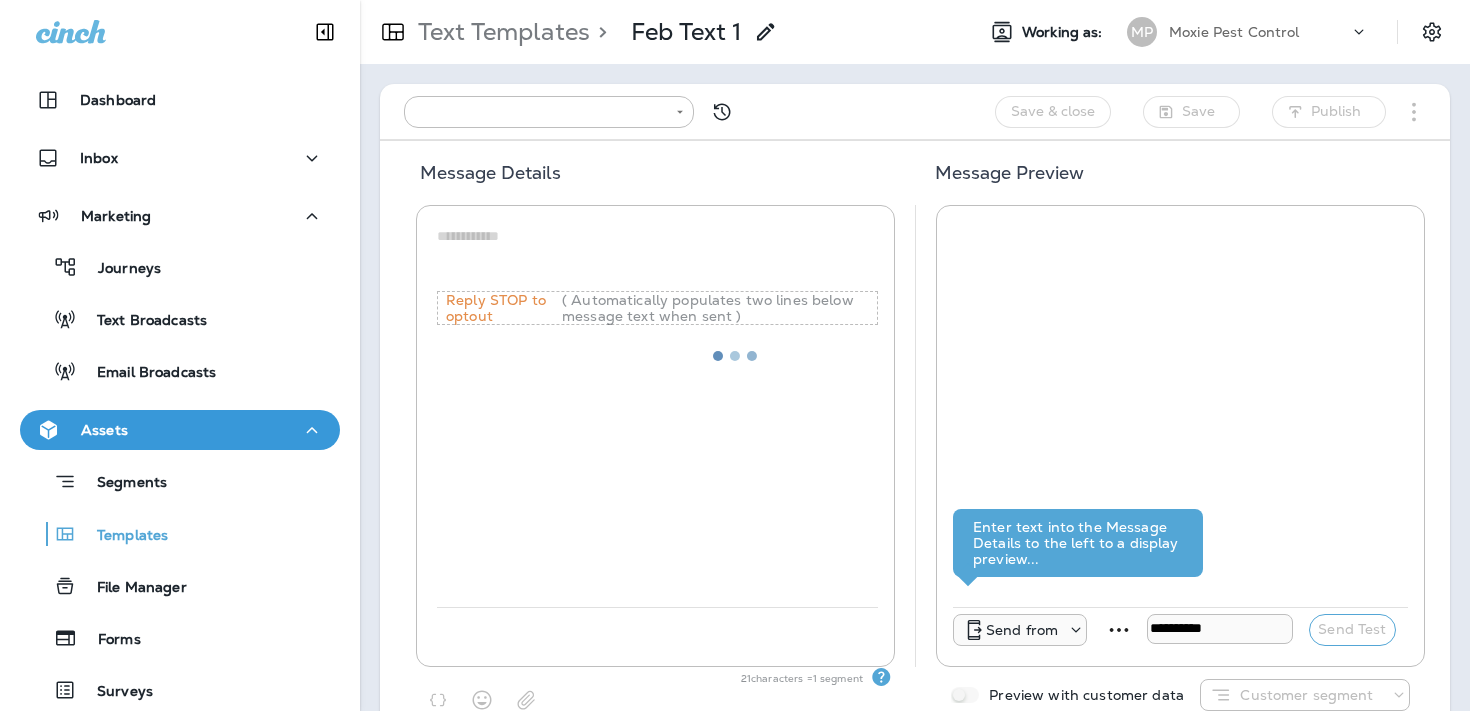 type on "**********" 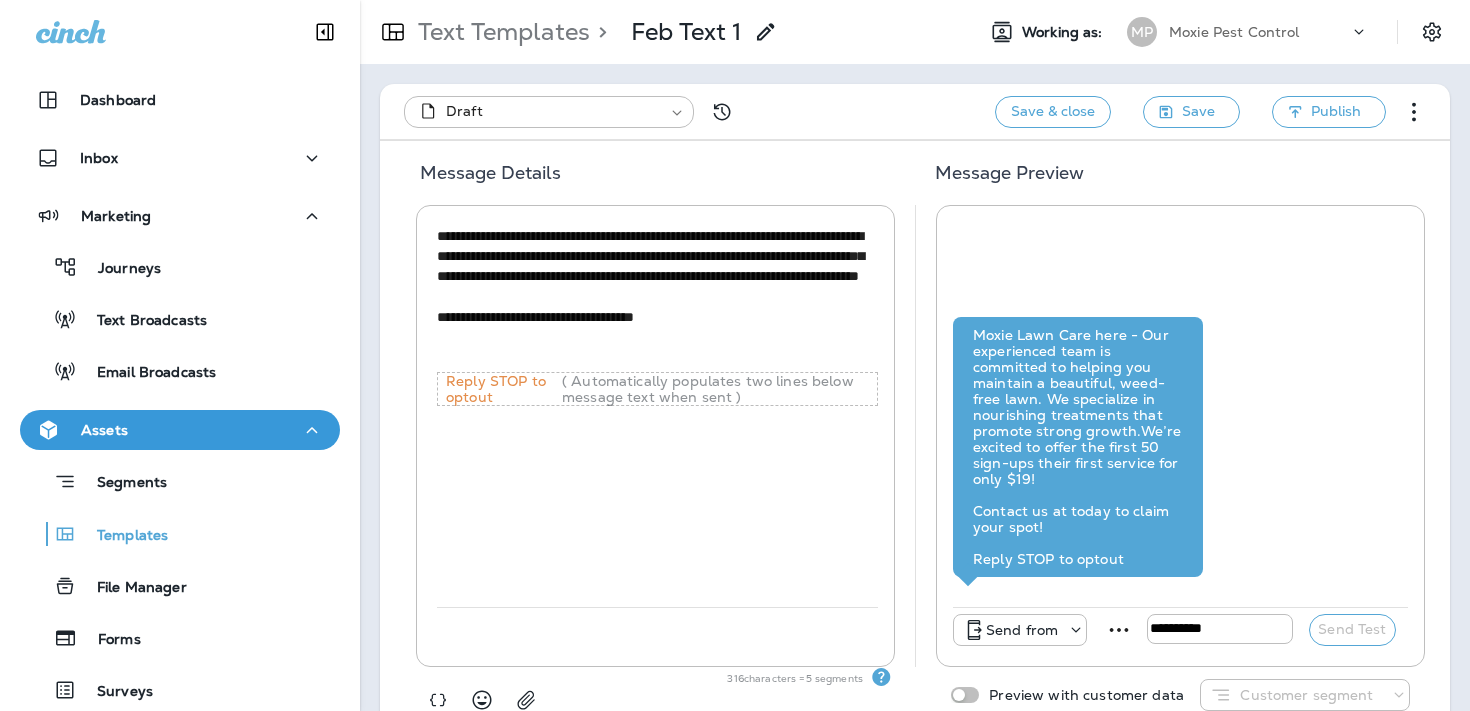 scroll, scrollTop: 48, scrollLeft: 0, axis: vertical 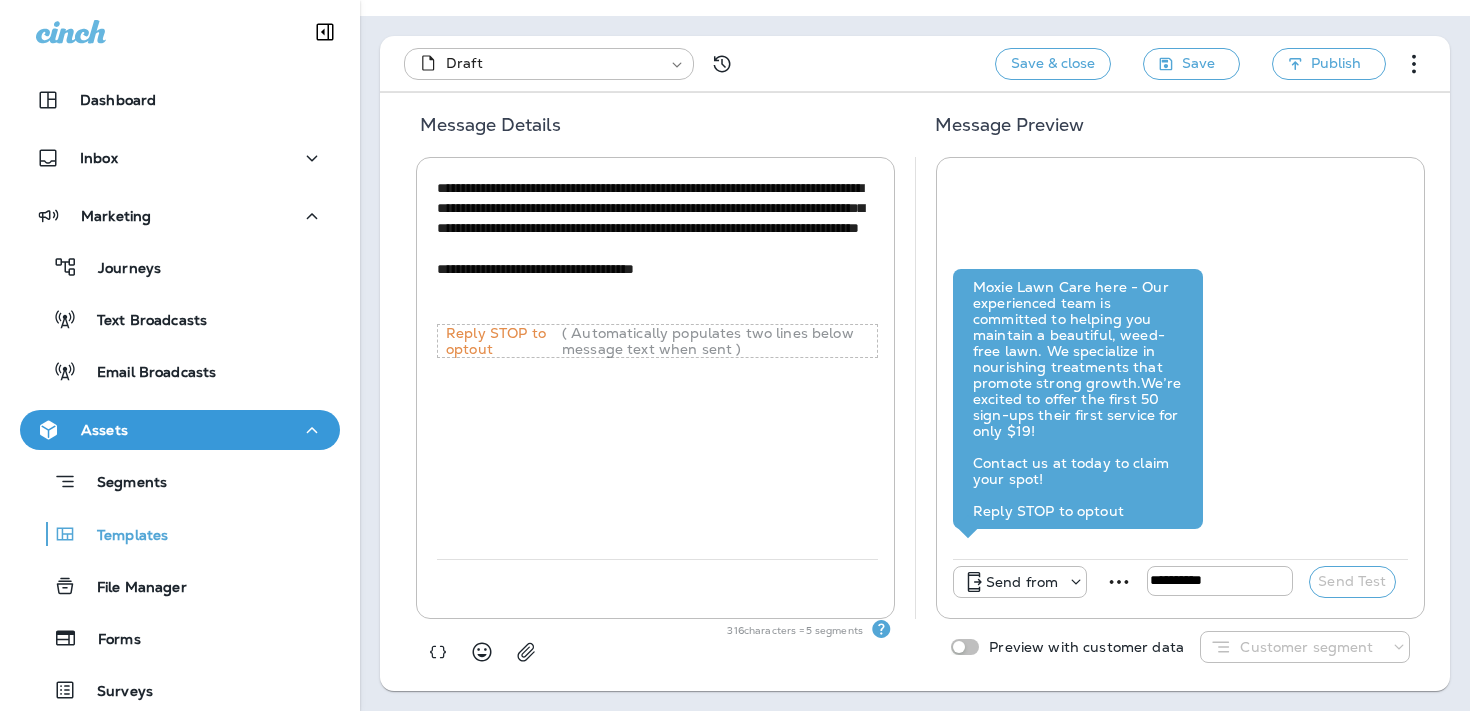 click on "**********" at bounding box center [657, 248] 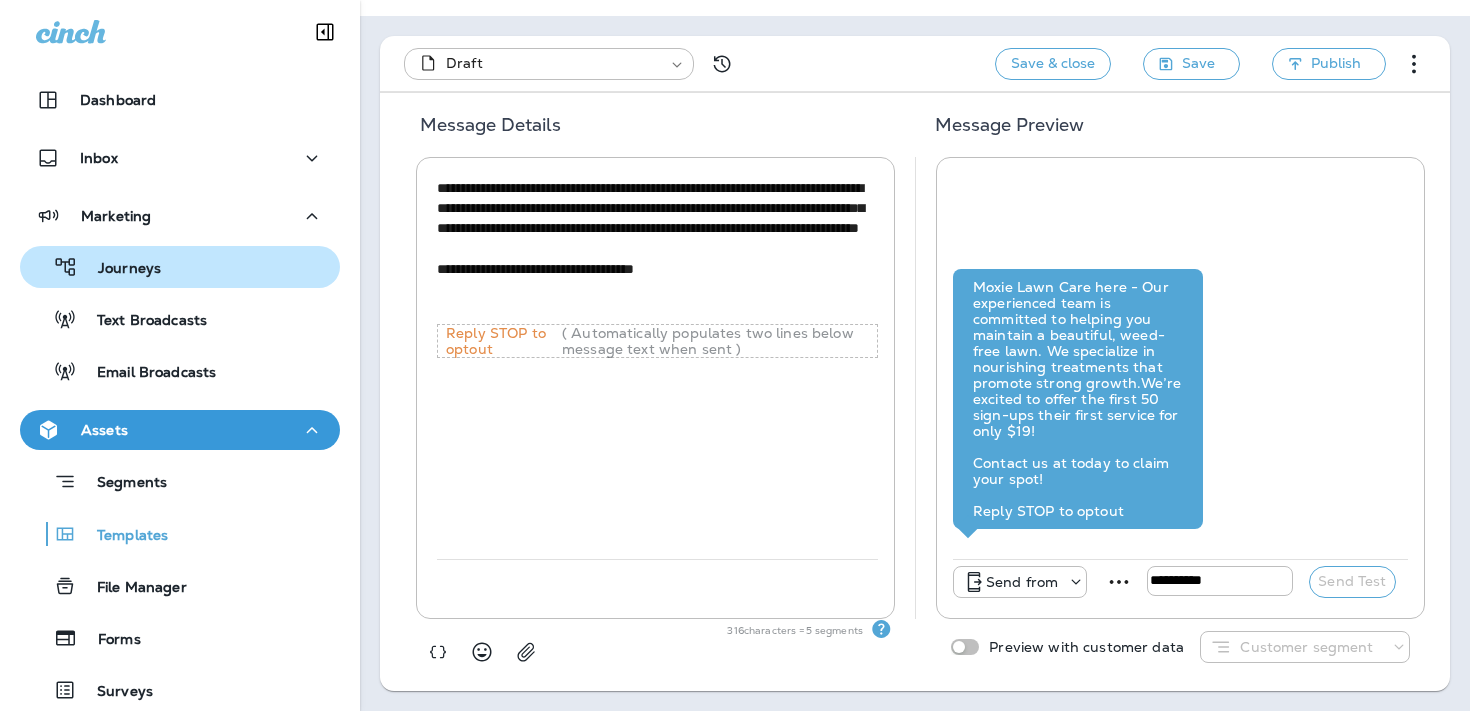 click on "Journeys" at bounding box center [119, 269] 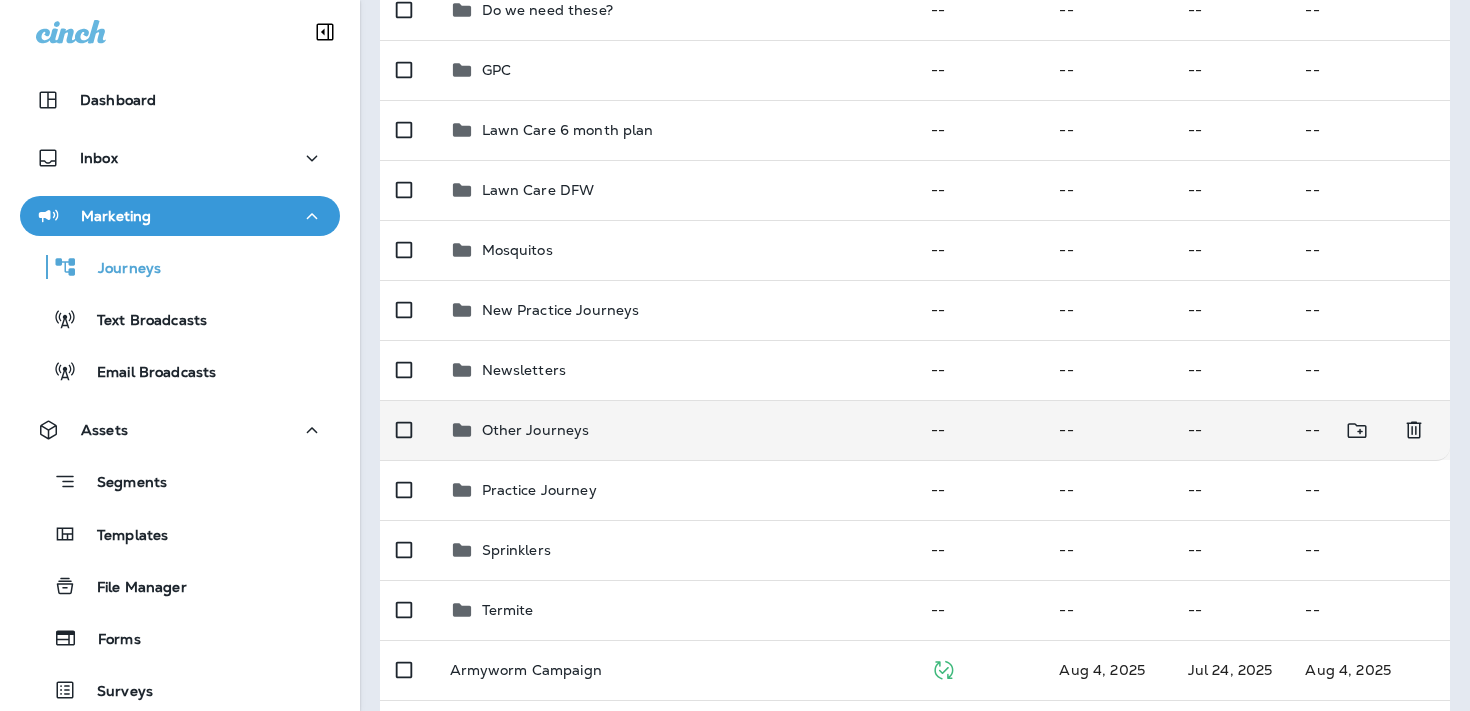 scroll, scrollTop: 391, scrollLeft: 0, axis: vertical 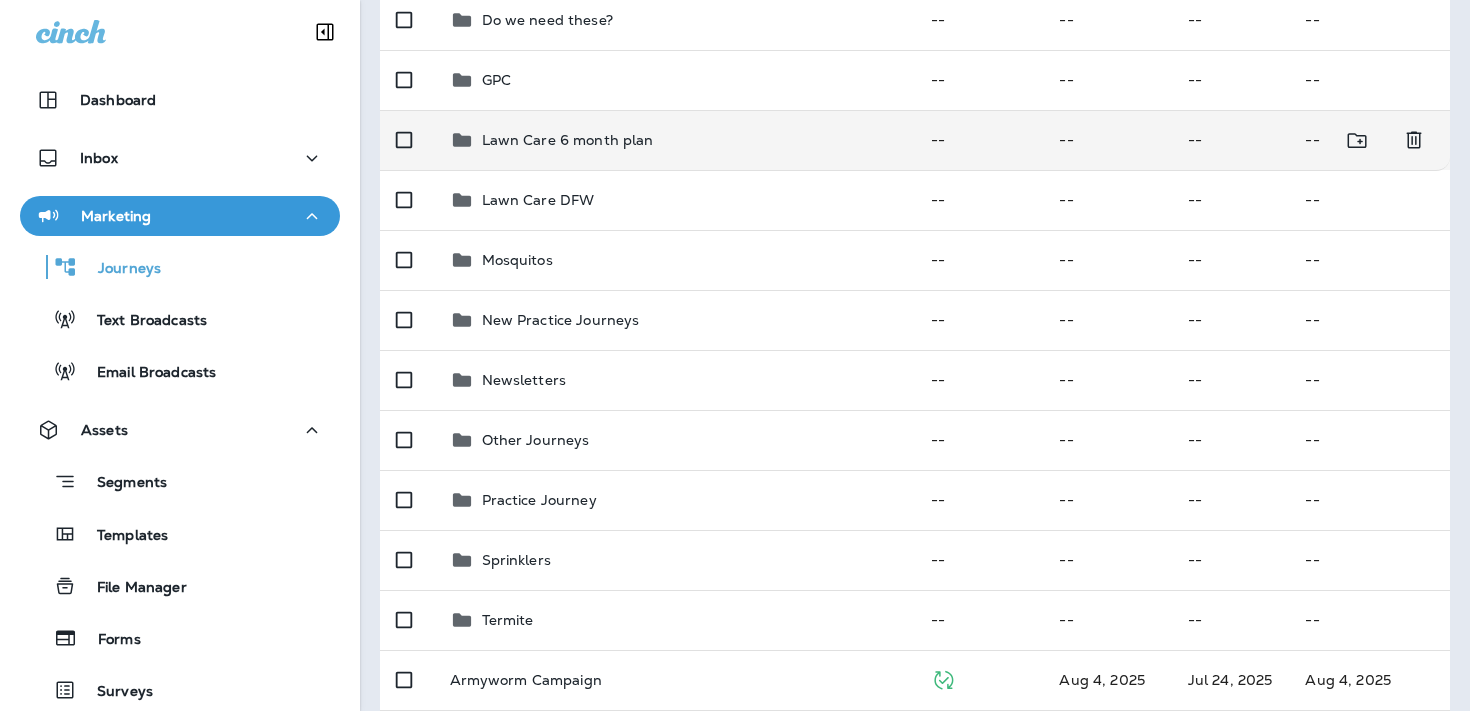 click on "Lawn Care 6 month plan" at bounding box center [675, 140] 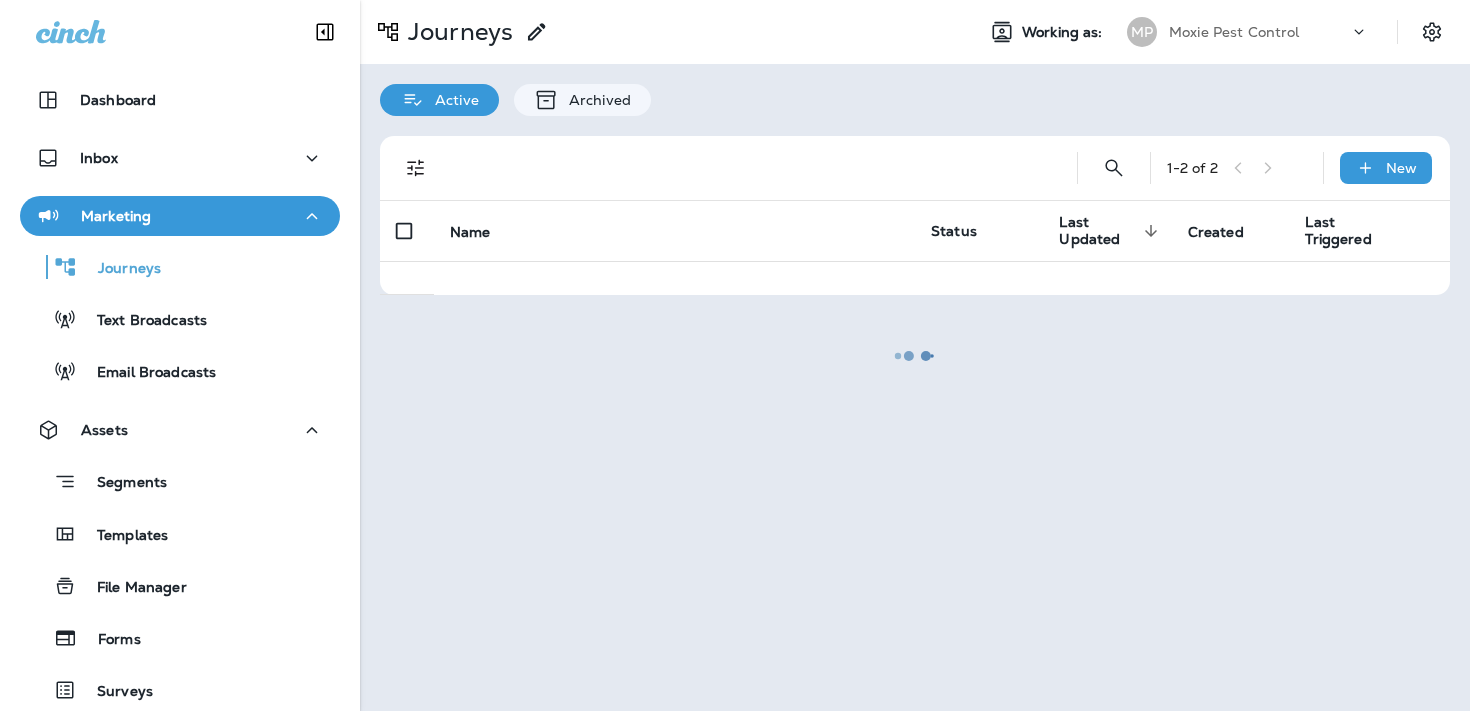scroll, scrollTop: 0, scrollLeft: 0, axis: both 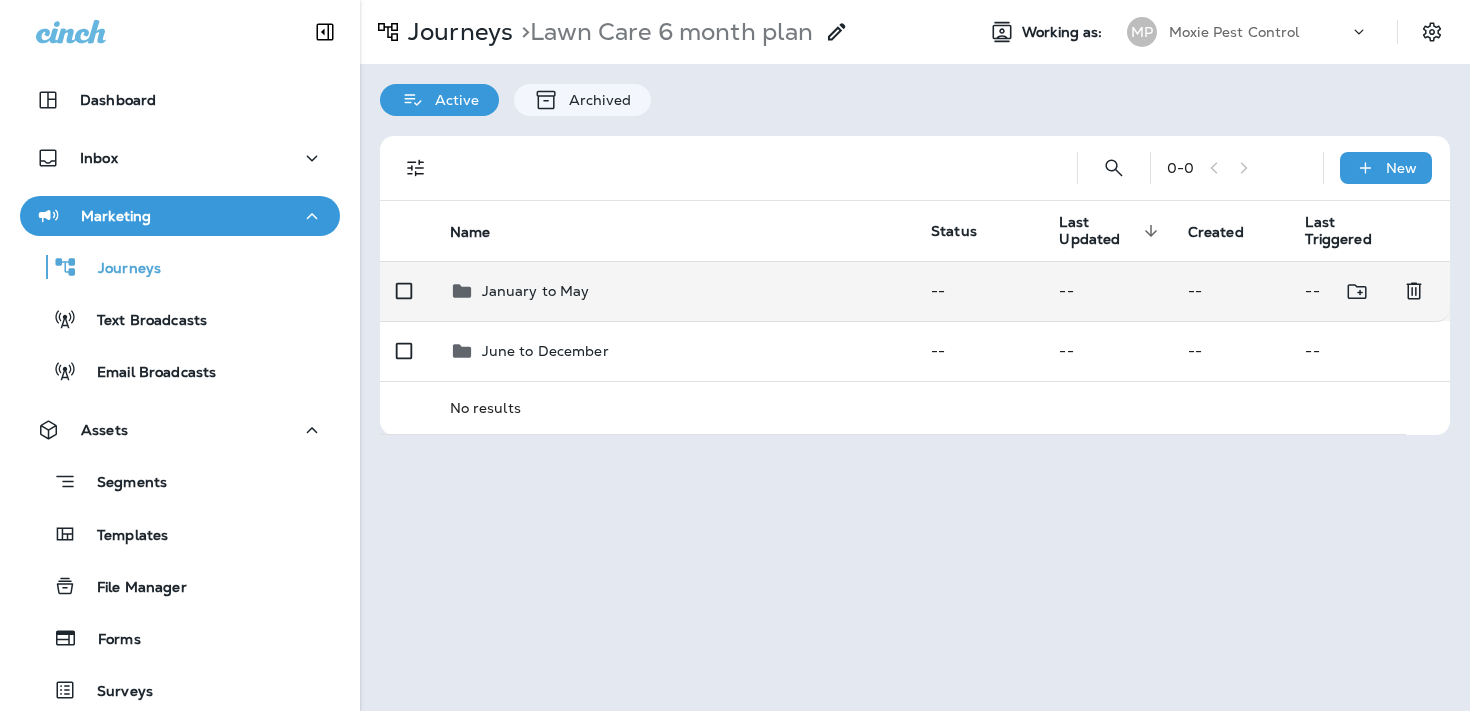 click on "January to May" at bounding box center (675, 291) 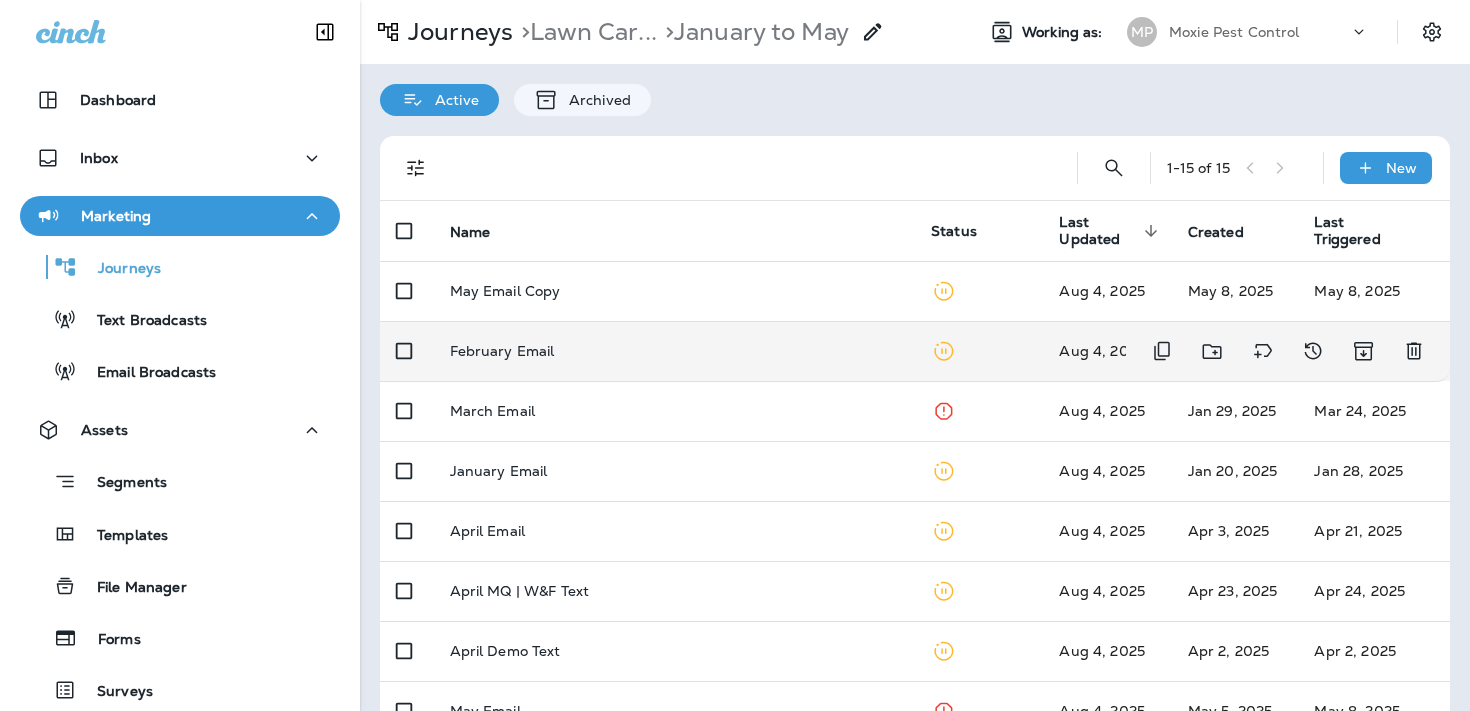 click on "February Email" at bounding box center (675, 351) 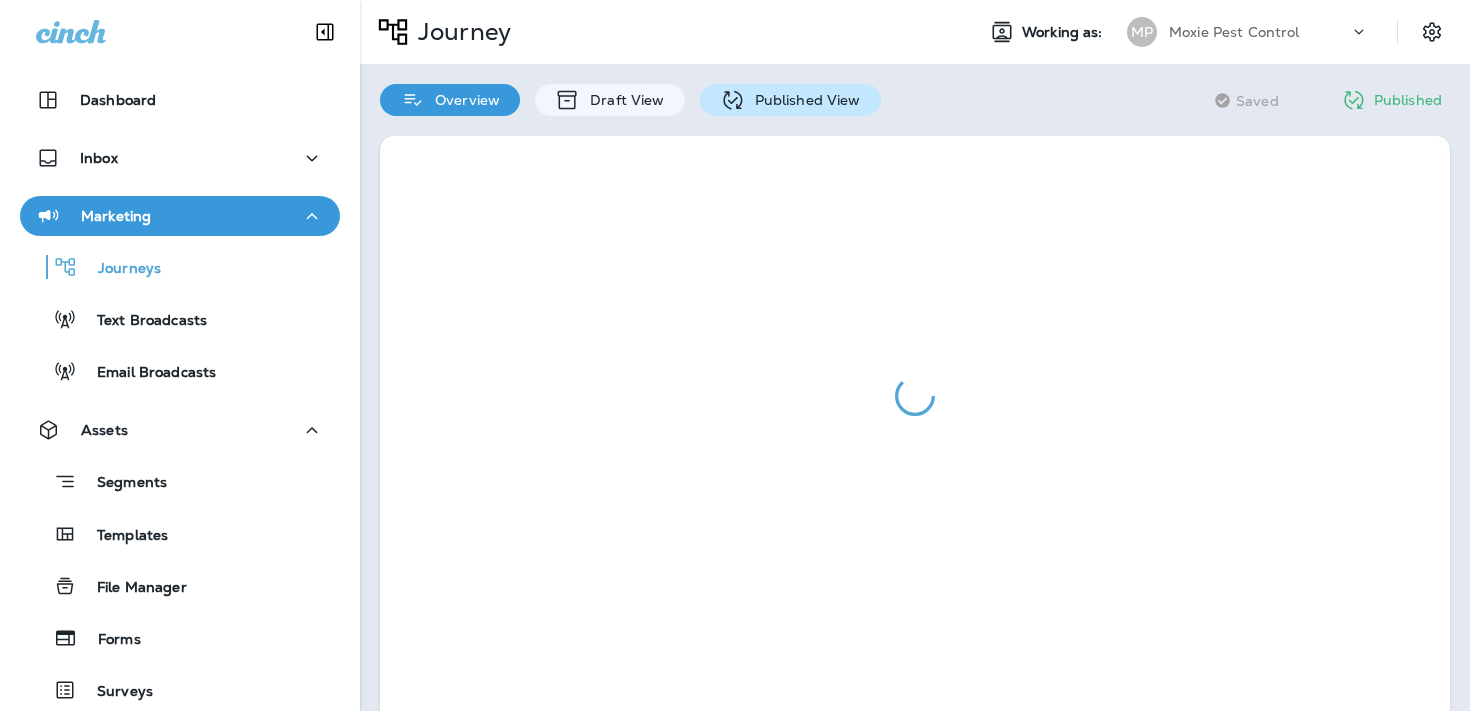 click on "Published View" at bounding box center (790, 100) 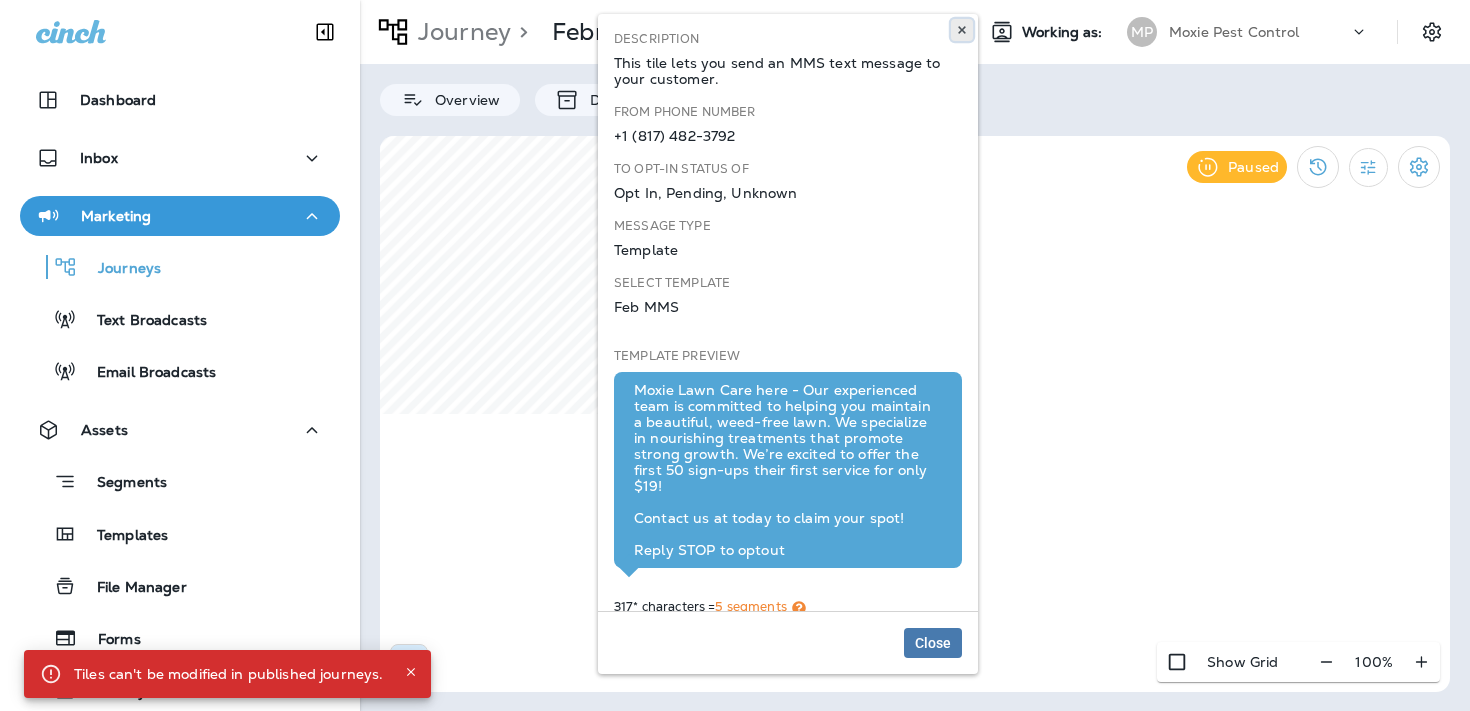 click 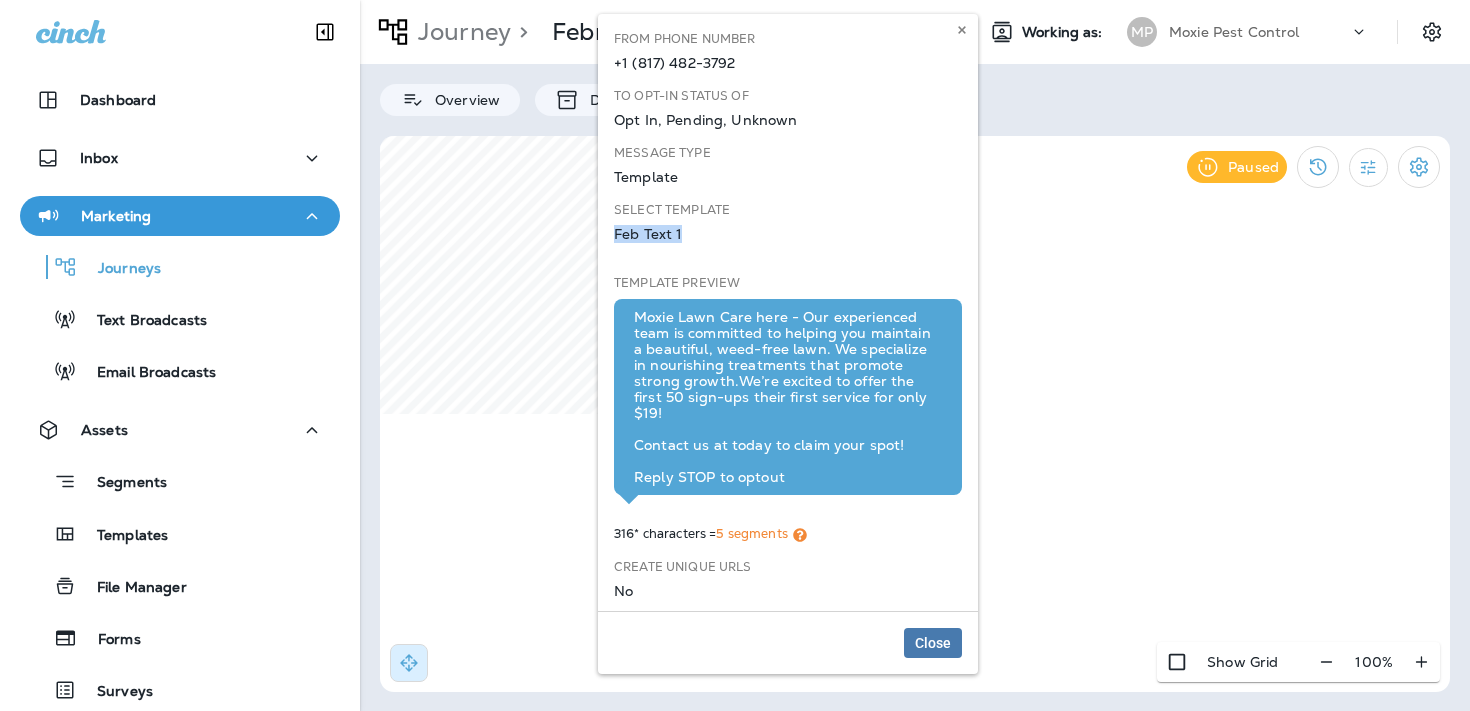 drag, startPoint x: 691, startPoint y: 228, endPoint x: 605, endPoint y: 225, distance: 86.05231 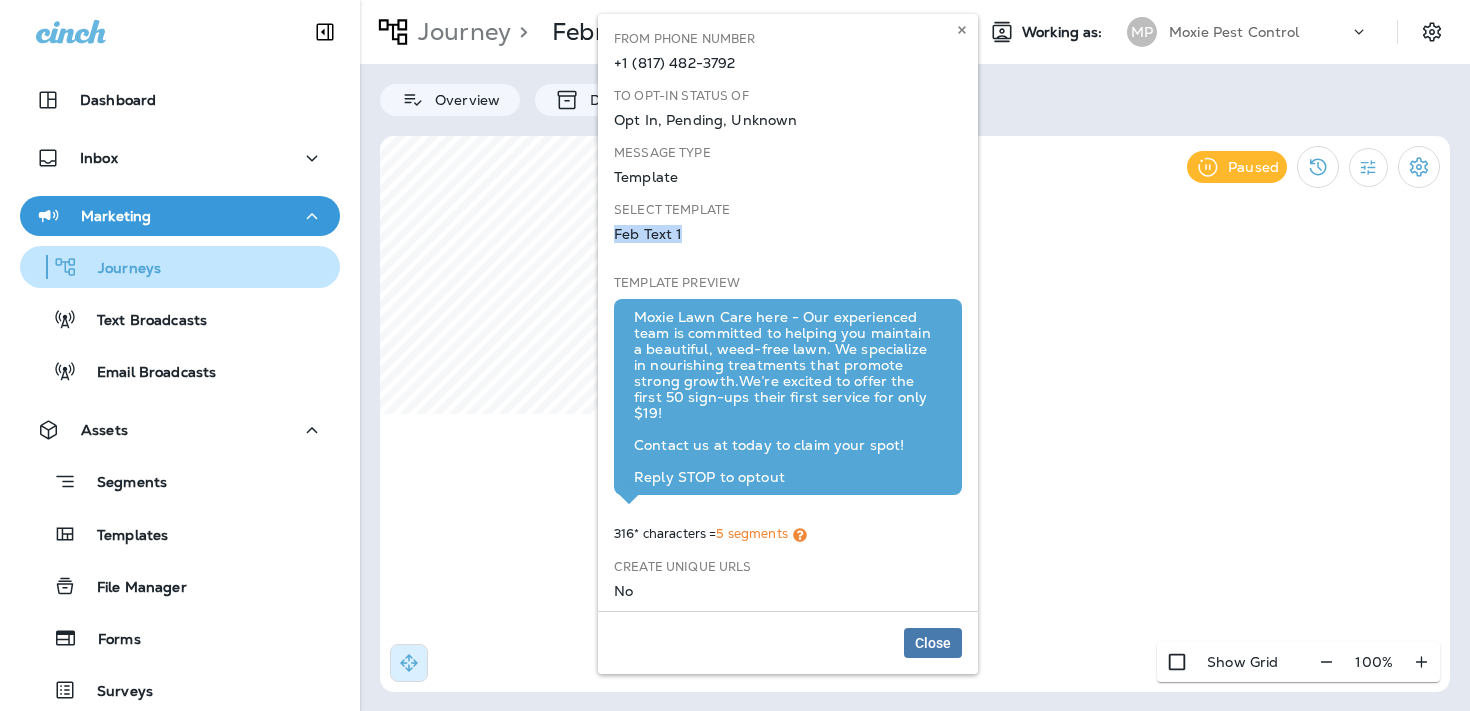 copy on "Feb Text 1" 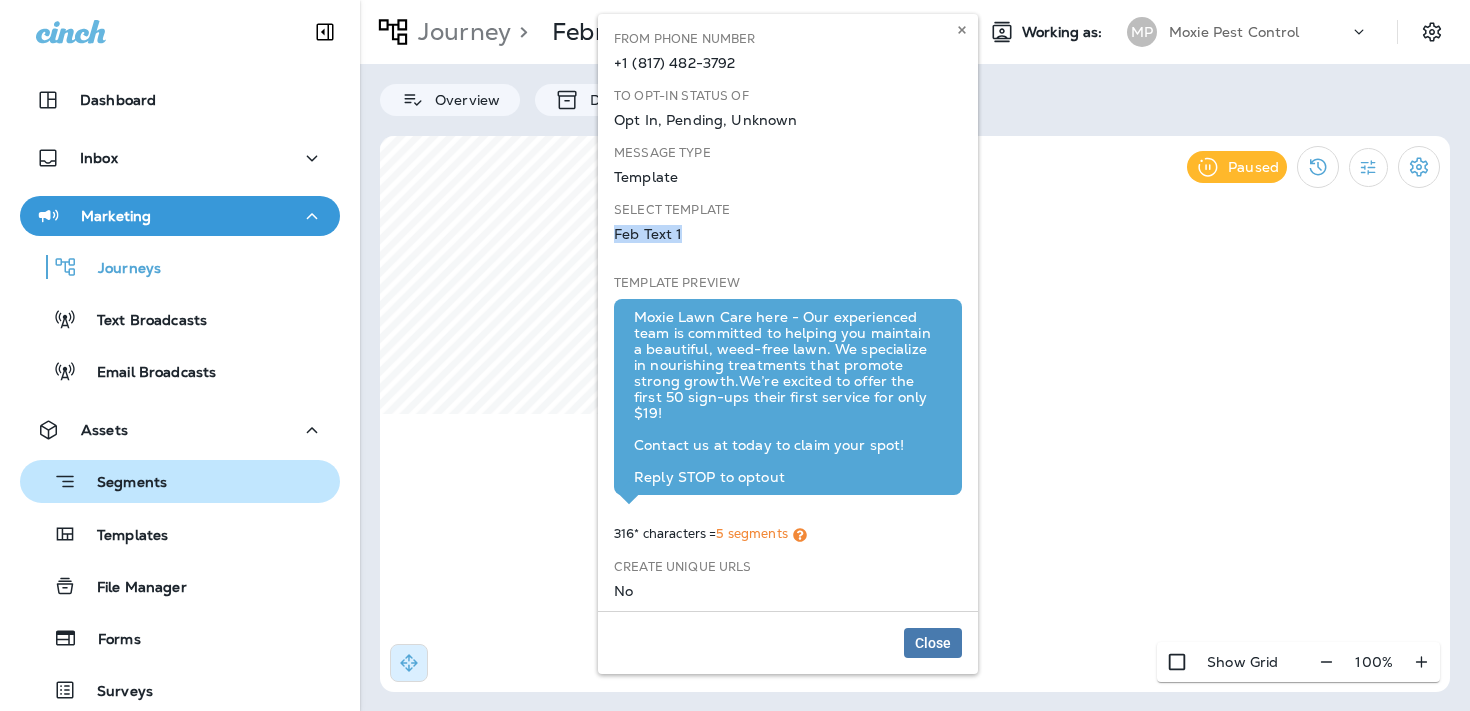 click on "Segments" at bounding box center (180, 481) 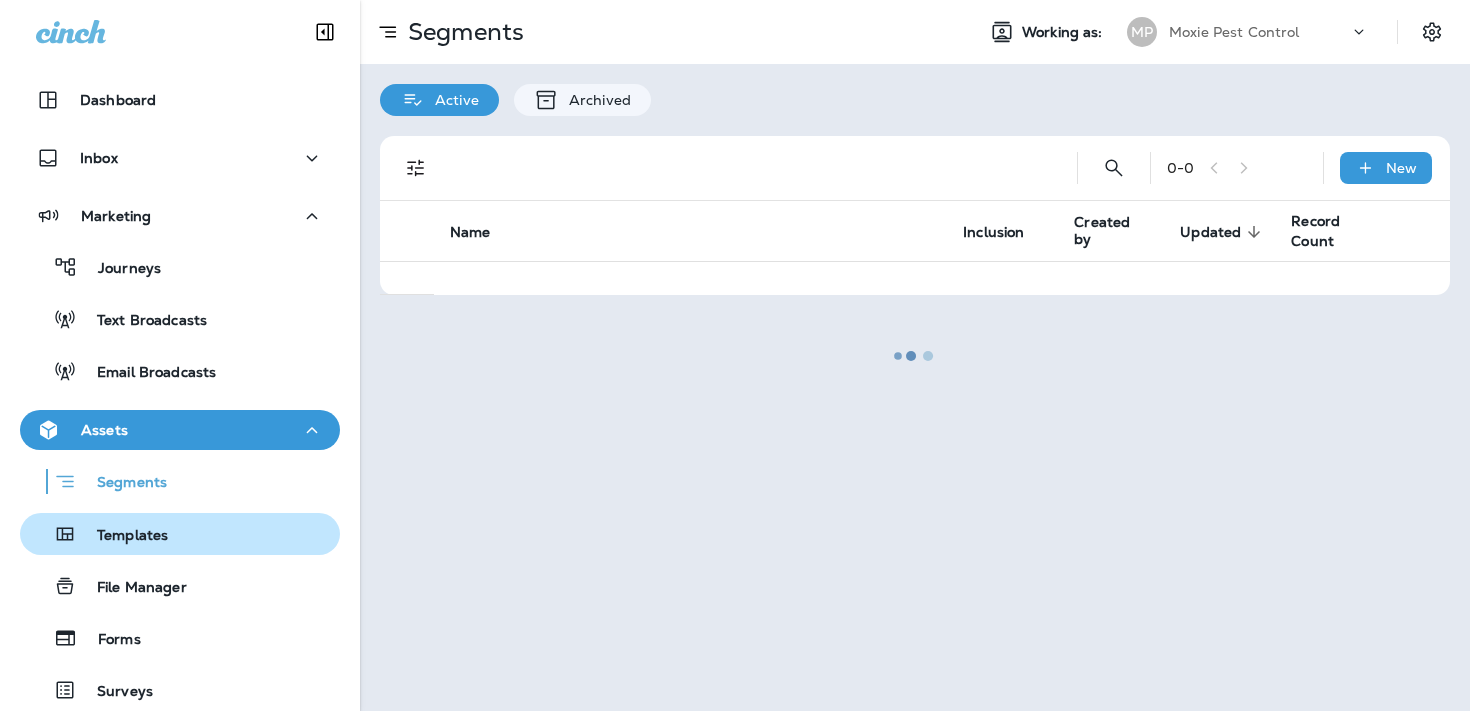 click on "Templates" at bounding box center [180, 534] 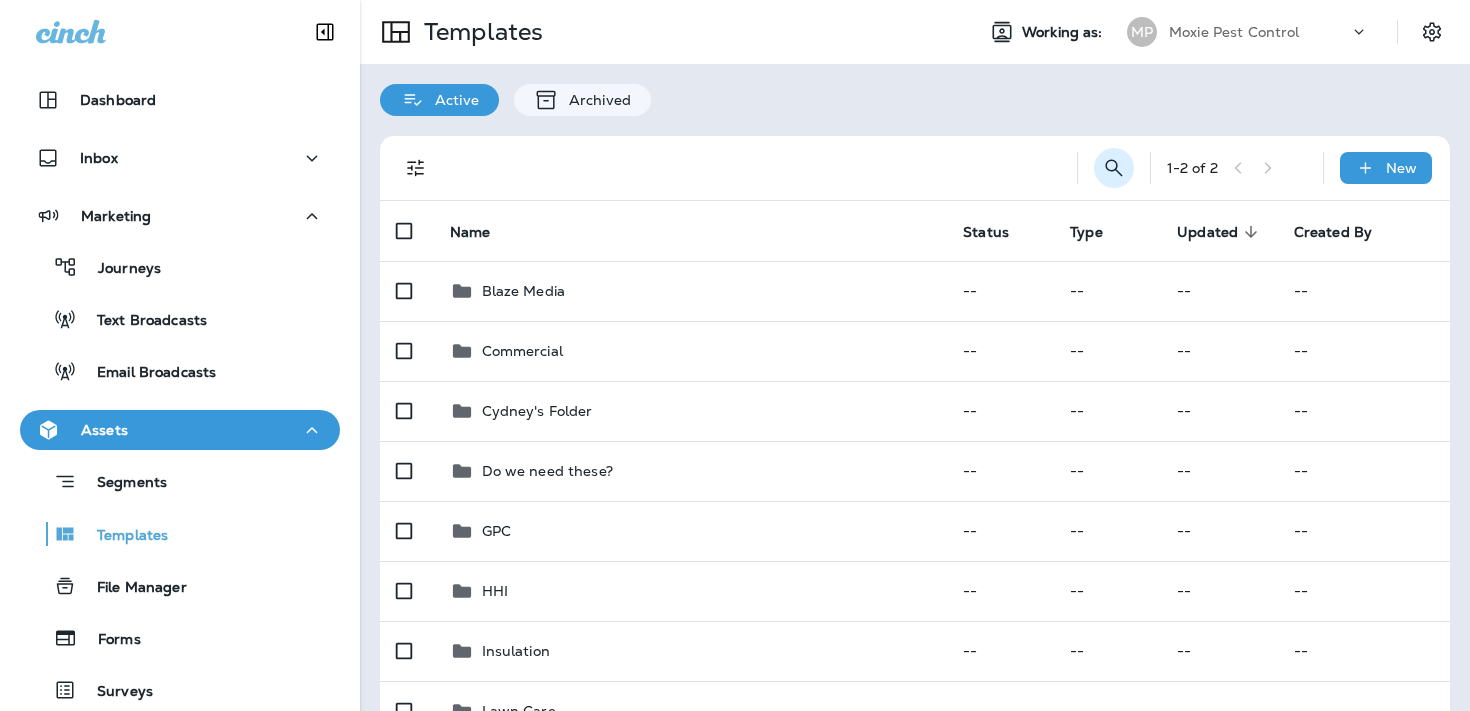 click 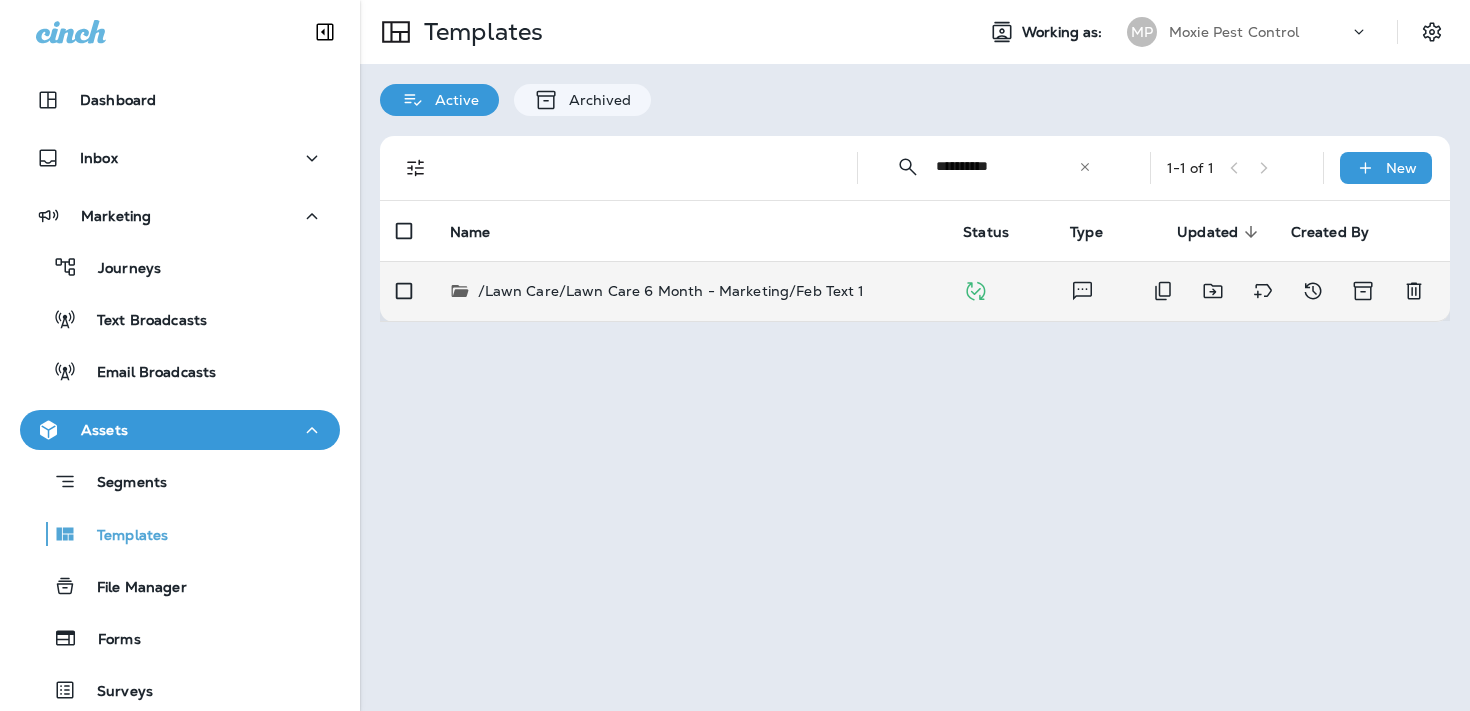 type on "**********" 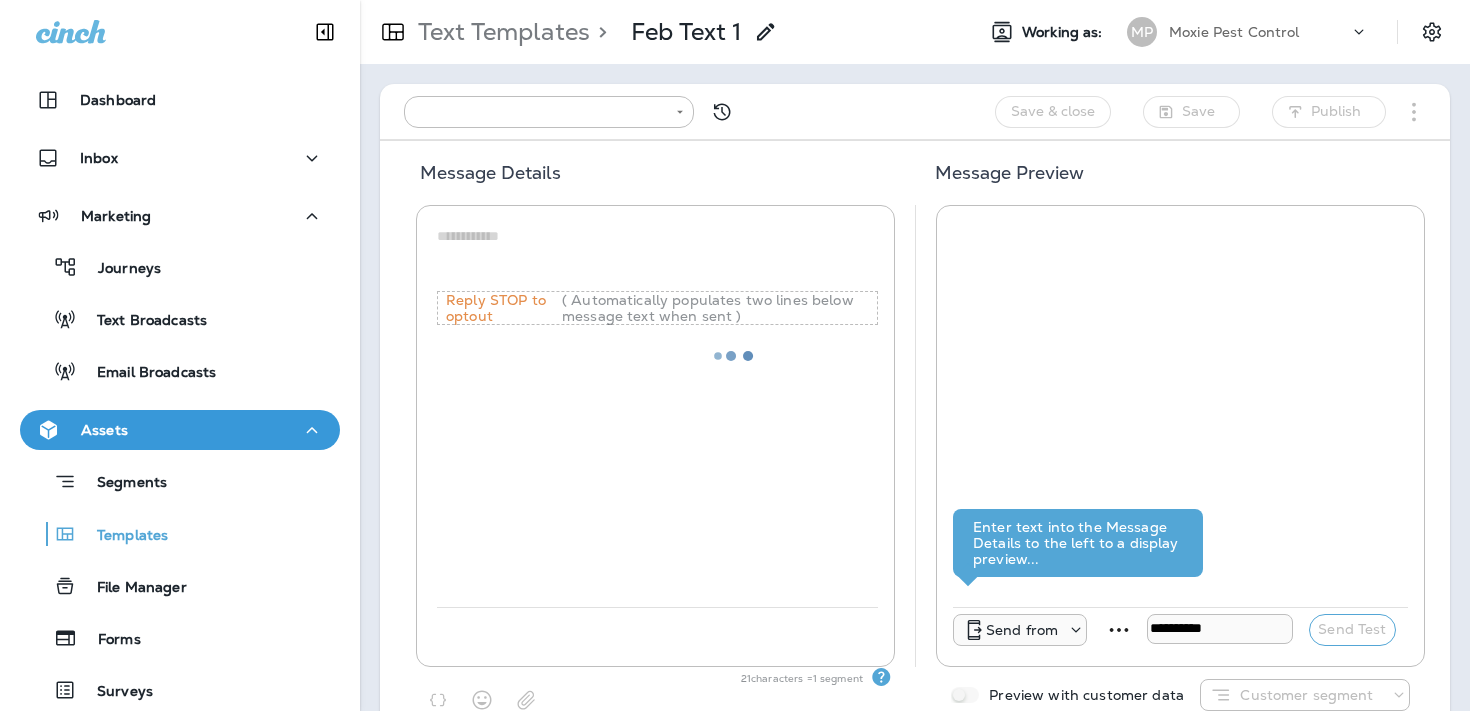 type on "**********" 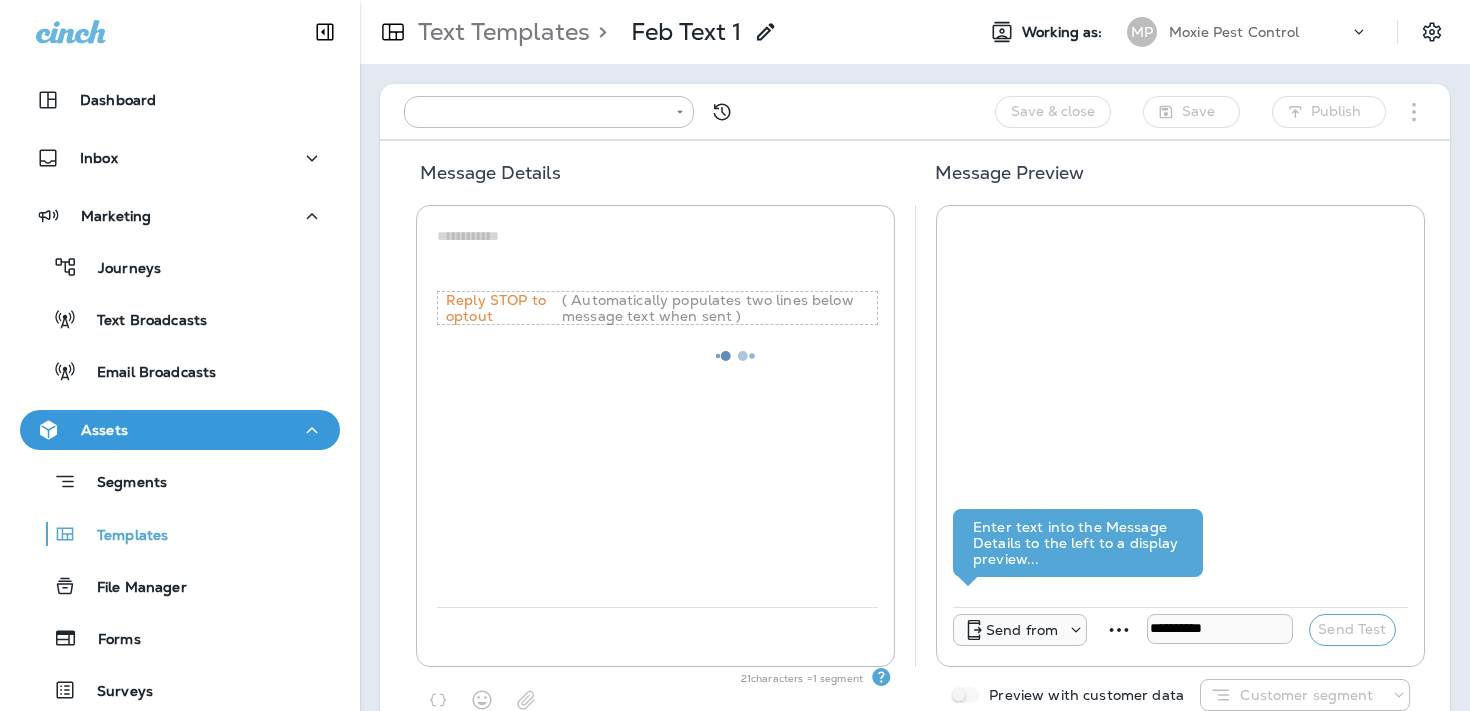 type on "**********" 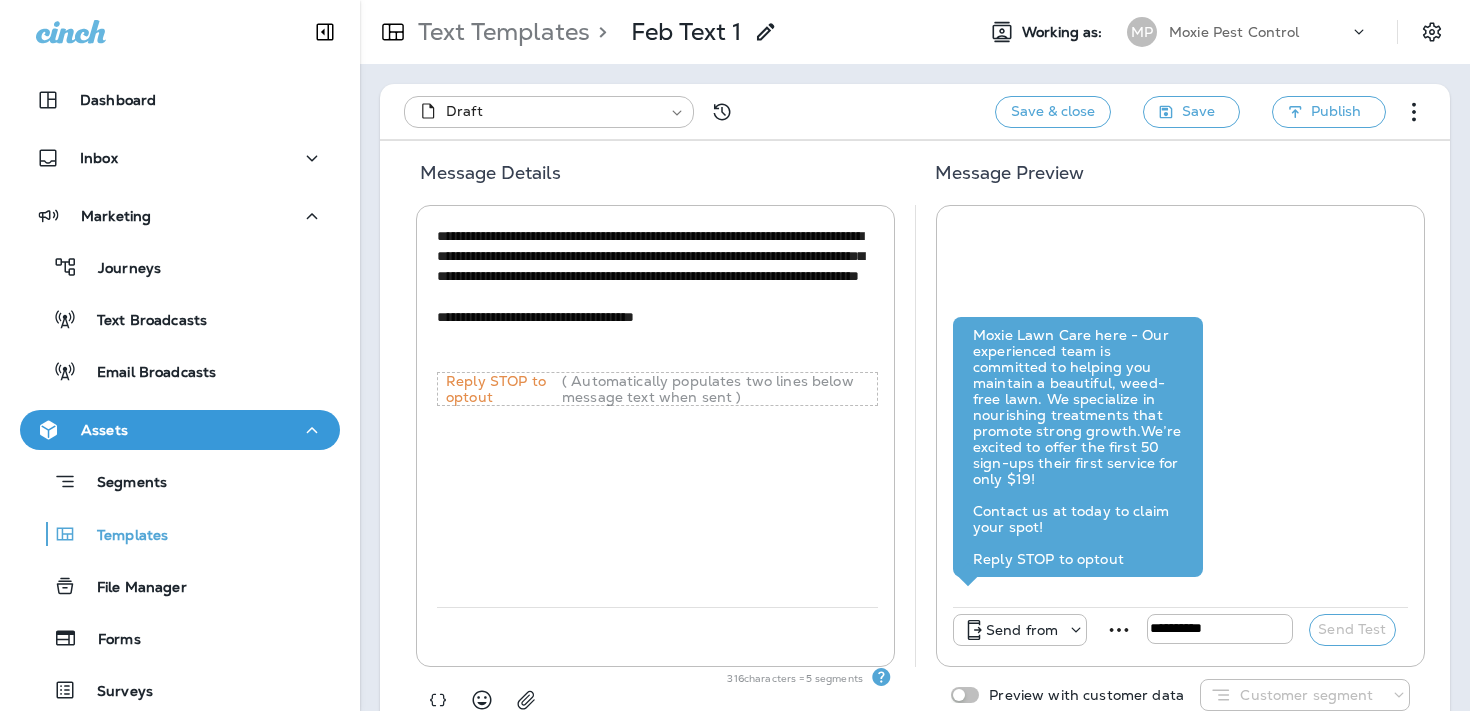 scroll, scrollTop: 46, scrollLeft: 0, axis: vertical 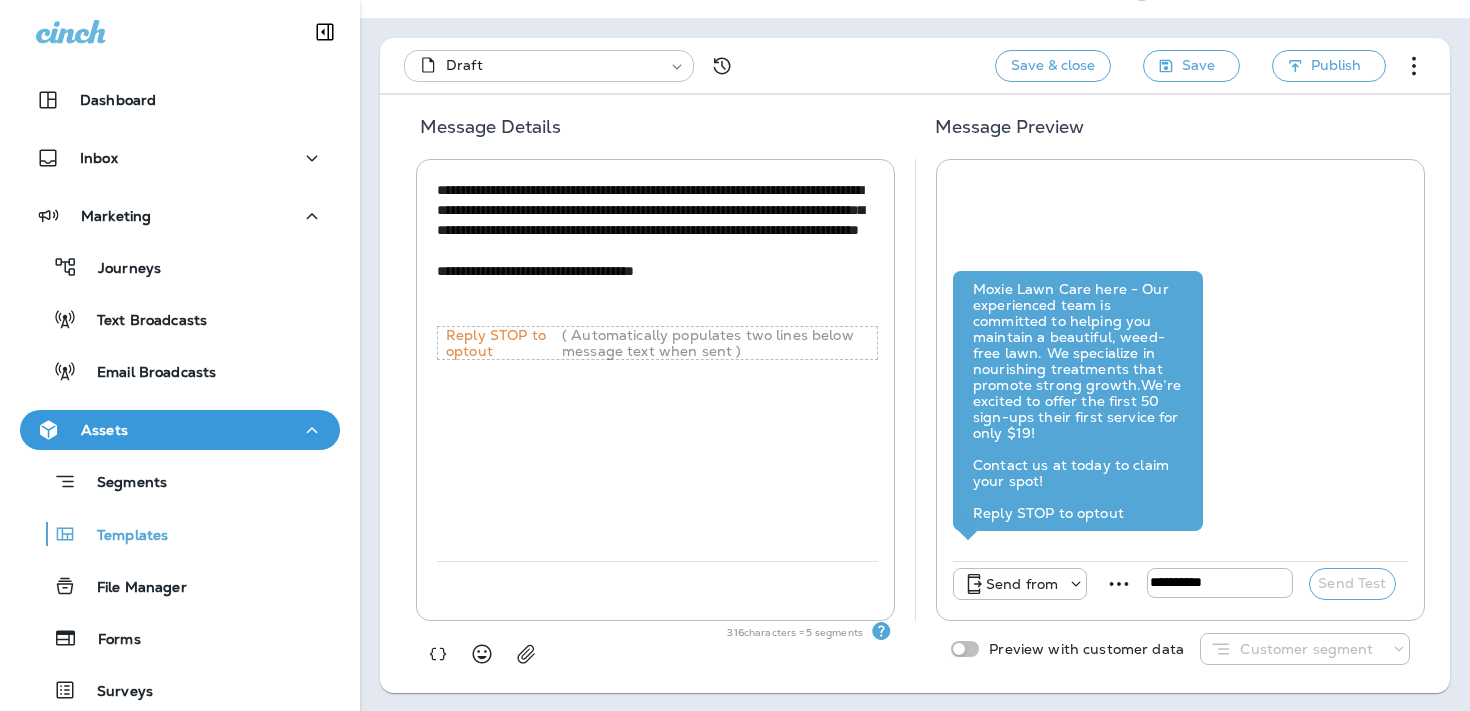 click on "**********" at bounding box center (735, 0) 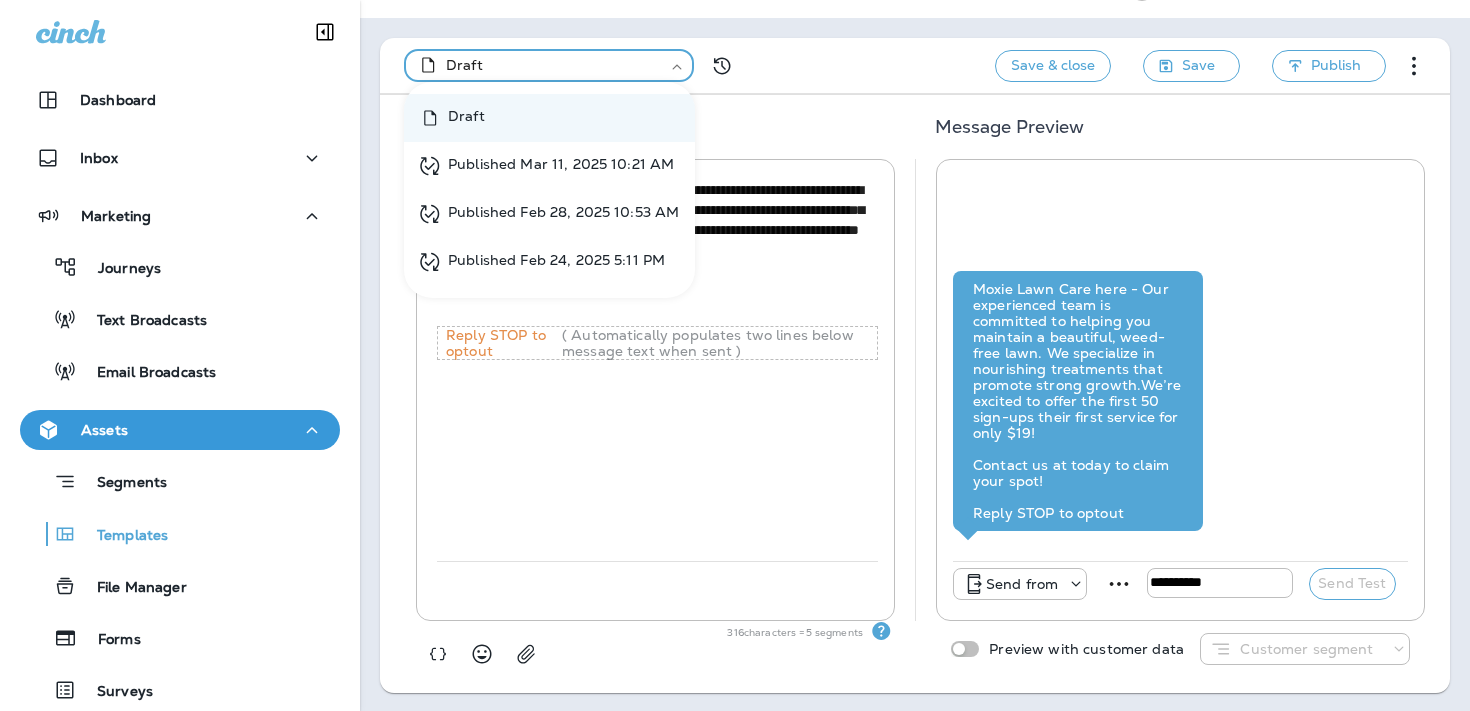 click at bounding box center [735, 355] 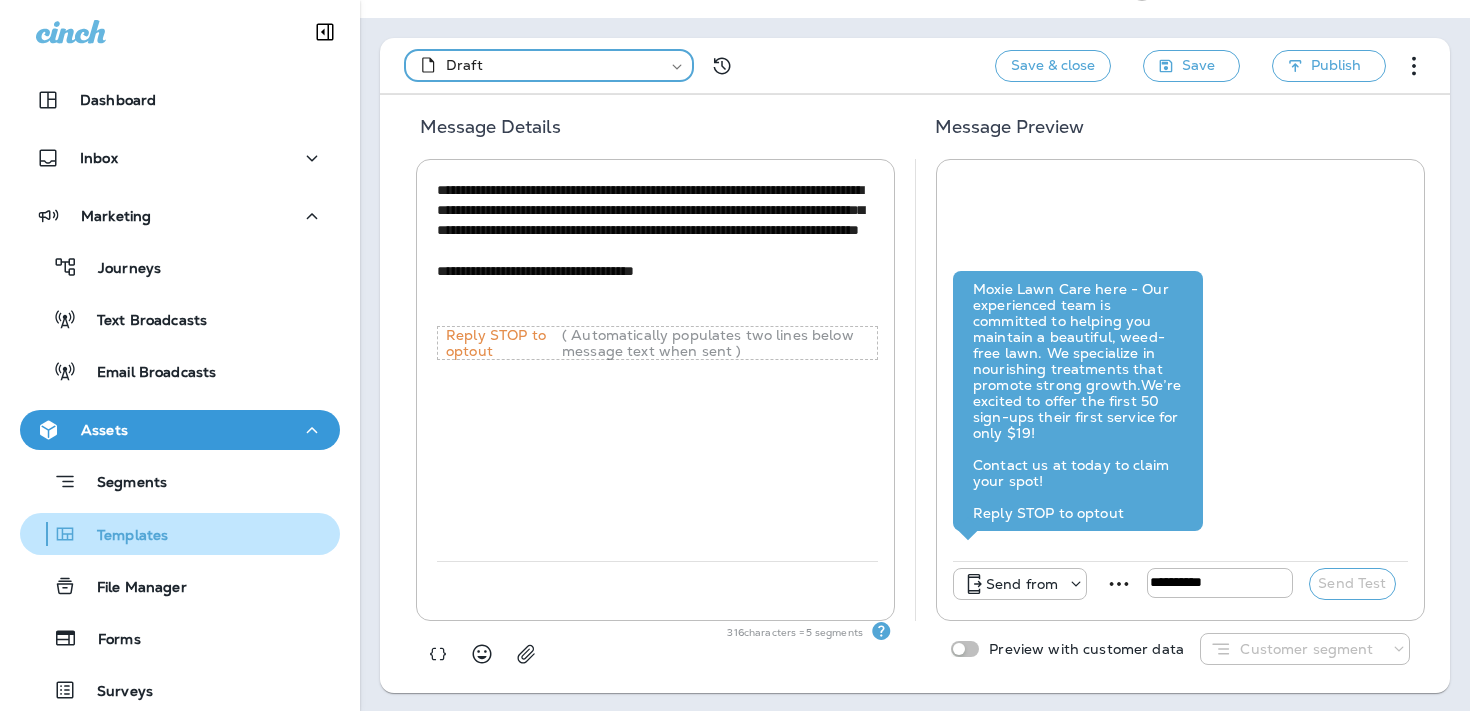 click on "Templates" at bounding box center [180, 534] 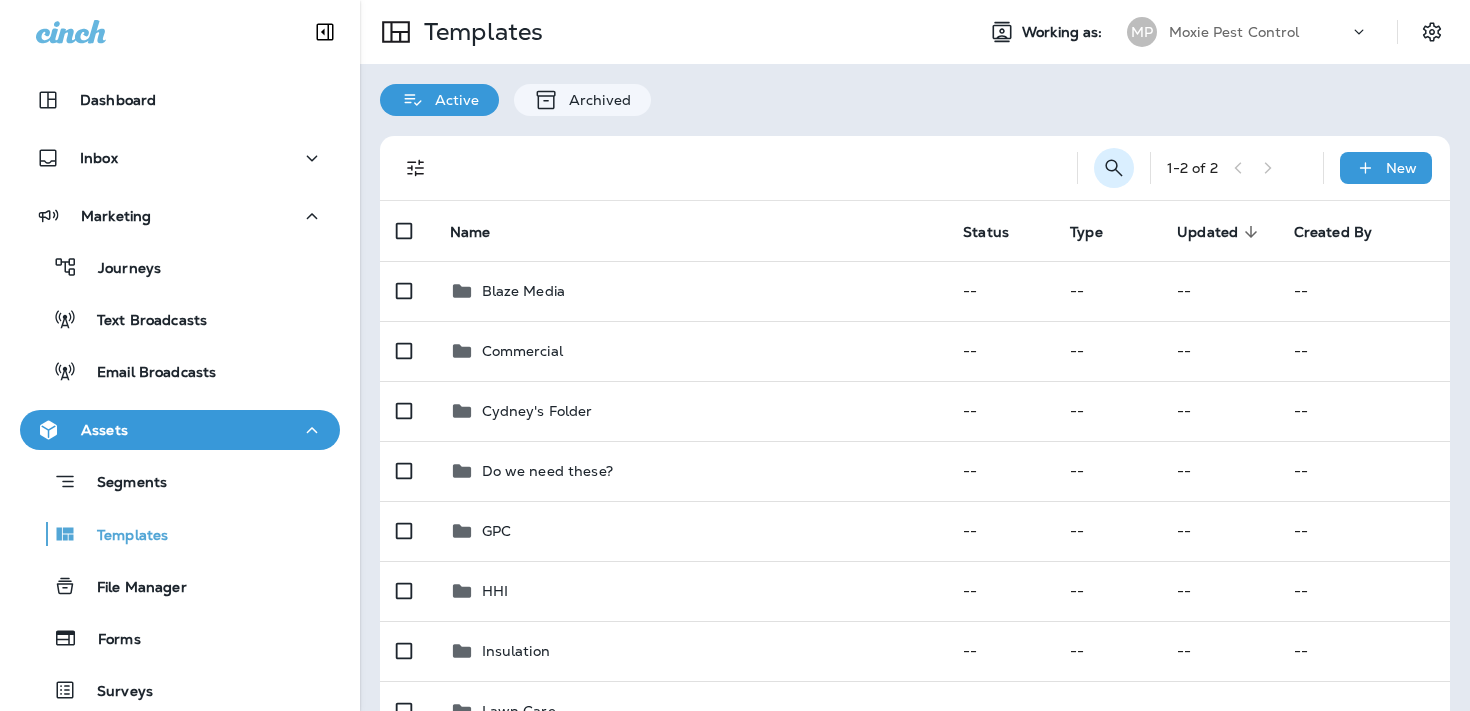 click 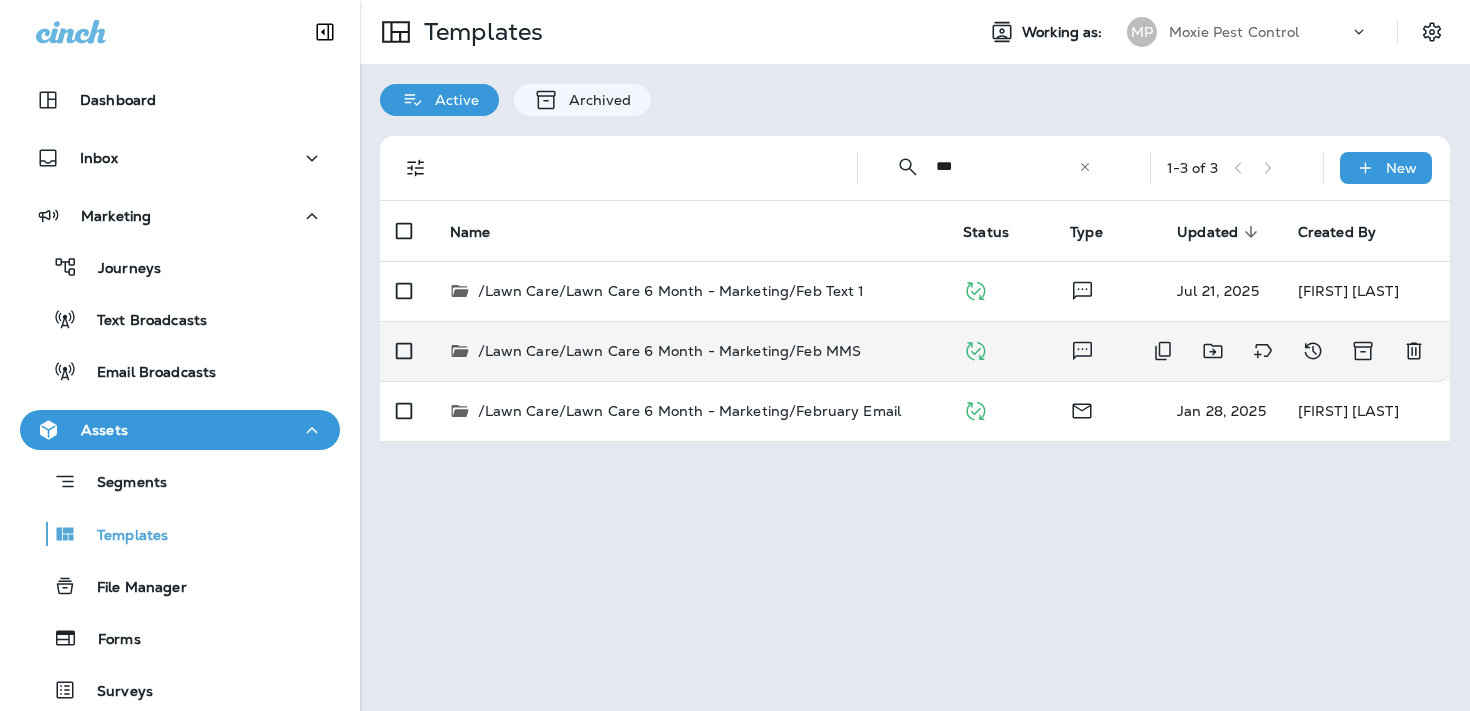 type on "***" 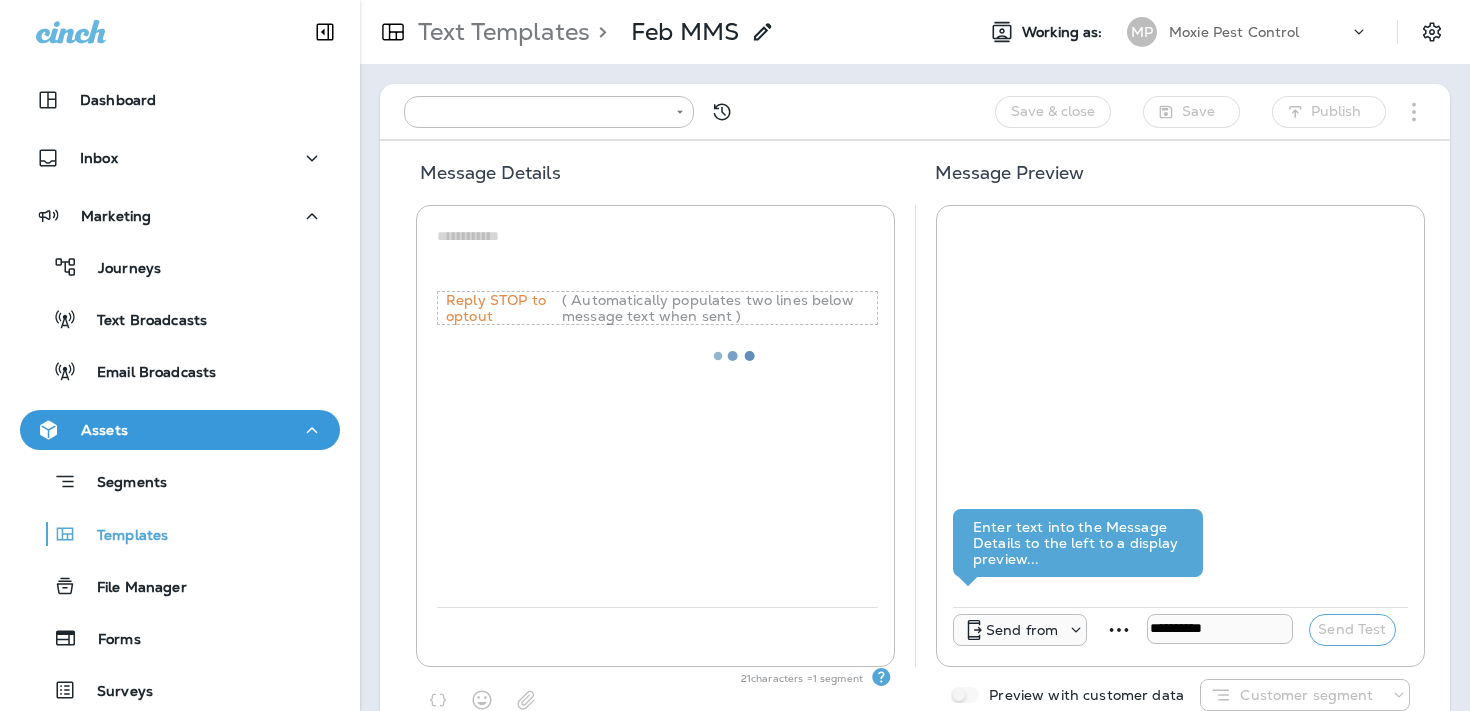 type on "**********" 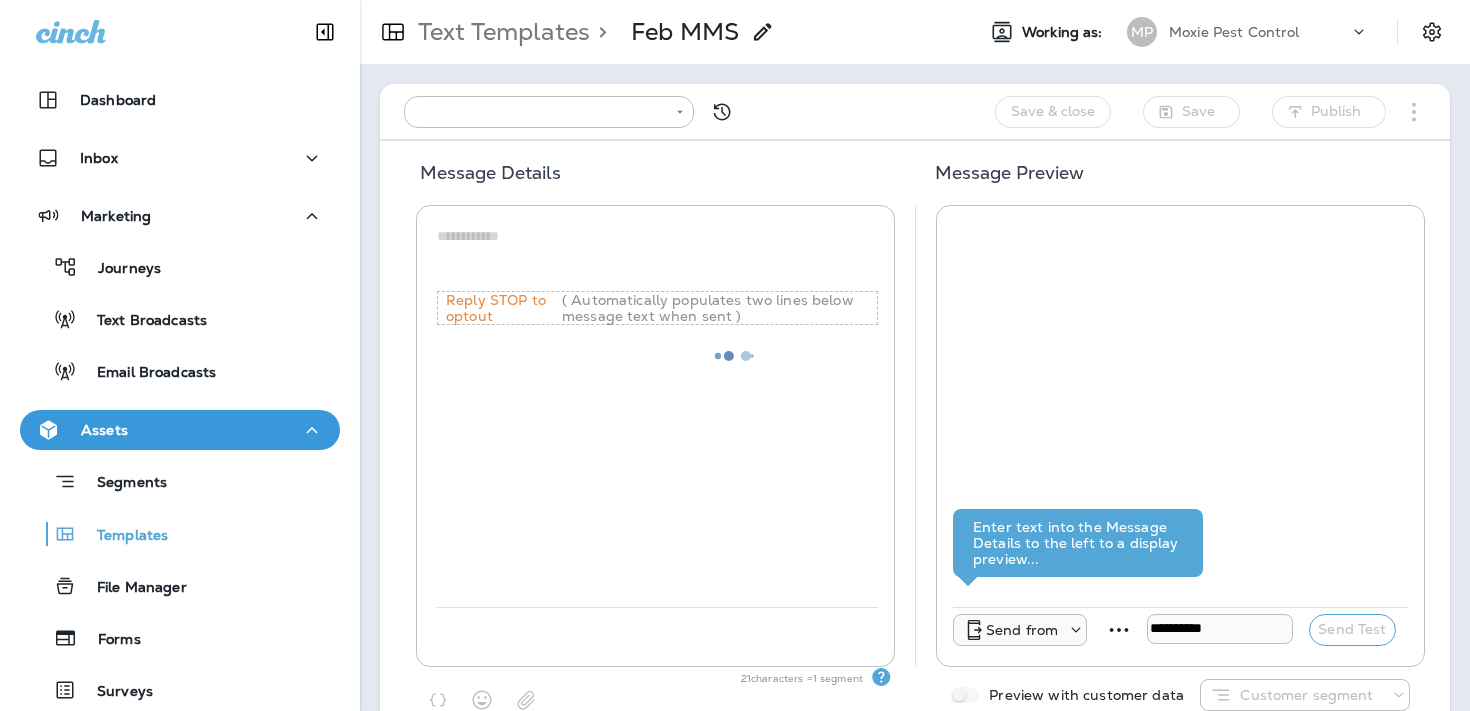 type on "**********" 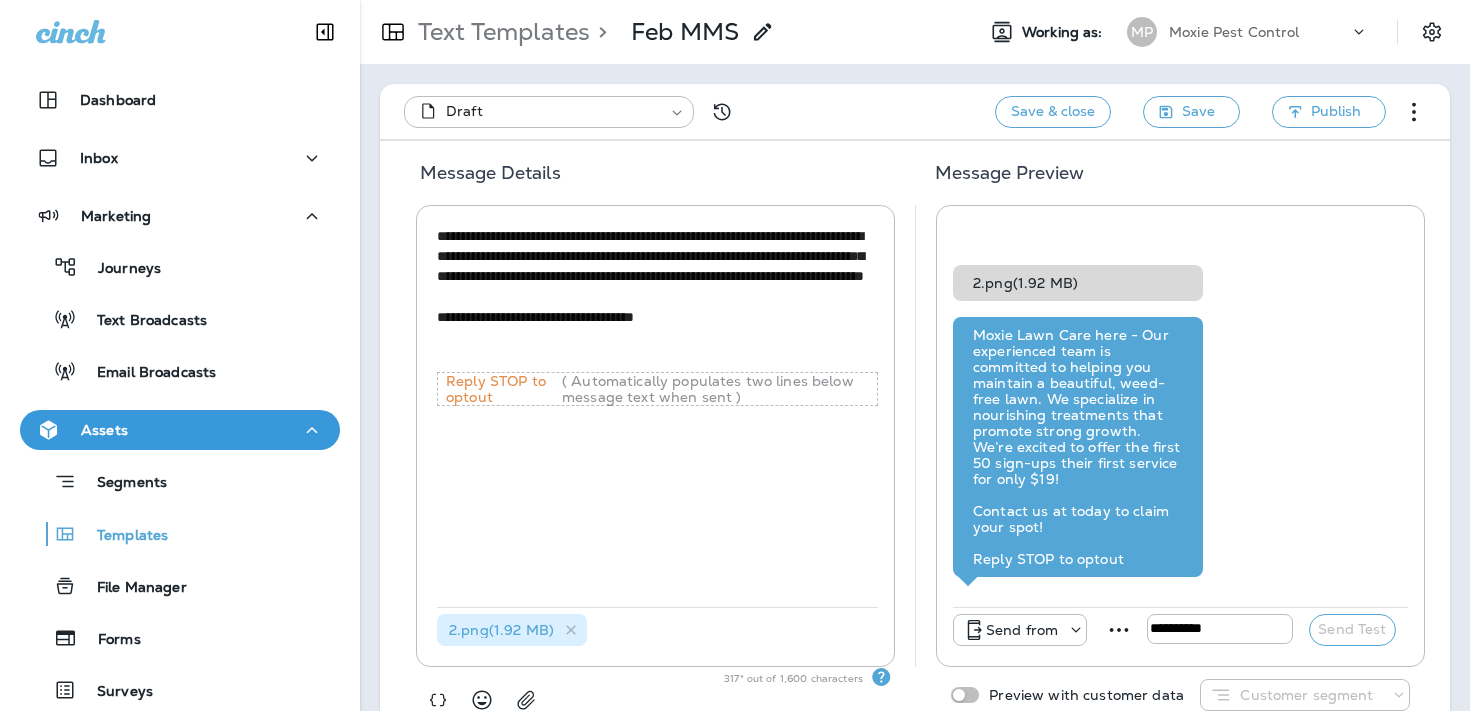 click on "2.png ( [SIZE] [UNIT] )" at bounding box center [501, 630] 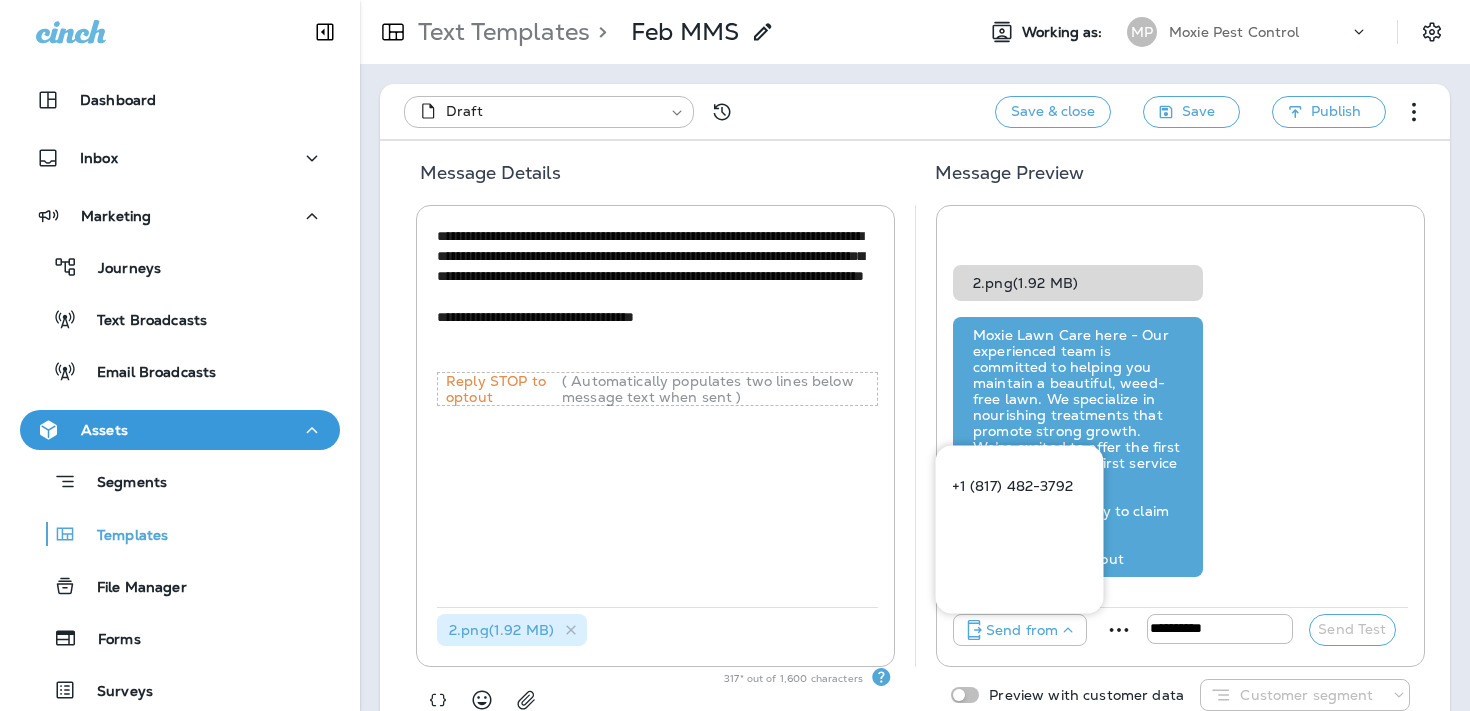 click on "+1 (817) 482-3792" at bounding box center (1012, 486) 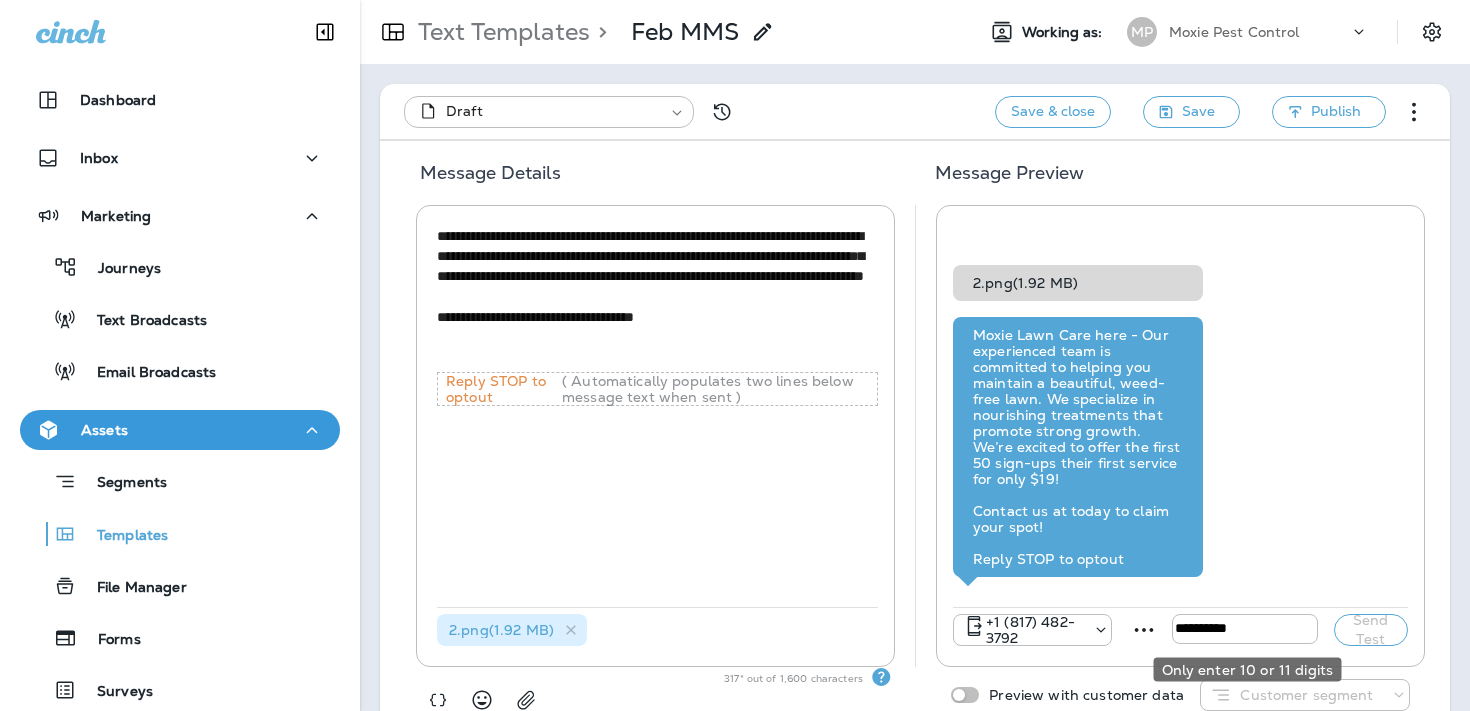 click at bounding box center [1245, 629] 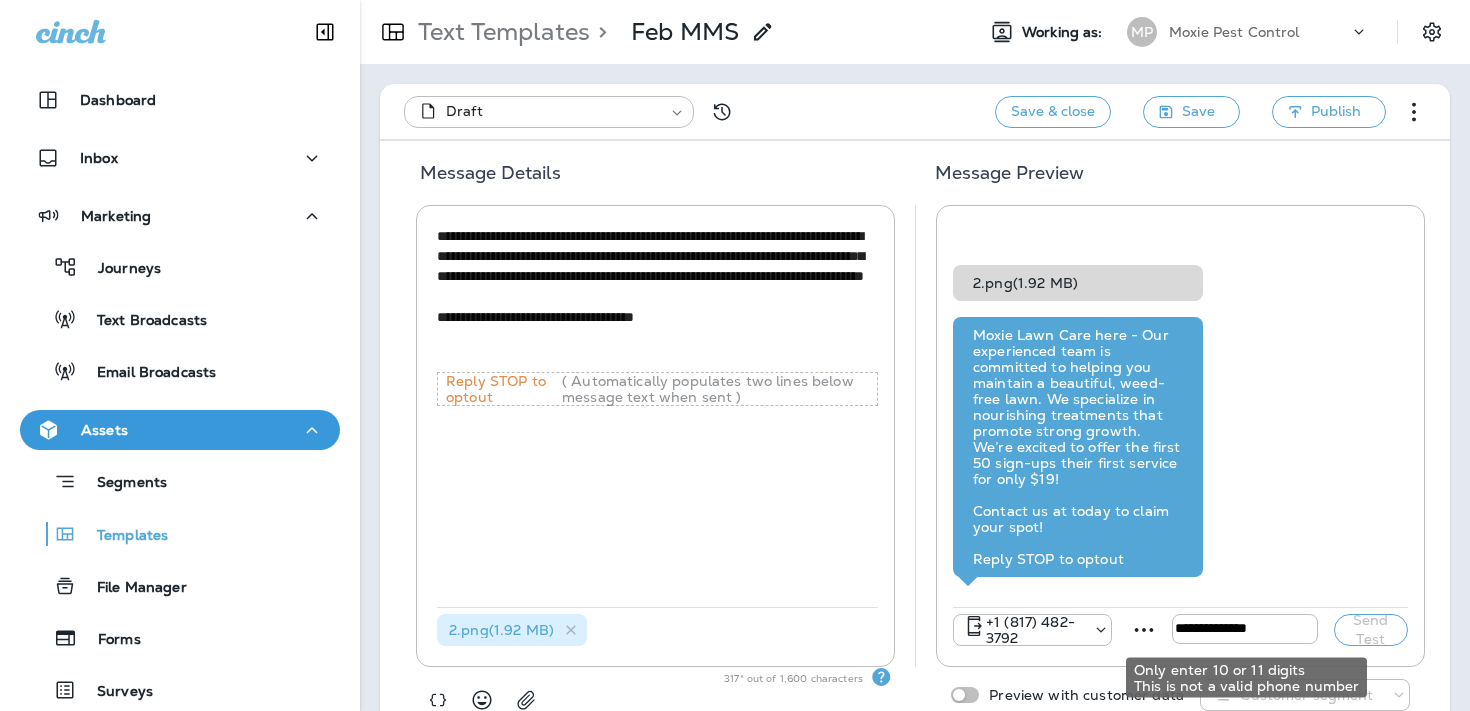 type on "**********" 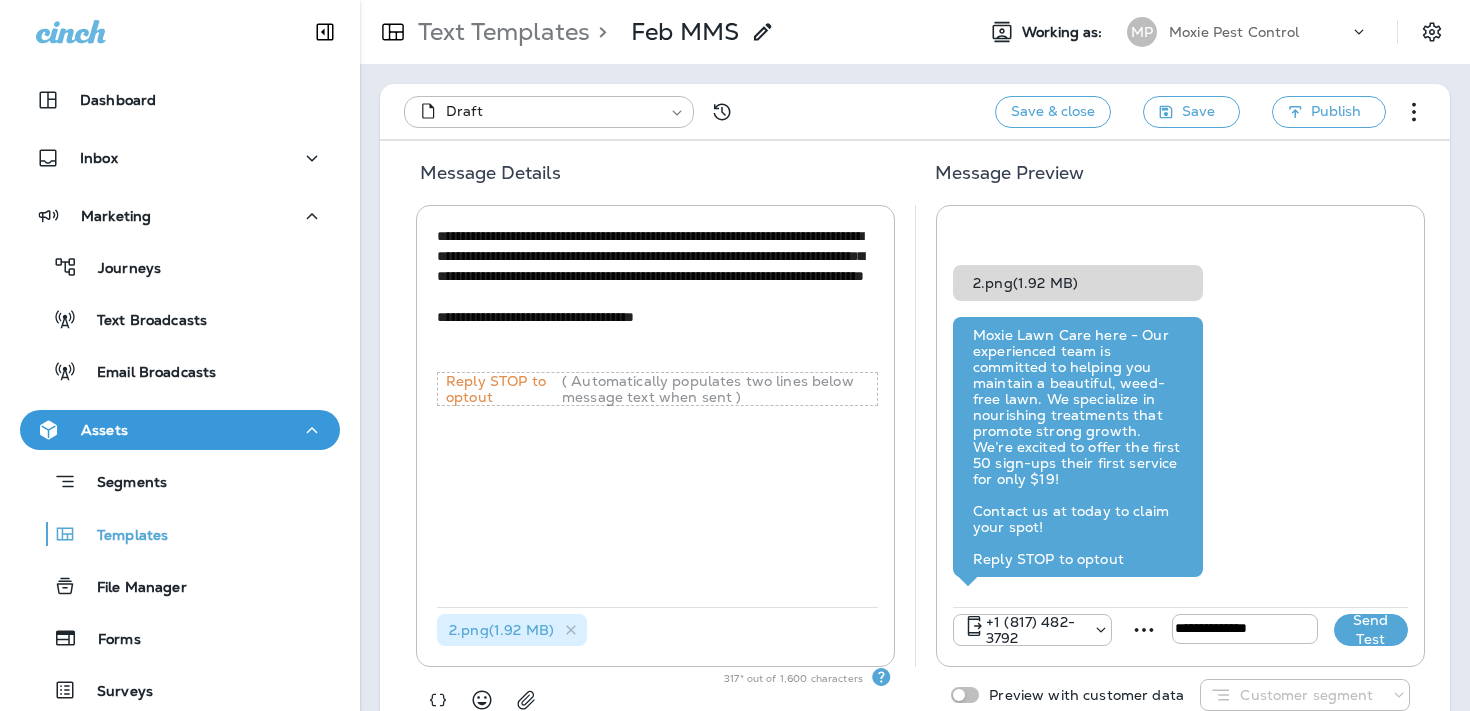 click on "Send Test" at bounding box center [1371, 630] 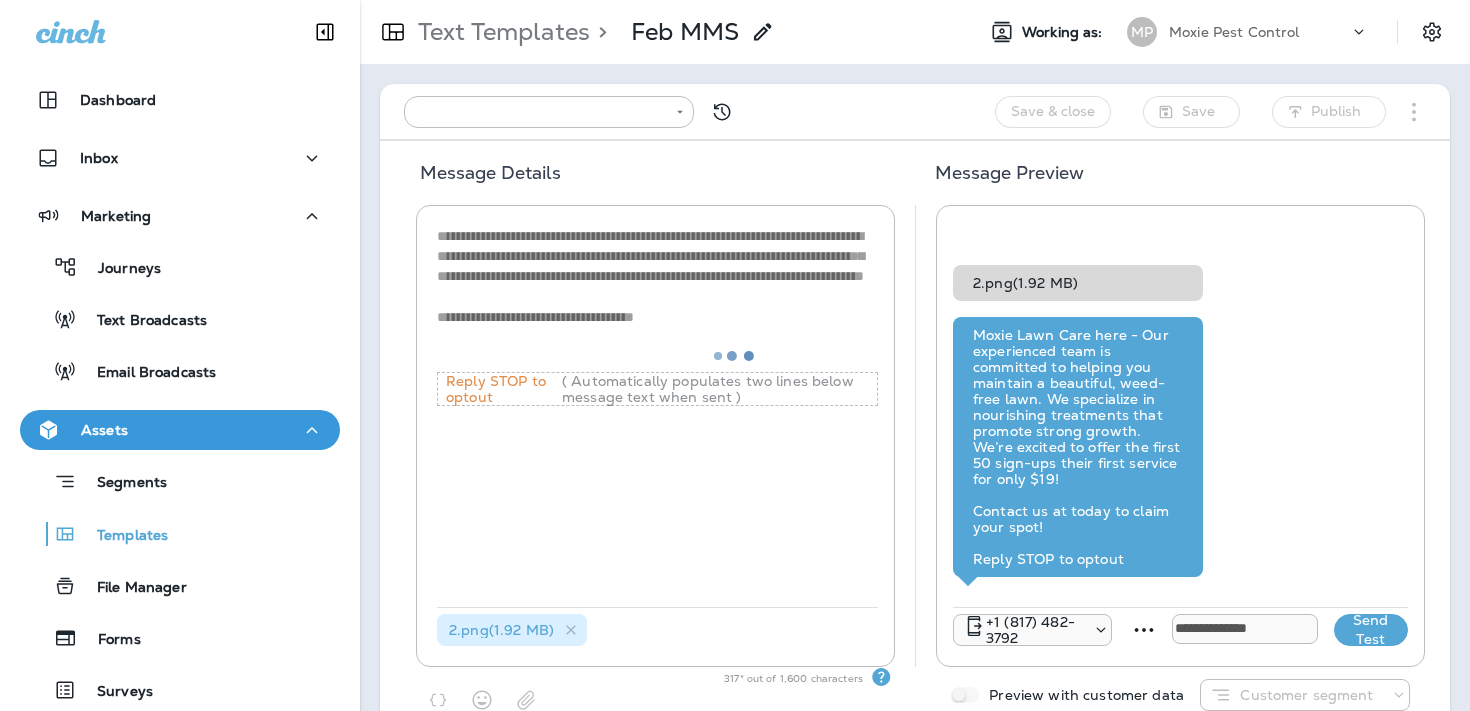 type on "**********" 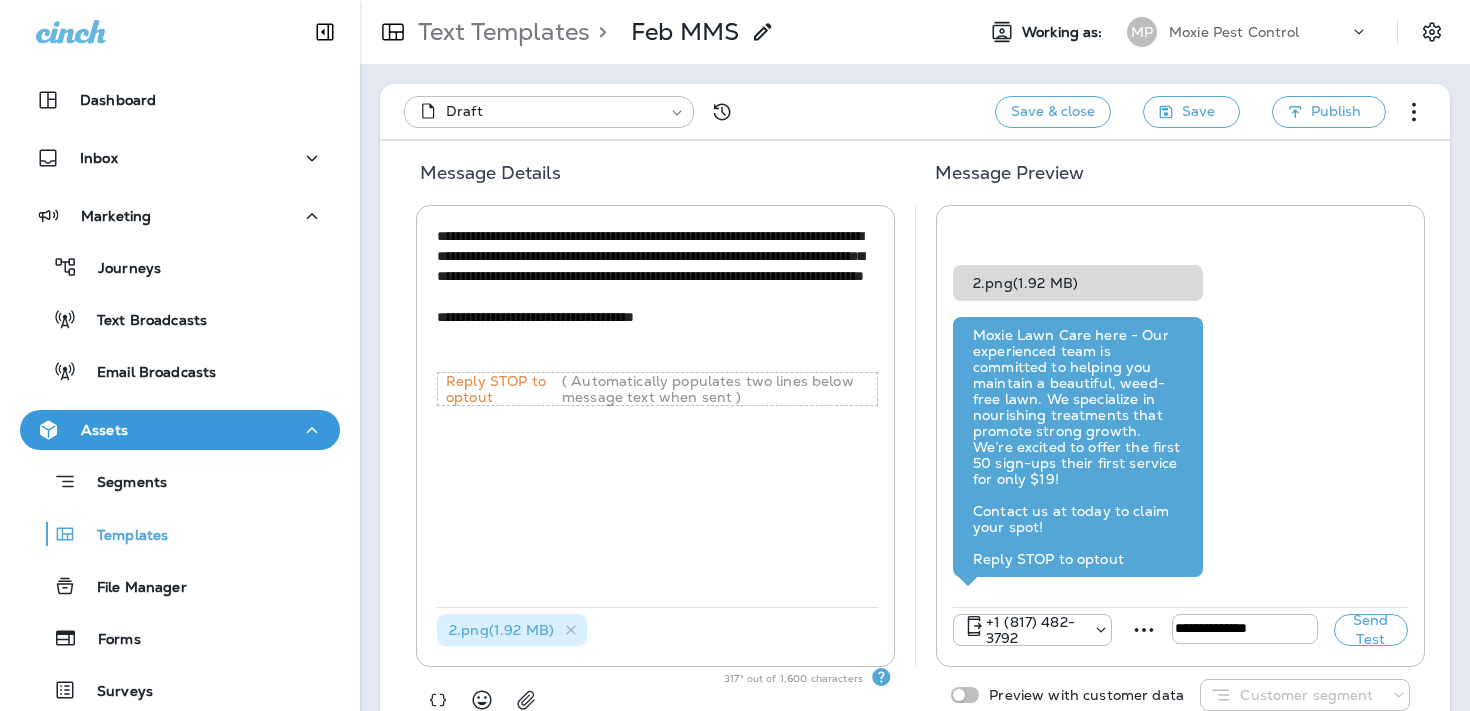 drag, startPoint x: 735, startPoint y: 362, endPoint x: 439, endPoint y: 237, distance: 321.31137 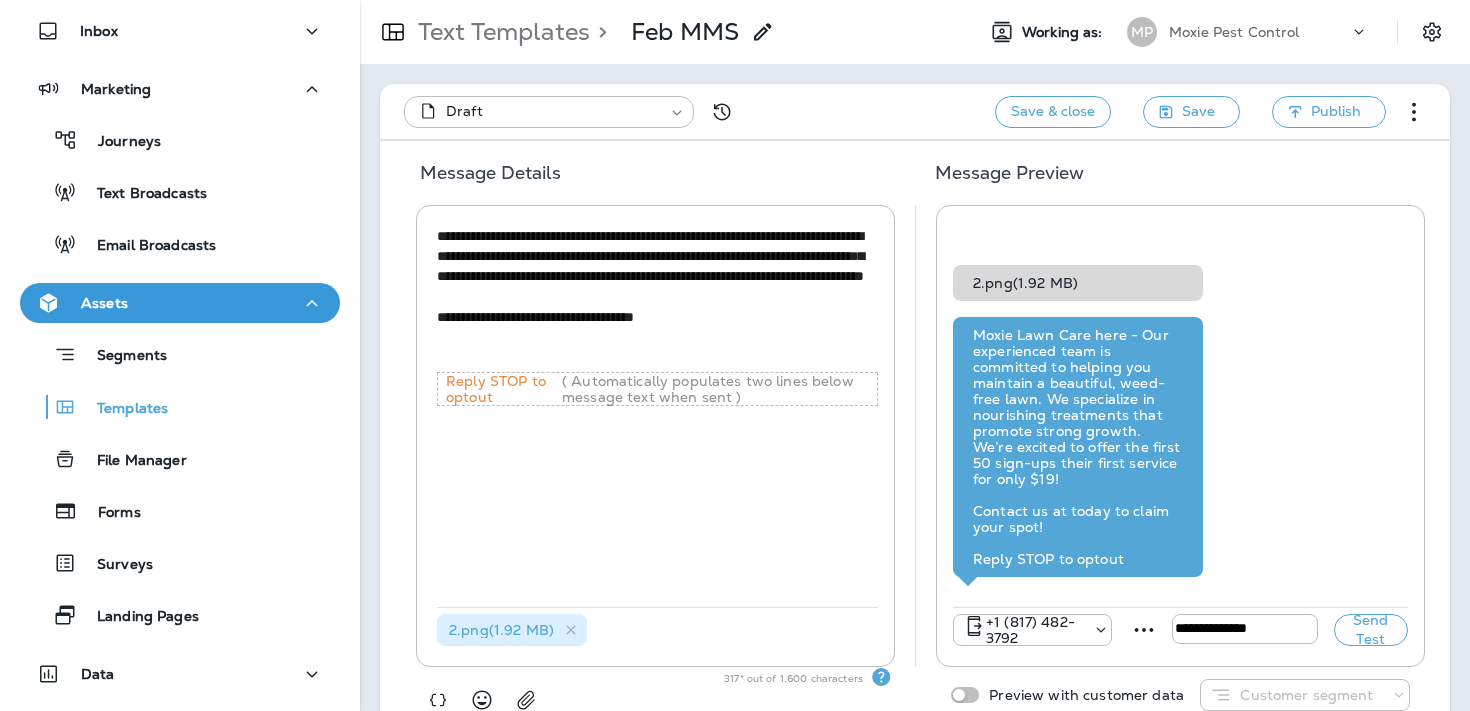 scroll, scrollTop: 165, scrollLeft: 0, axis: vertical 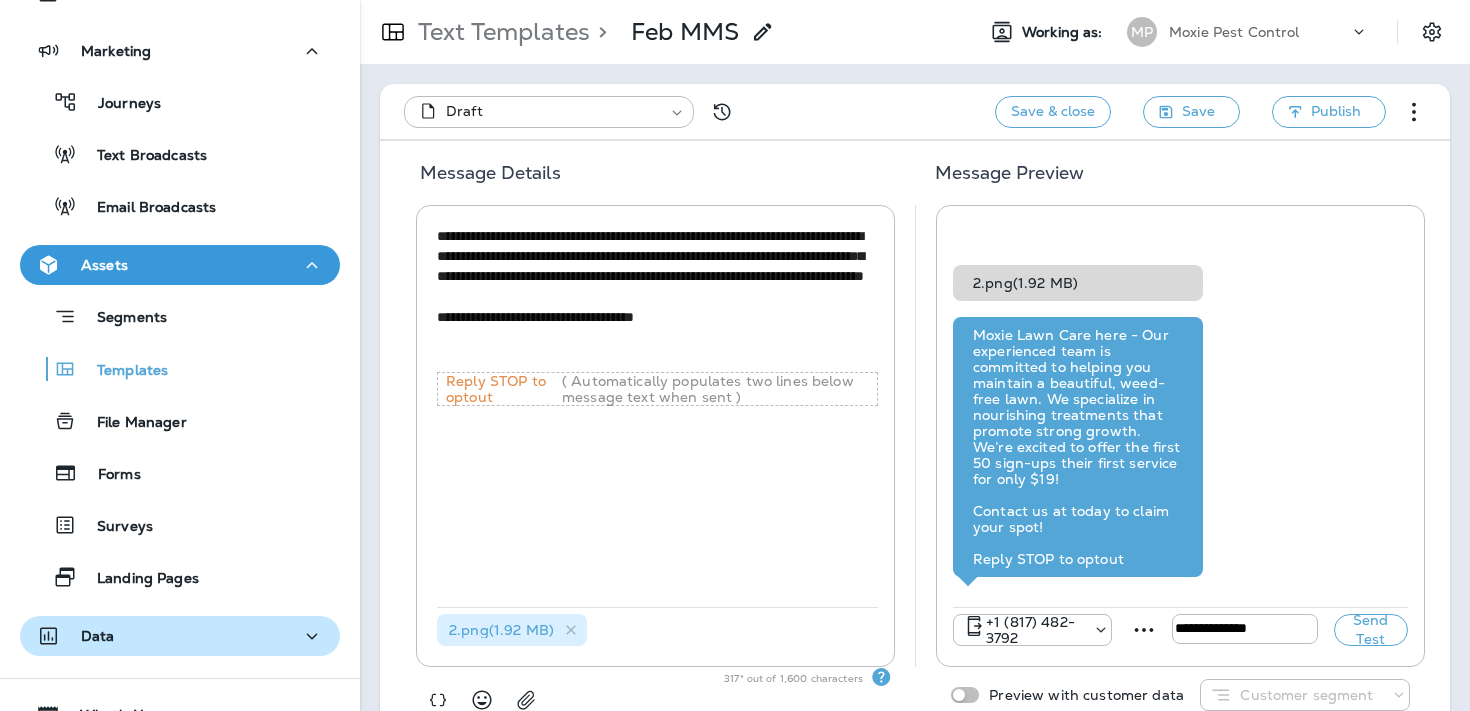 click on "Data" at bounding box center [180, 636] 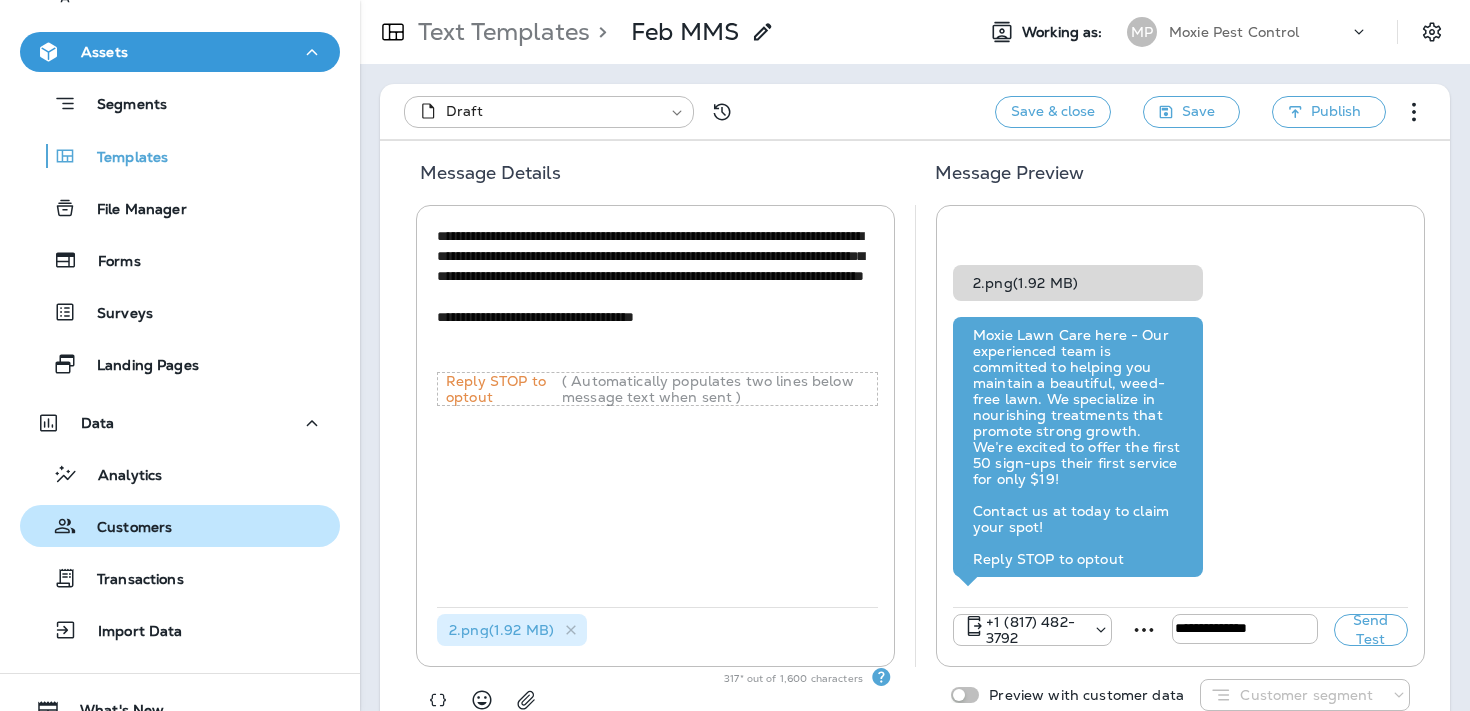 scroll, scrollTop: 380, scrollLeft: 0, axis: vertical 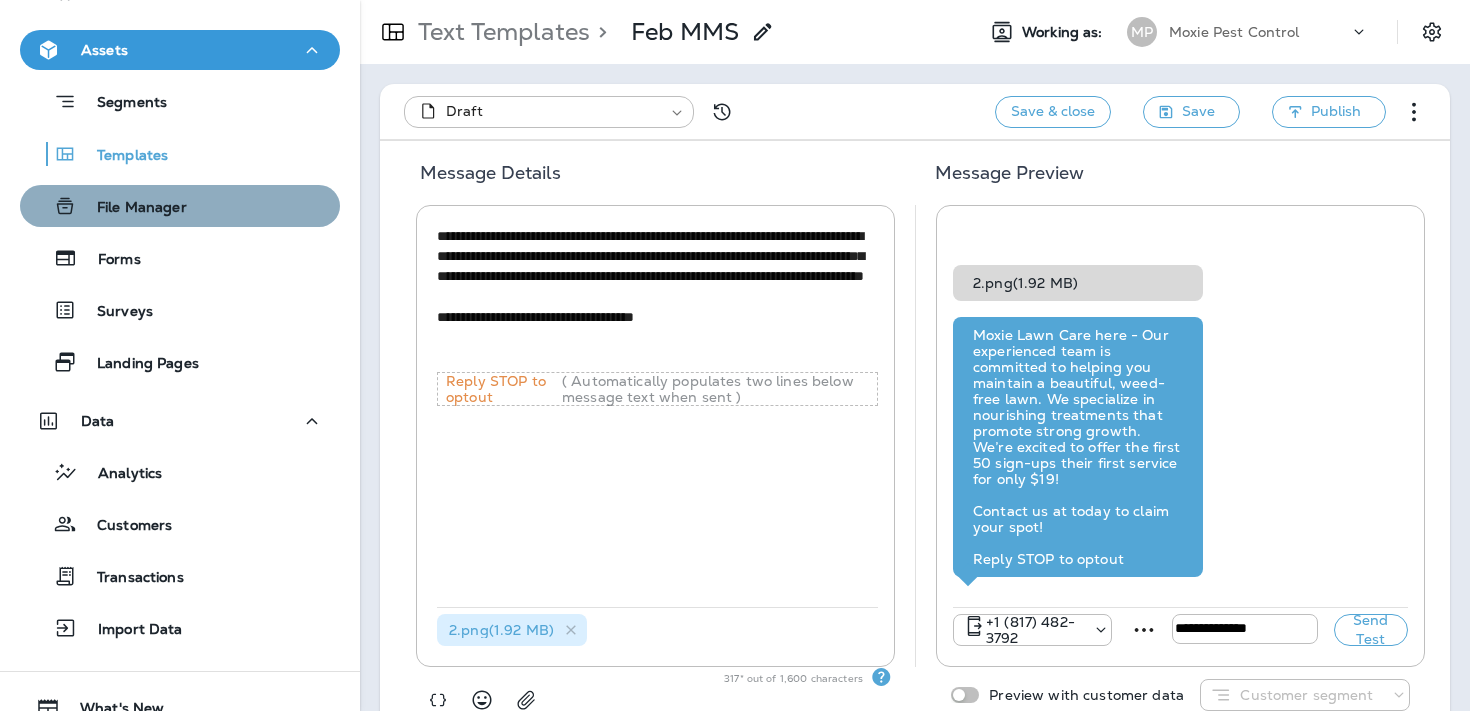 click on "File Manager" at bounding box center (180, 206) 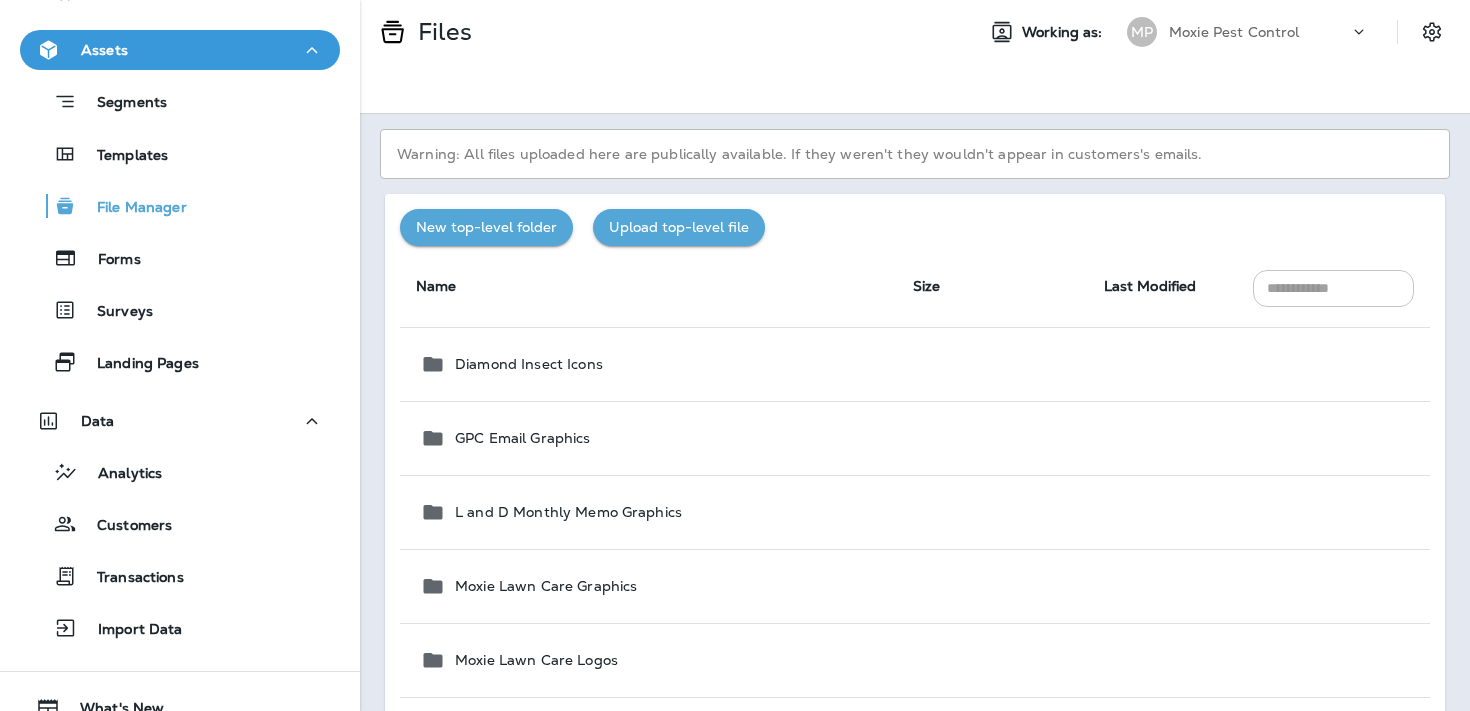 click at bounding box center [1333, 288] 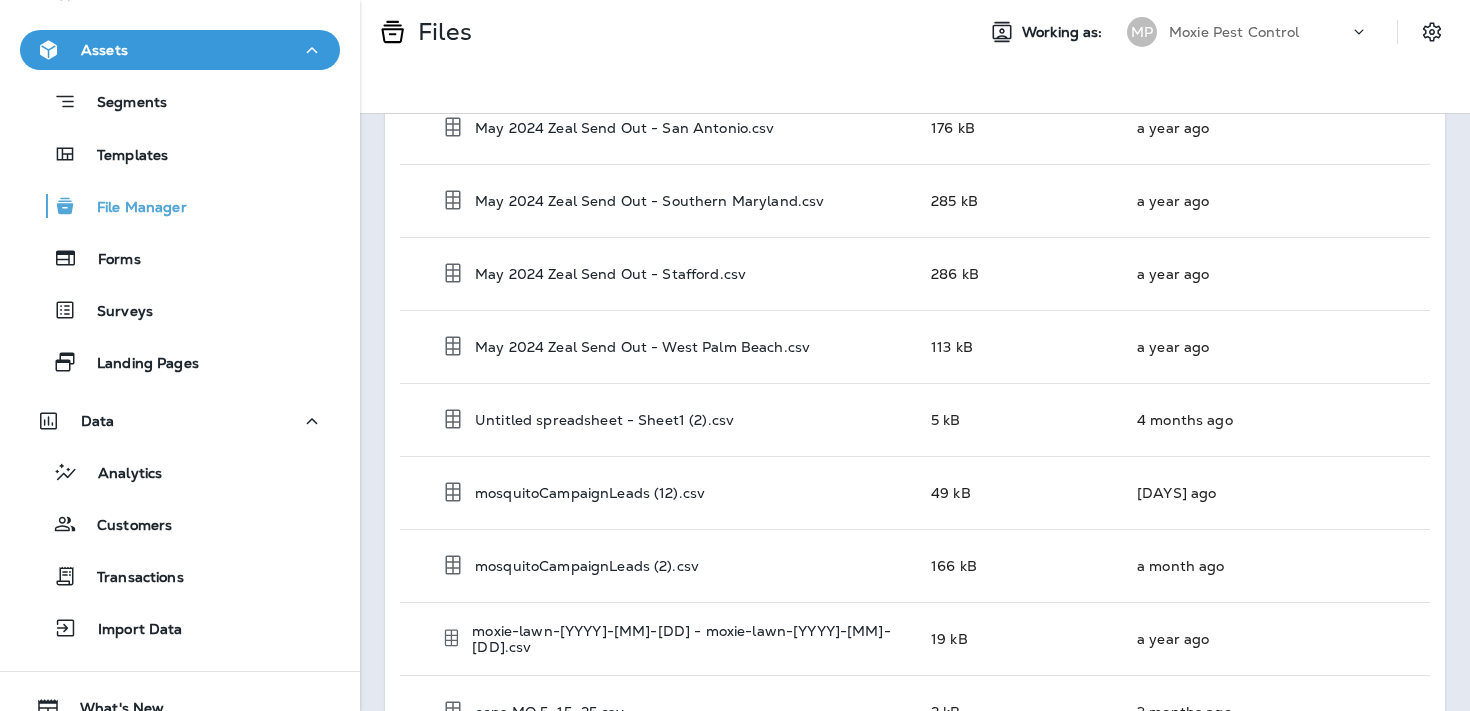 scroll, scrollTop: 4381, scrollLeft: 0, axis: vertical 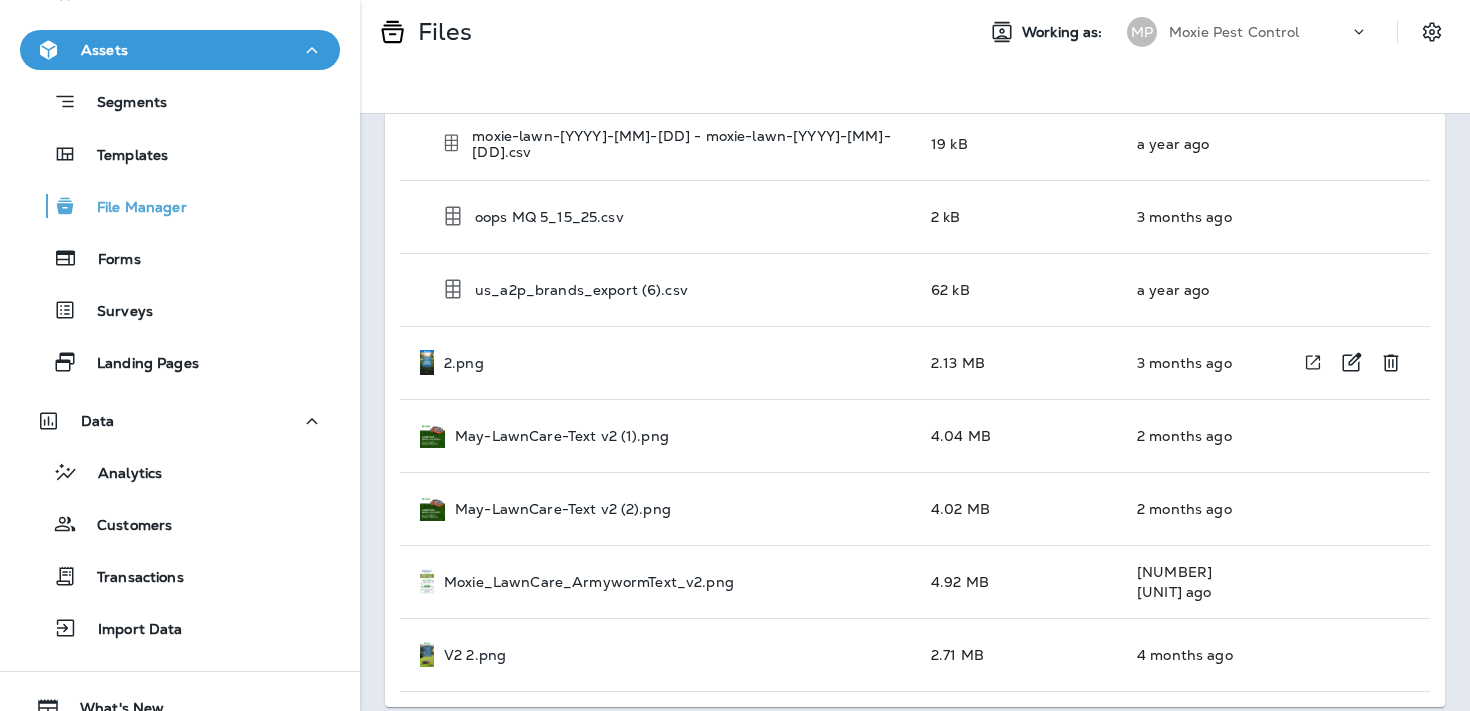 type on "*" 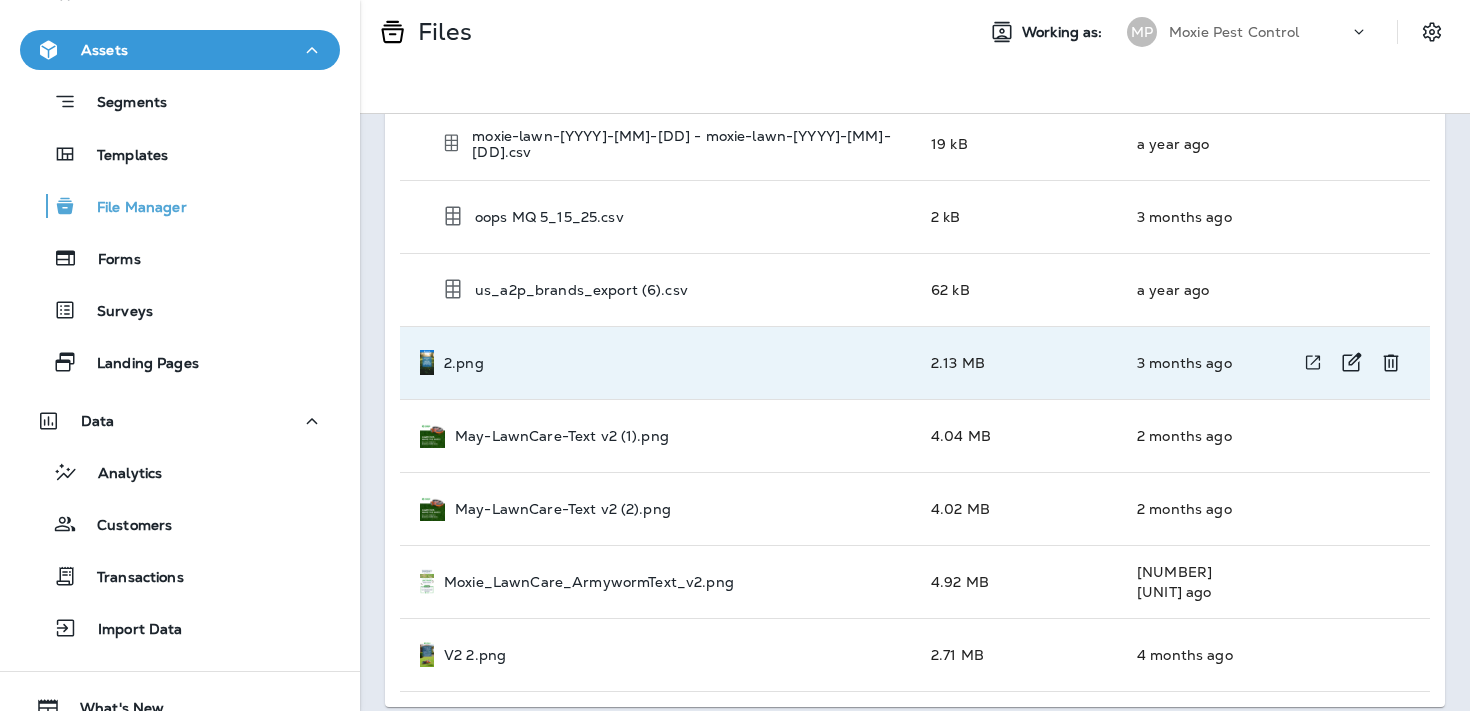 click on "2.png" at bounding box center [659, 362] 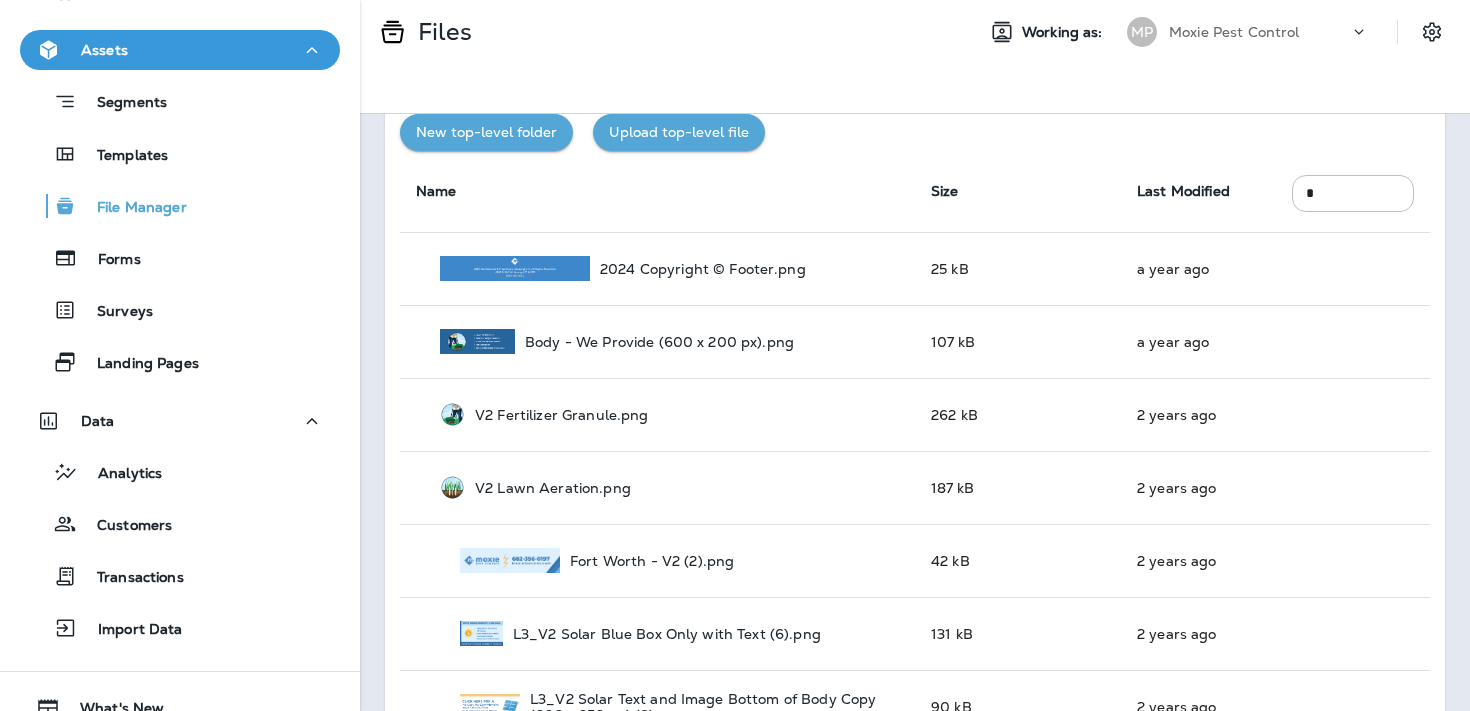 scroll, scrollTop: 79, scrollLeft: 0, axis: vertical 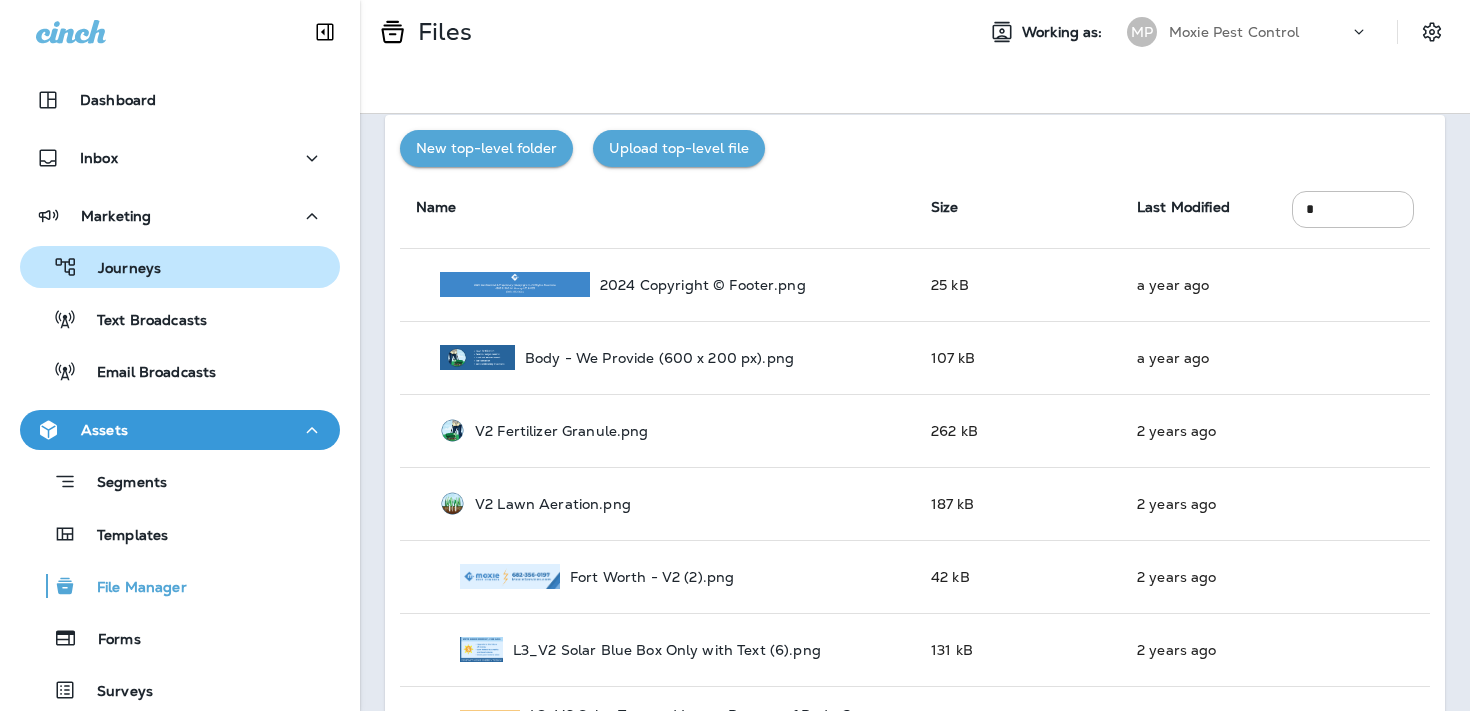 click on "Journeys" at bounding box center (180, 267) 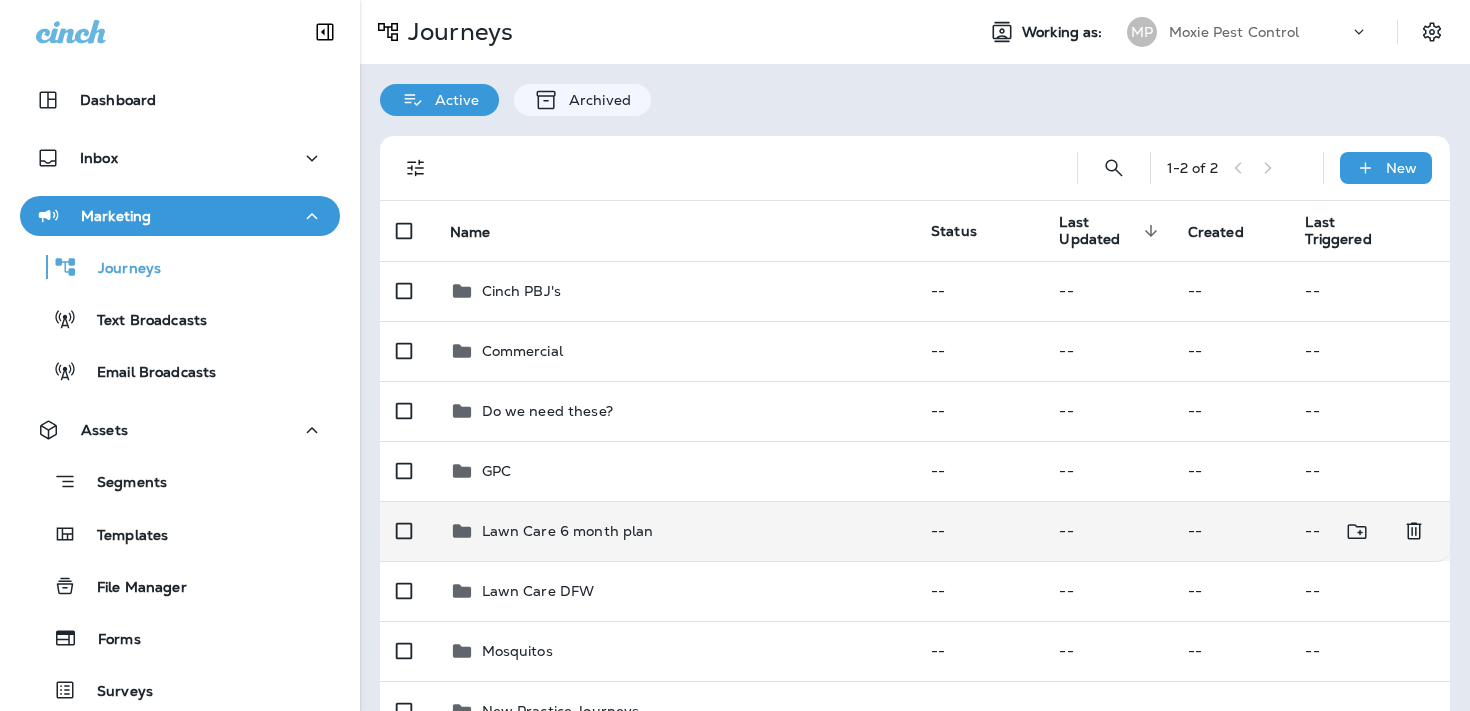 click on "Lawn Care 6 month plan" at bounding box center [568, 531] 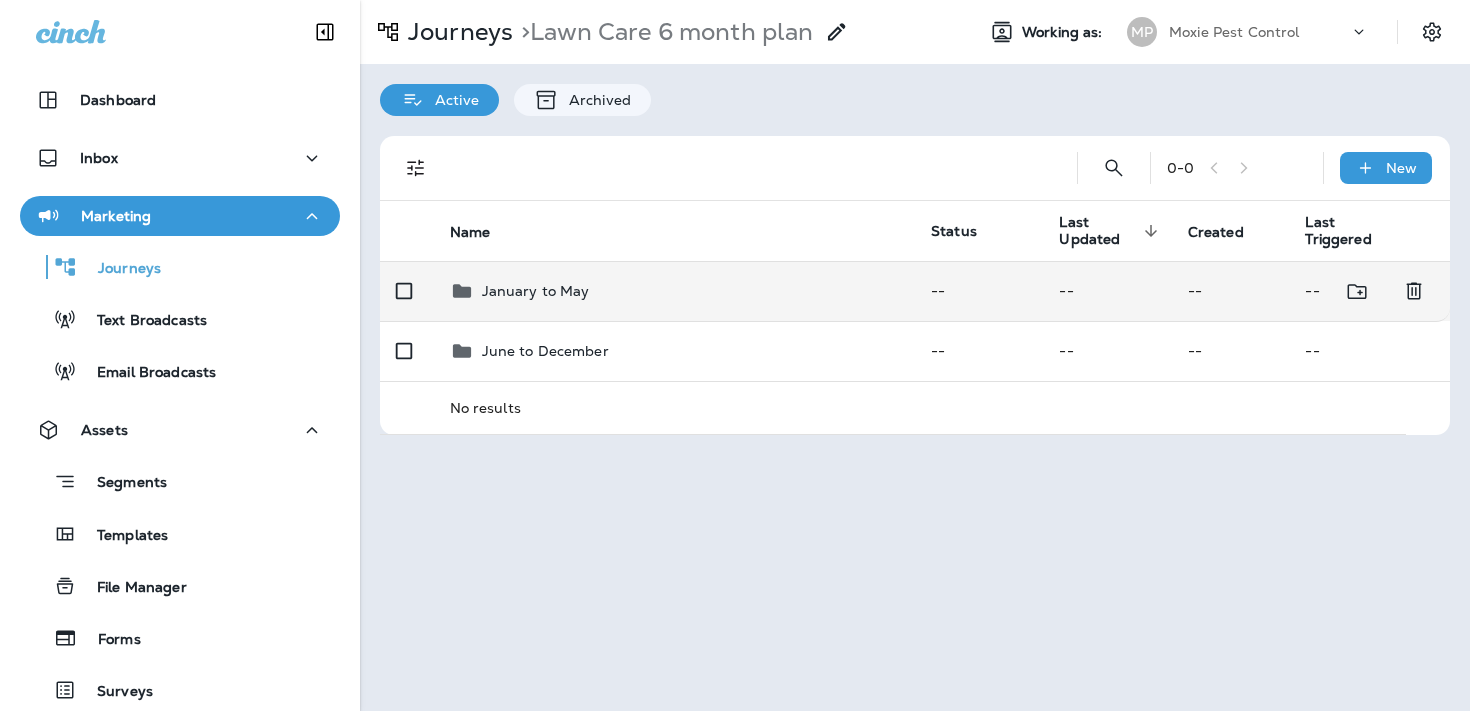 click on "January to May" at bounding box center [536, 291] 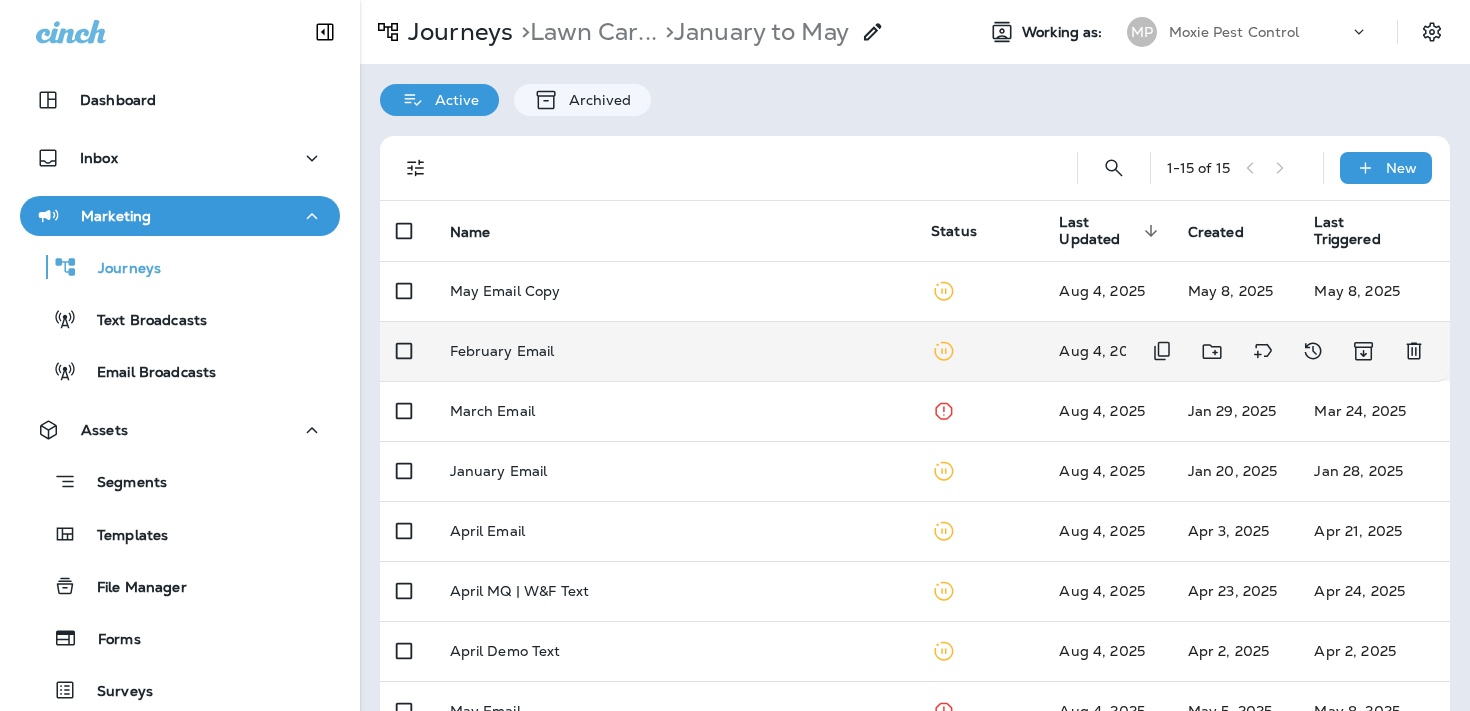 click on "February Email" at bounding box center (675, 351) 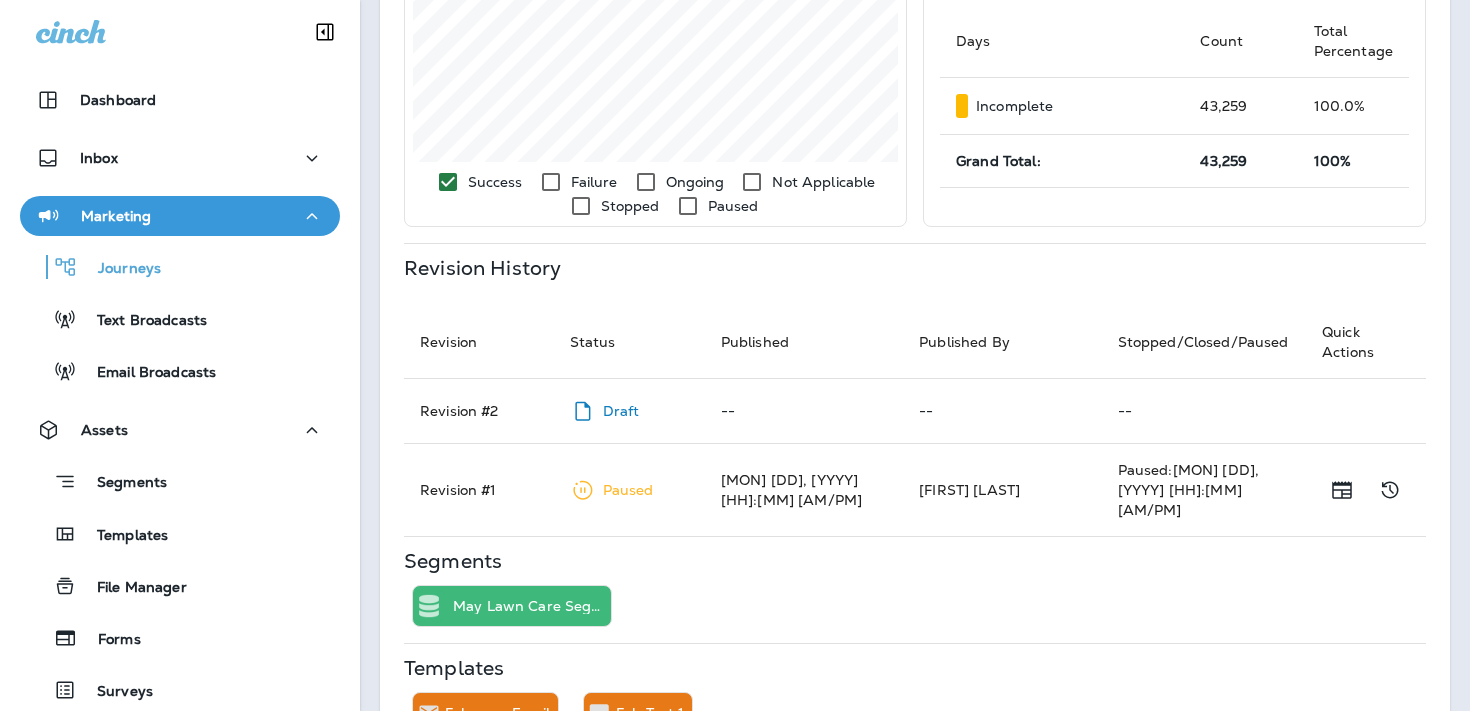 scroll, scrollTop: 719, scrollLeft: 0, axis: vertical 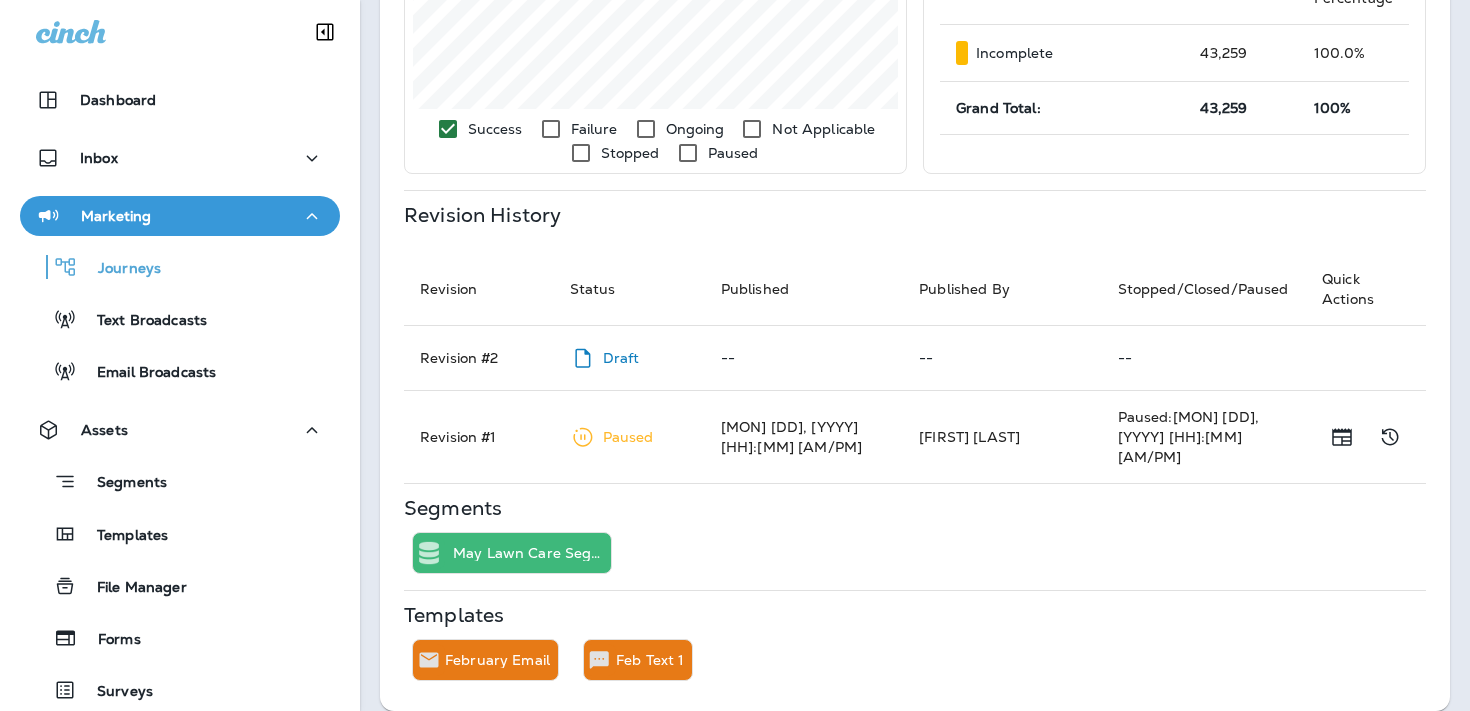 click on "Feb Text 1" at bounding box center (650, 660) 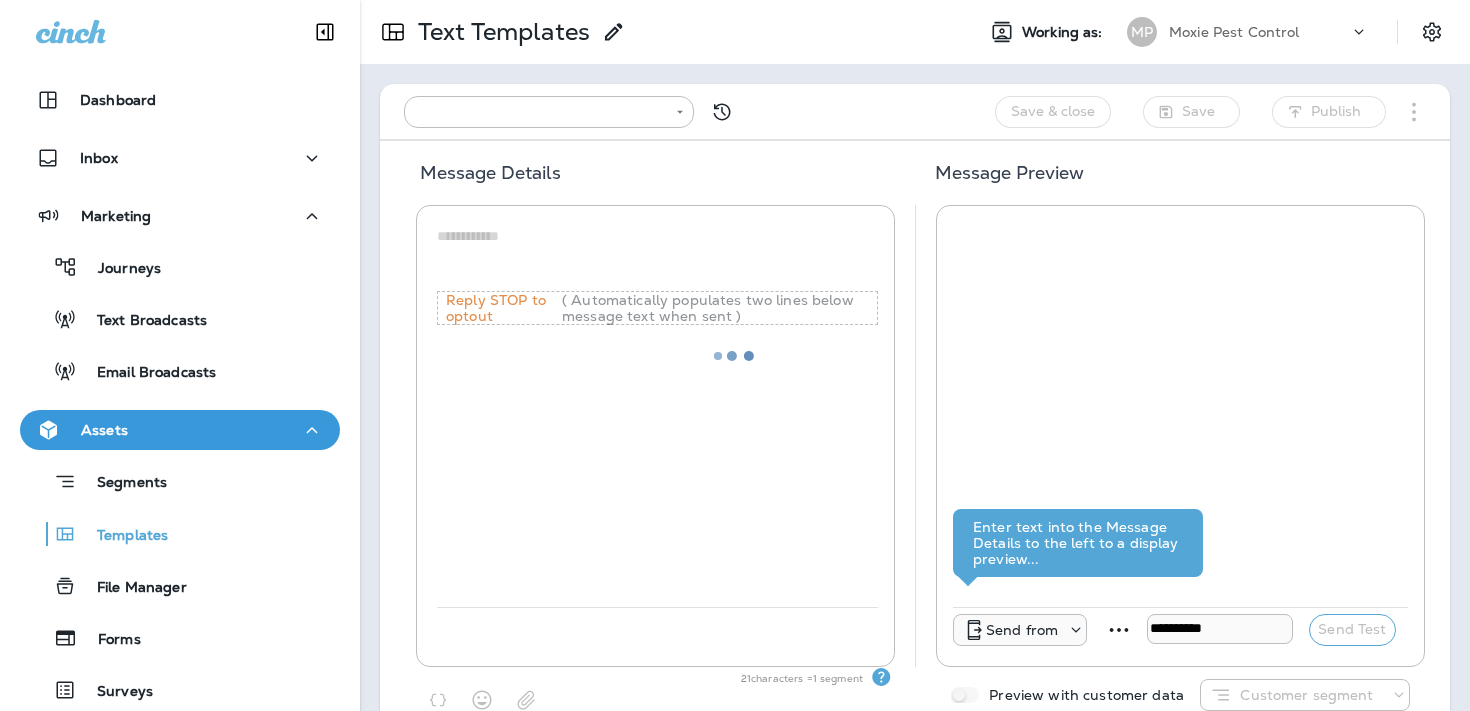 type on "**********" 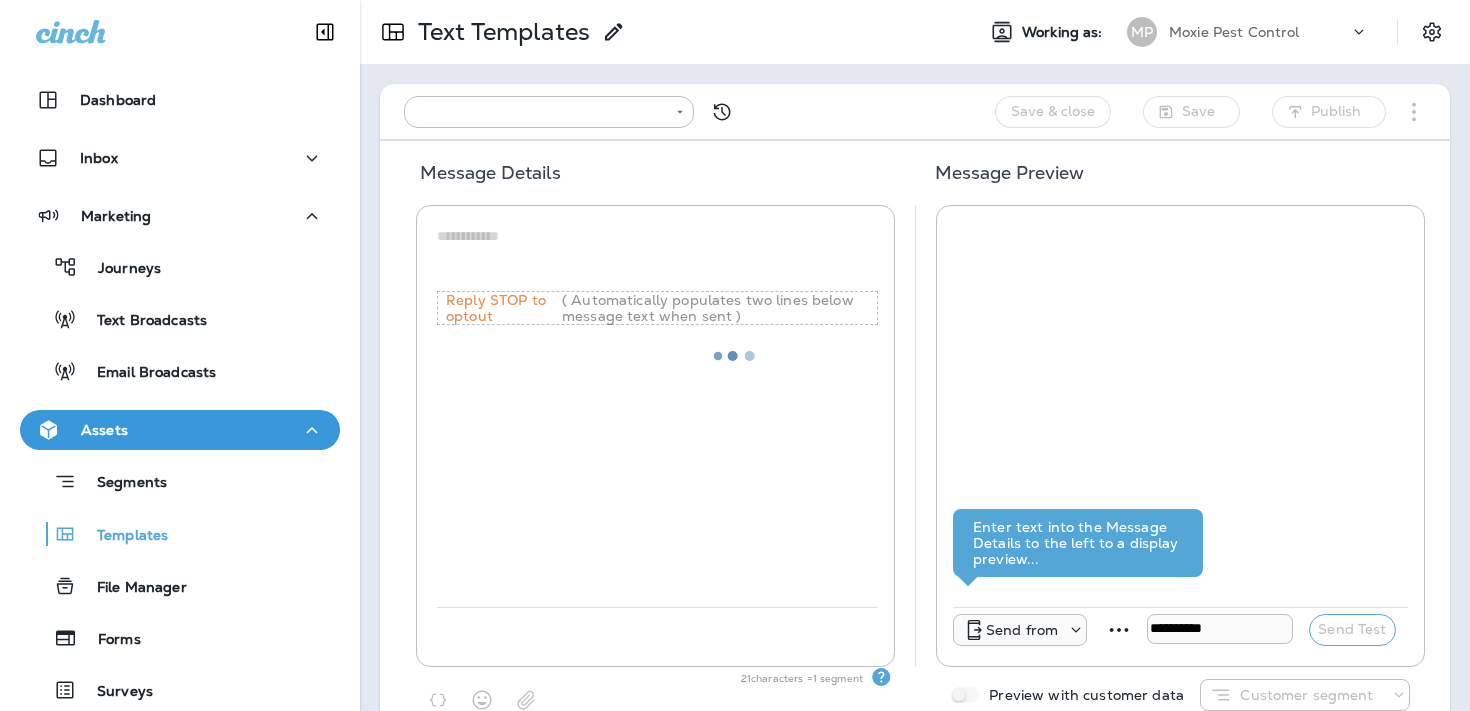 type on "**********" 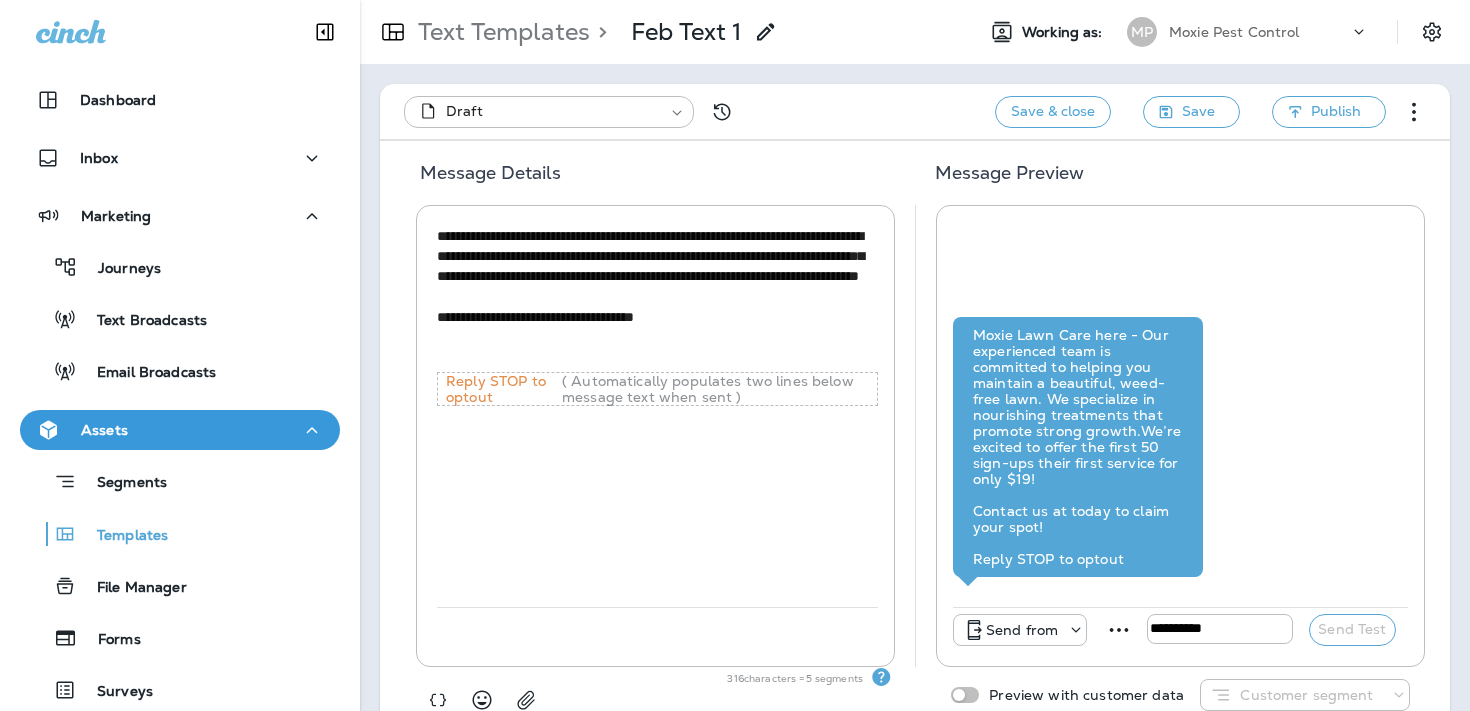 scroll, scrollTop: 48, scrollLeft: 0, axis: vertical 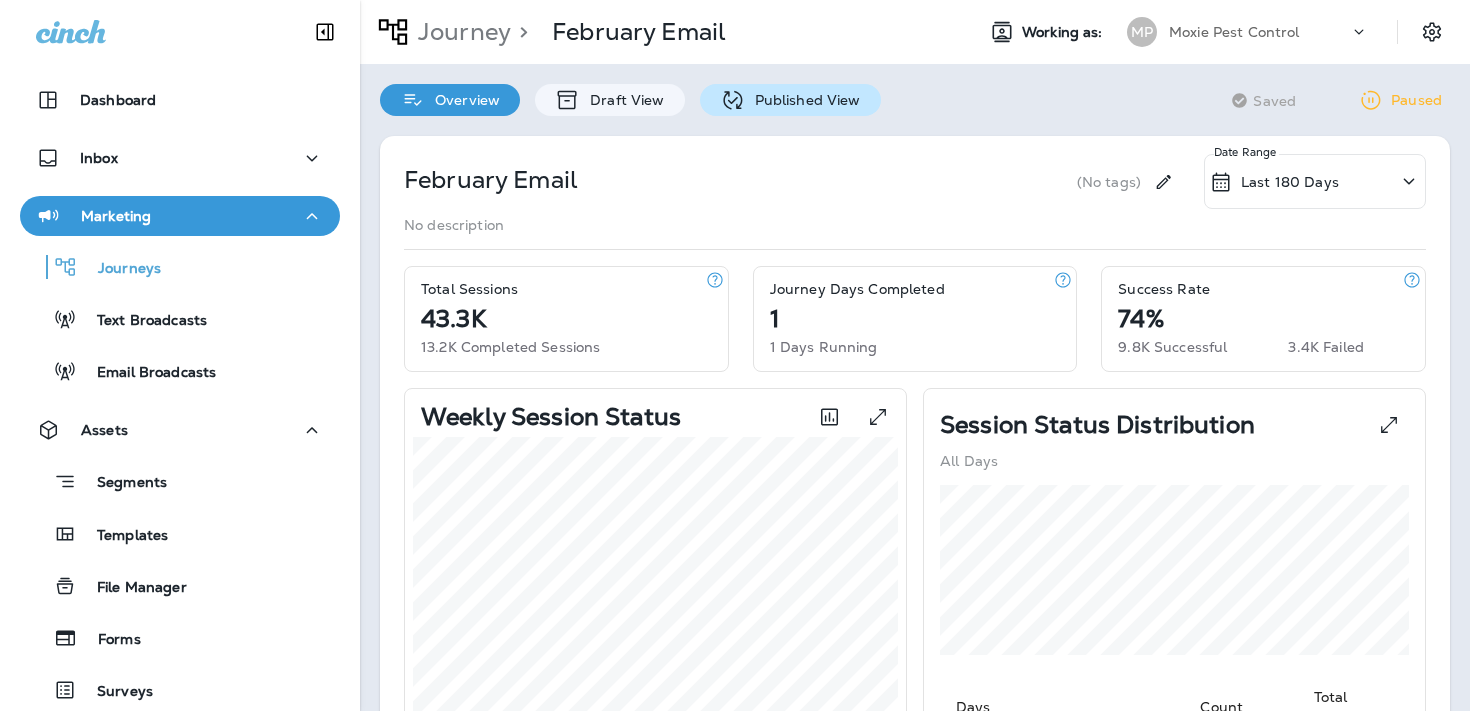click 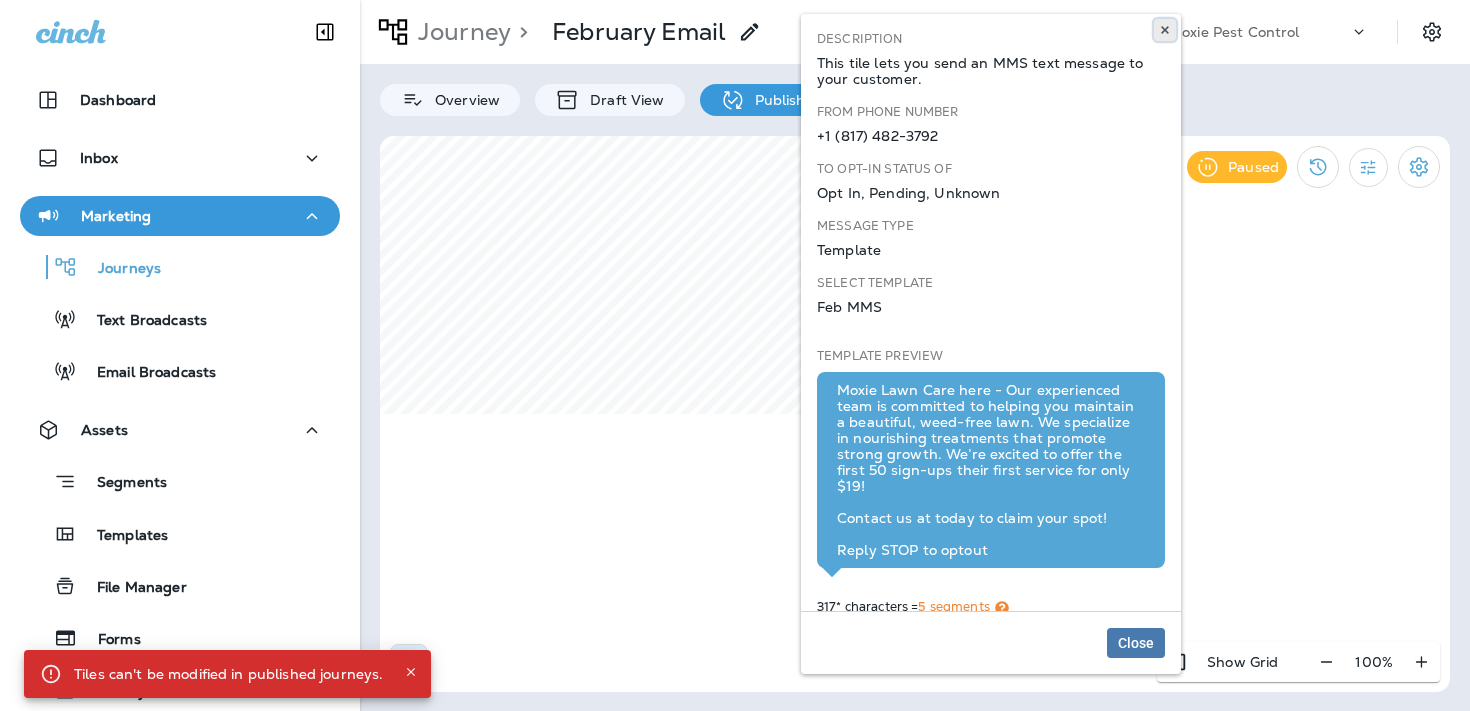 click 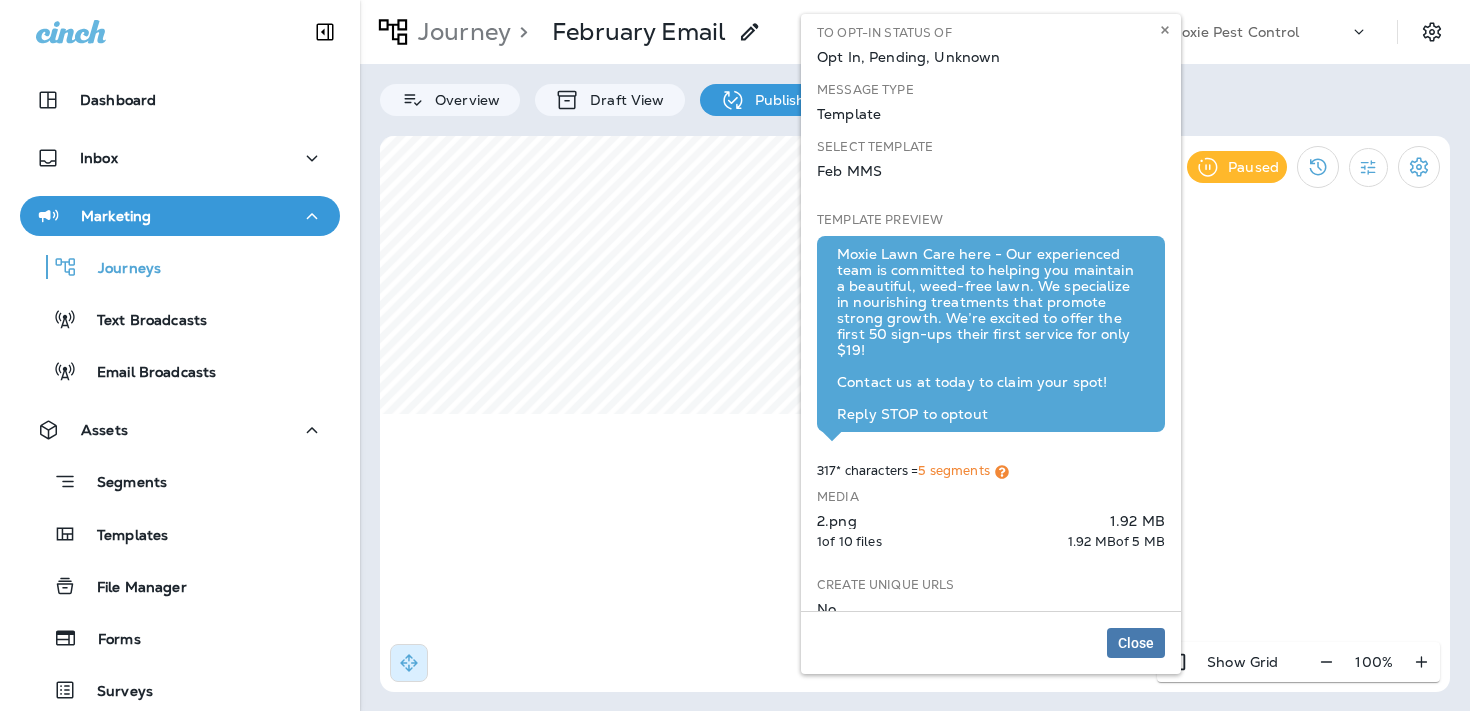 scroll, scrollTop: 158, scrollLeft: 0, axis: vertical 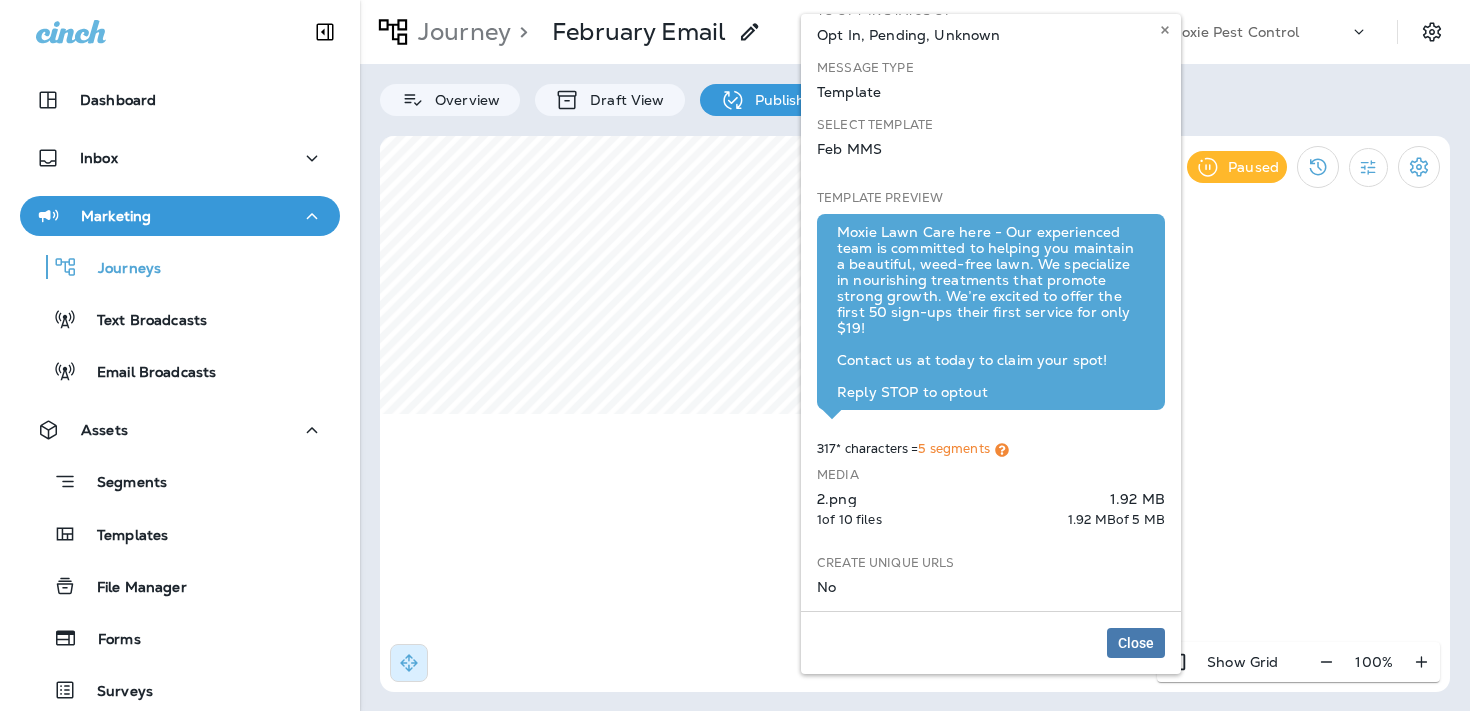 click on "Moxie Lawn Care here - Our experienced team is committed to helping you maintain a beautiful, weed-free lawn. We specialize in nourishing treatments that promote strong growth. We’re excited to offer the first 50 sign-ups their first service for only $19!
Contact us at today to claim your spot!
Reply STOP to optout" at bounding box center [991, 312] 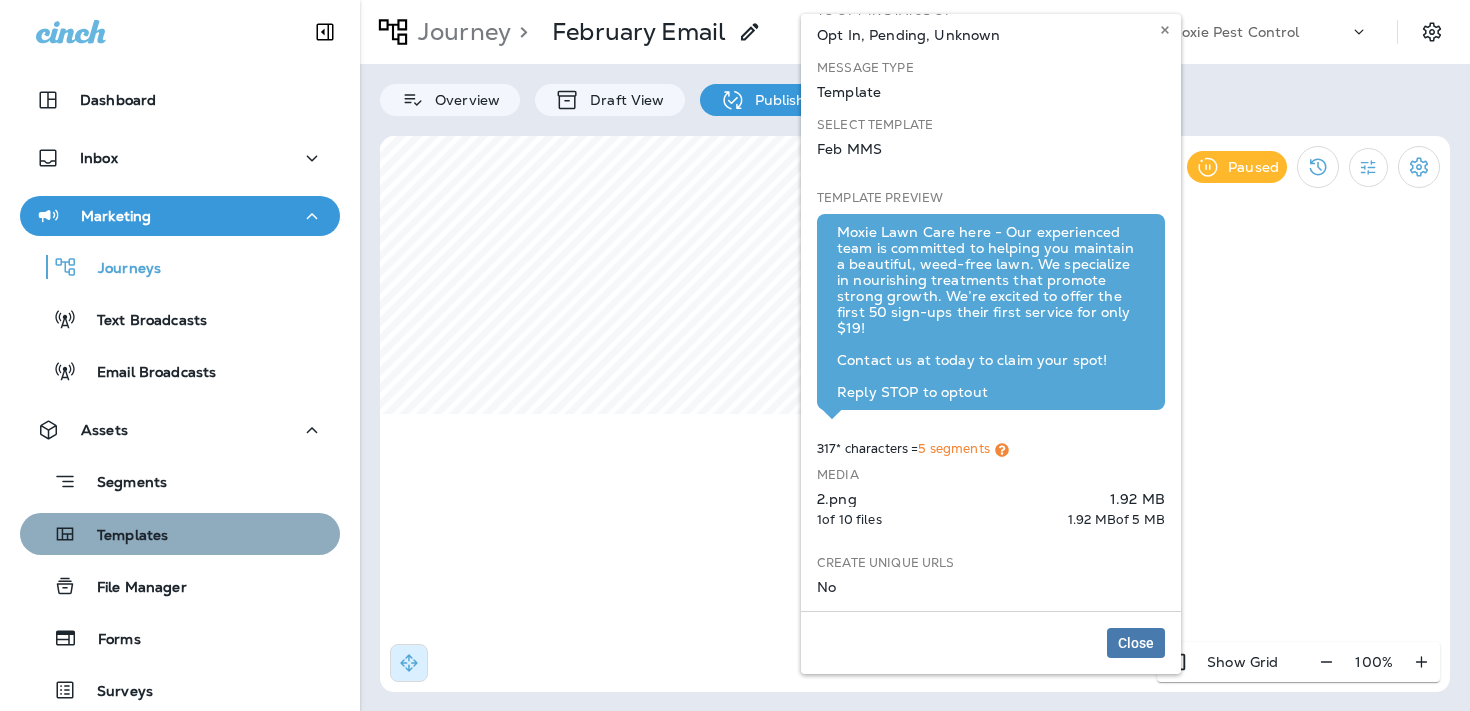 click on "Templates" at bounding box center (122, 536) 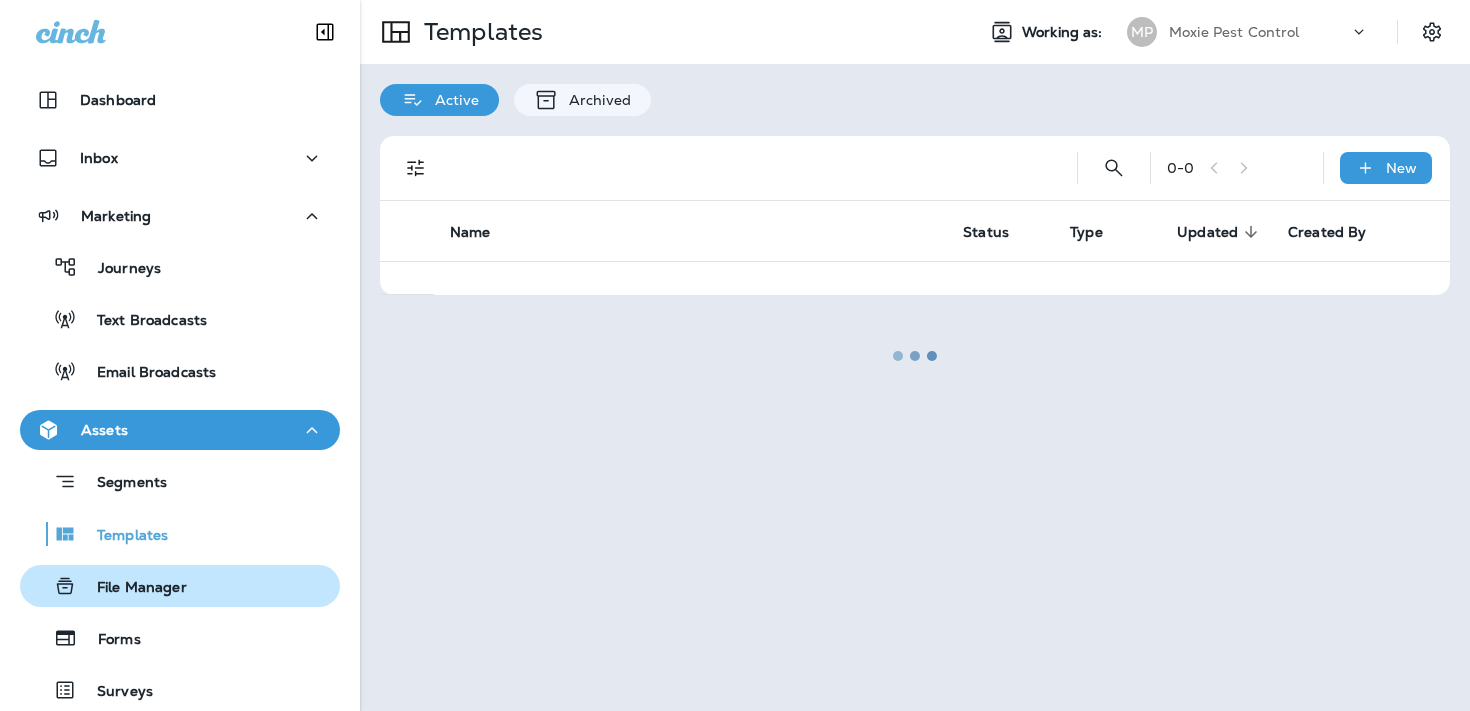 click on "File Manager" at bounding box center [132, 588] 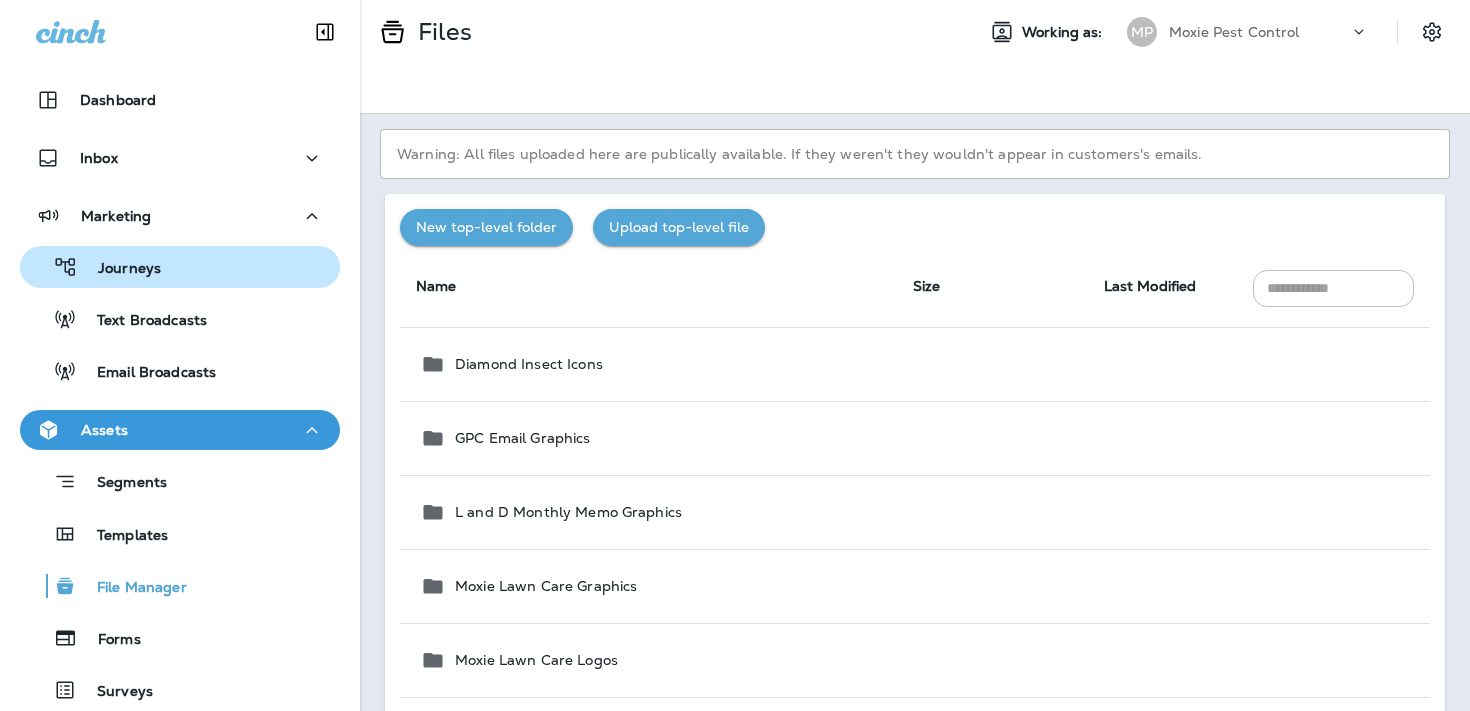 click on "Journeys" at bounding box center (180, 267) 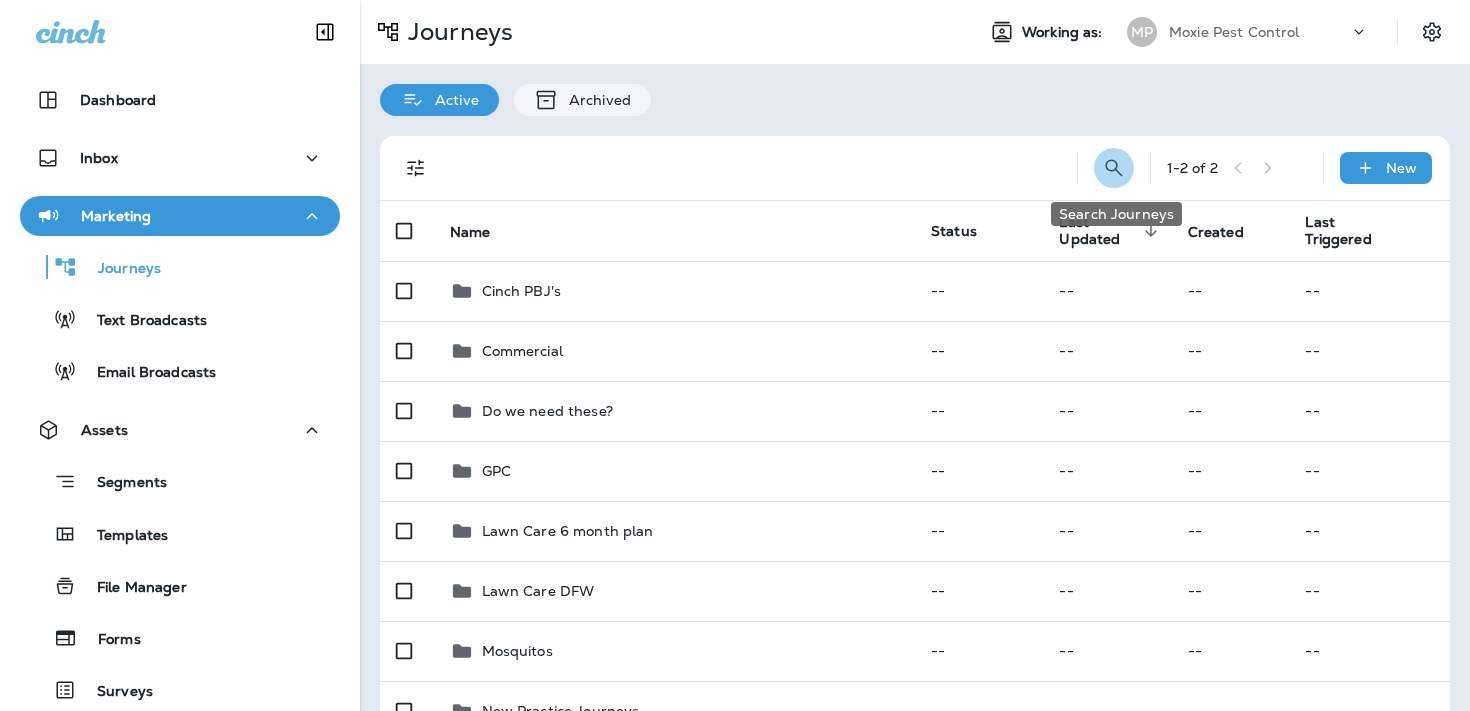 click at bounding box center [1114, 168] 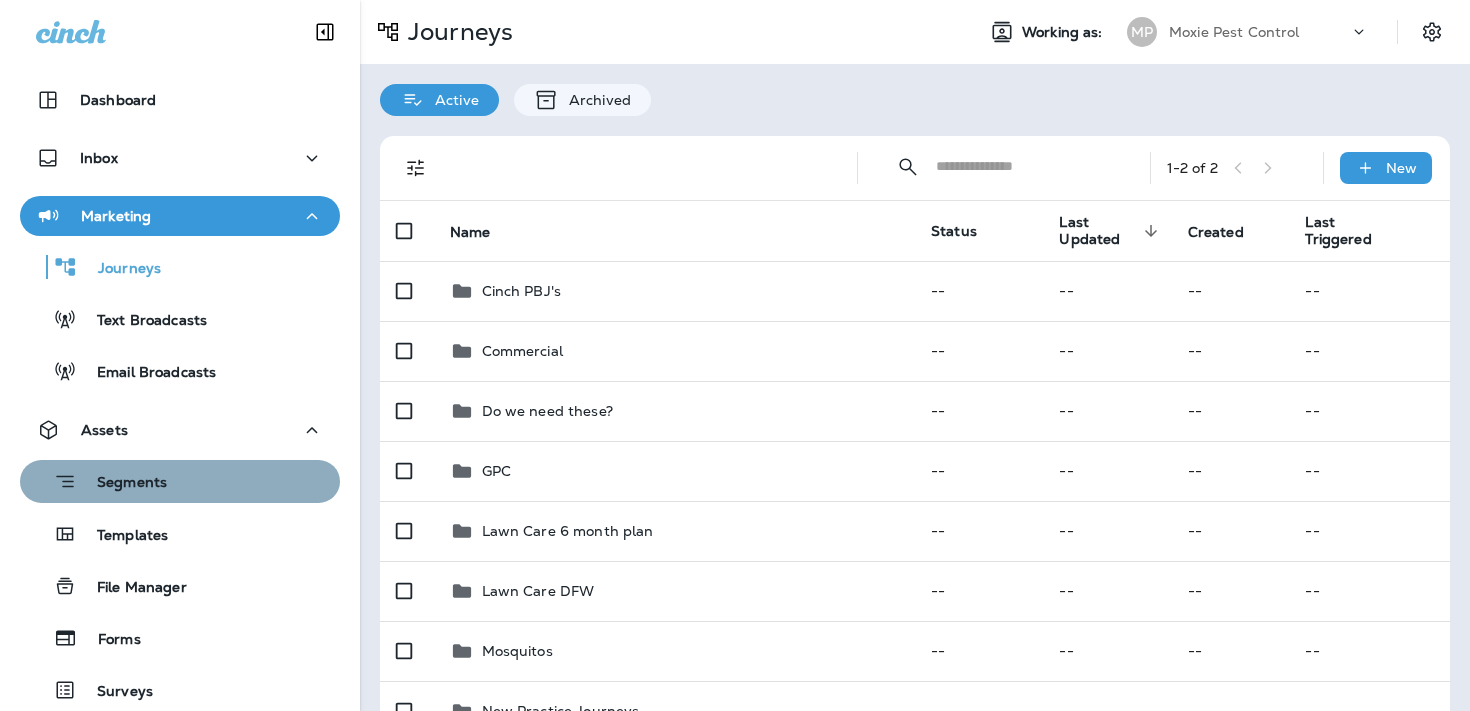 click on "Segments" at bounding box center (180, 481) 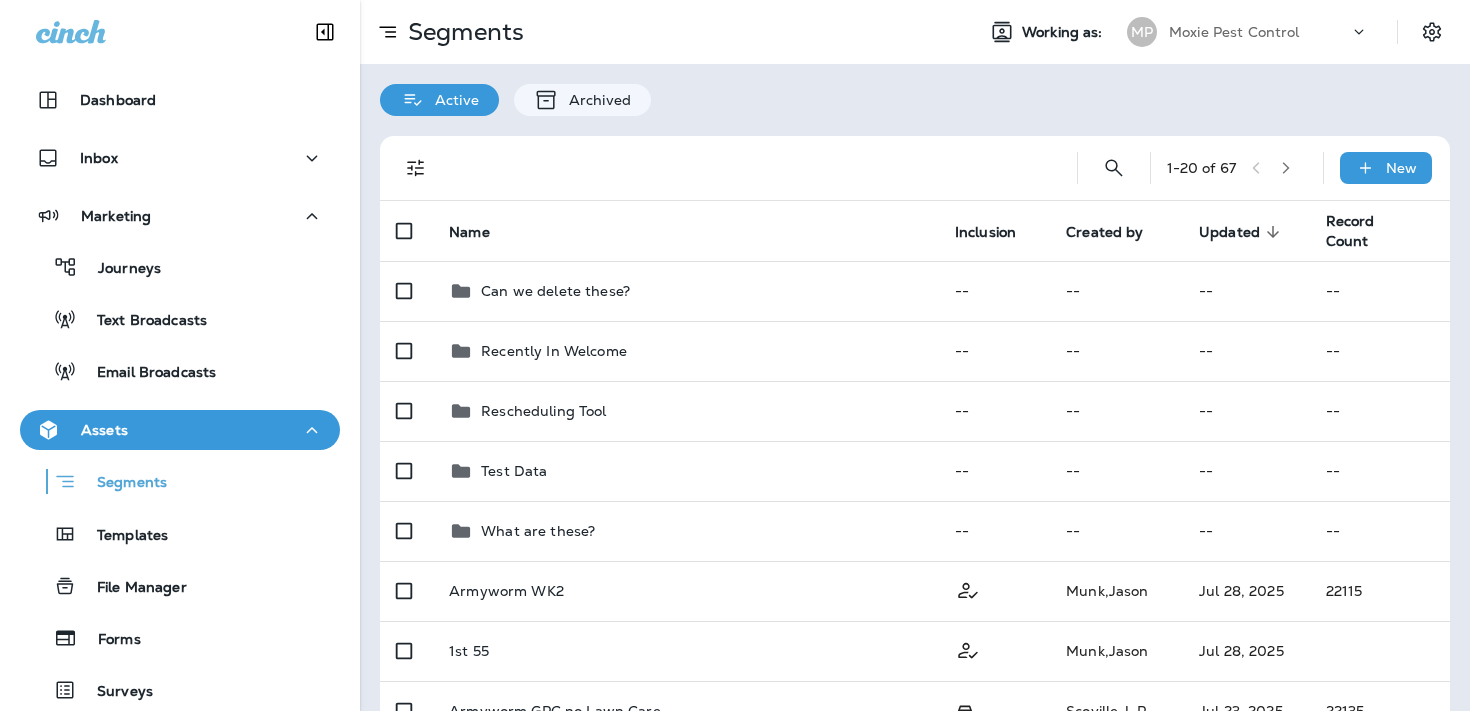 click on "Segments Templates File Manager Forms Surveys Landing Pages" at bounding box center [180, 606] 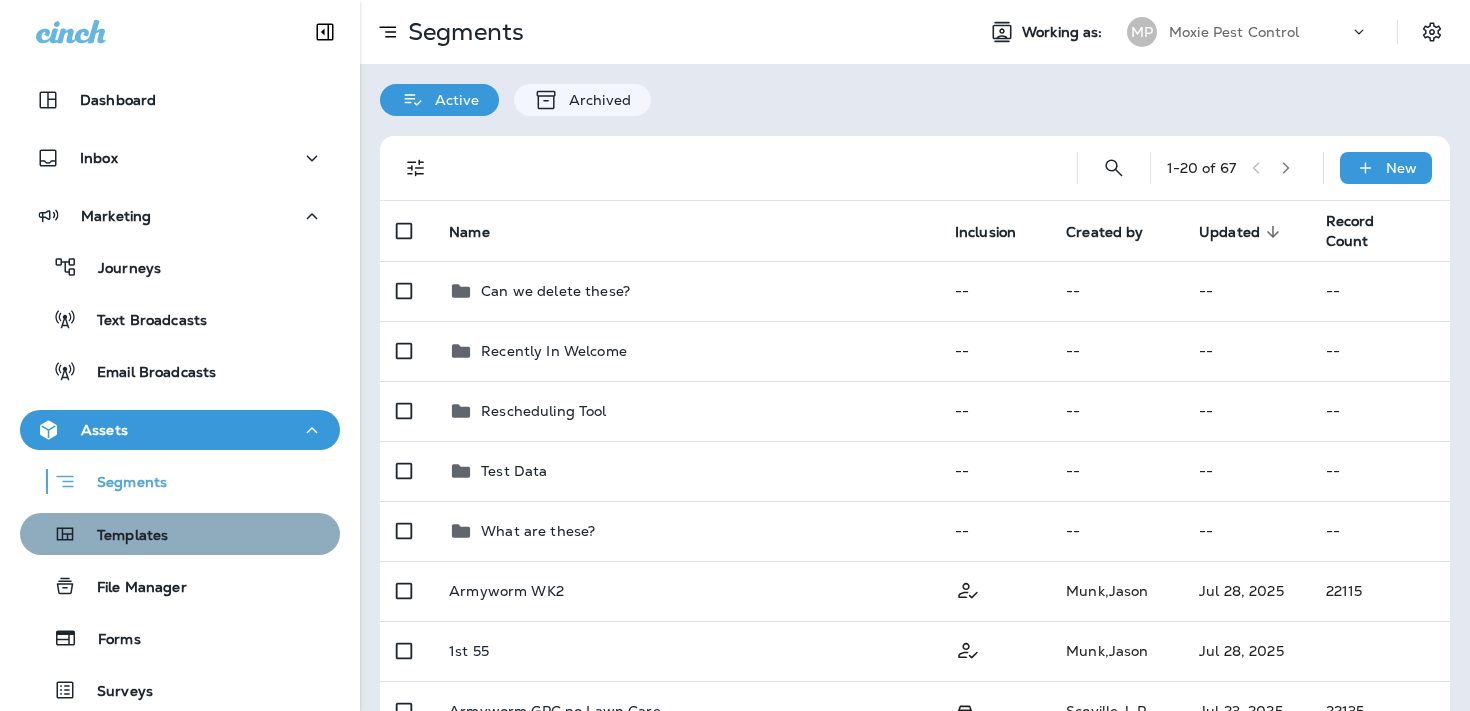 click on "Templates" at bounding box center [180, 534] 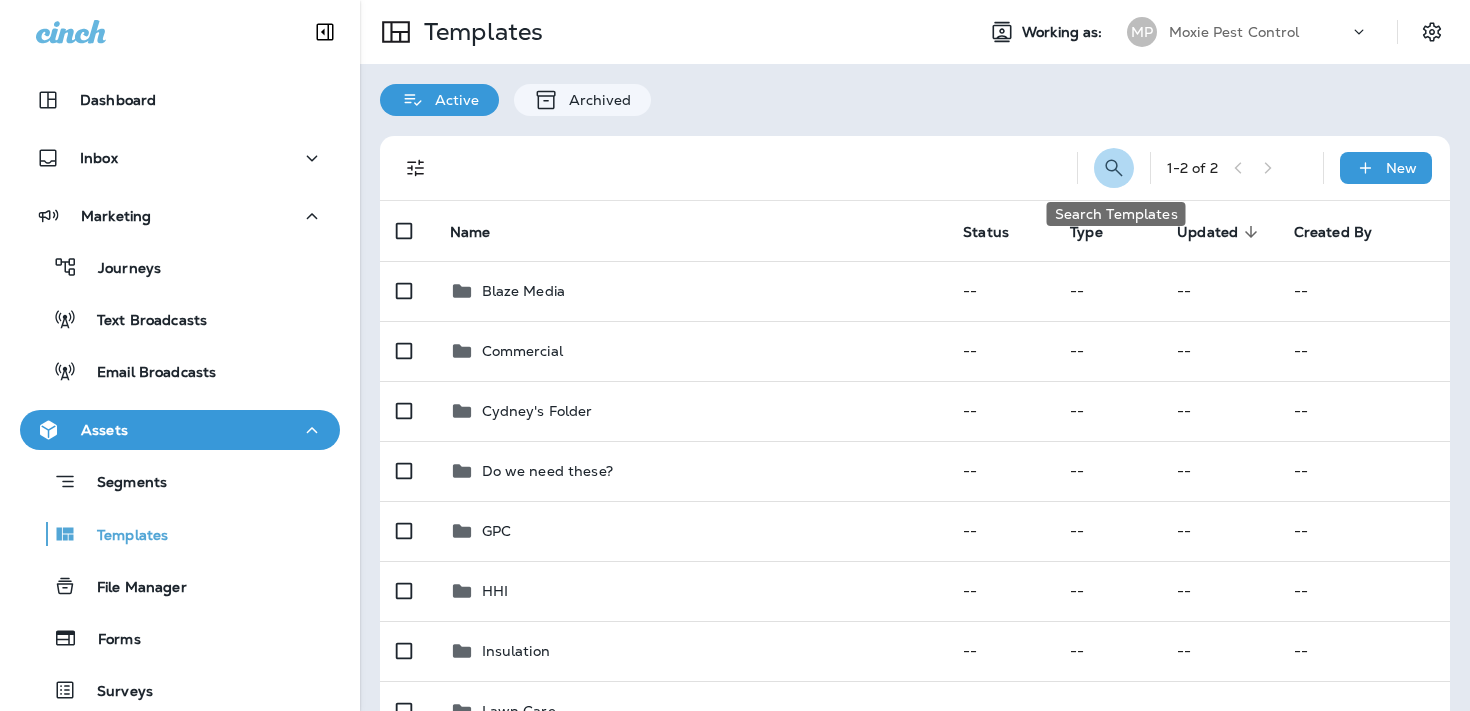 click 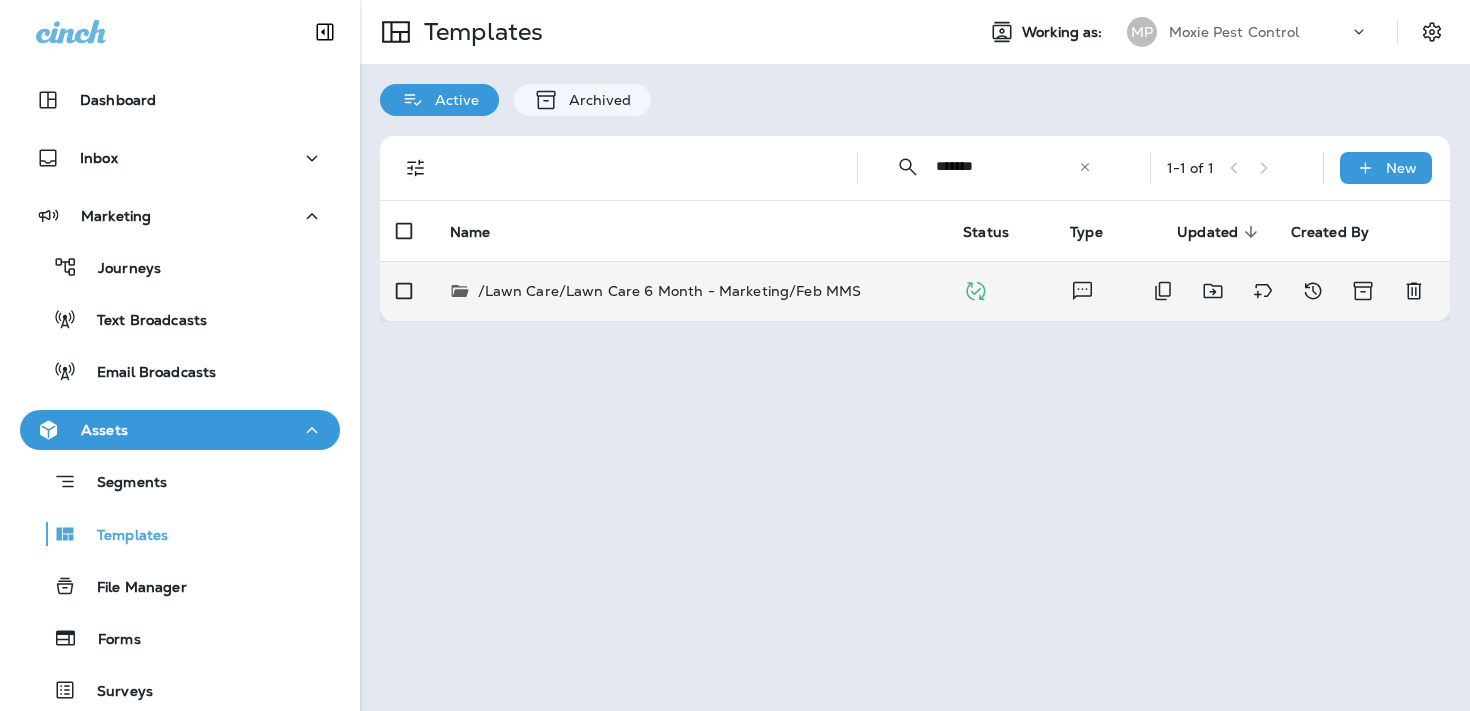 type on "*******" 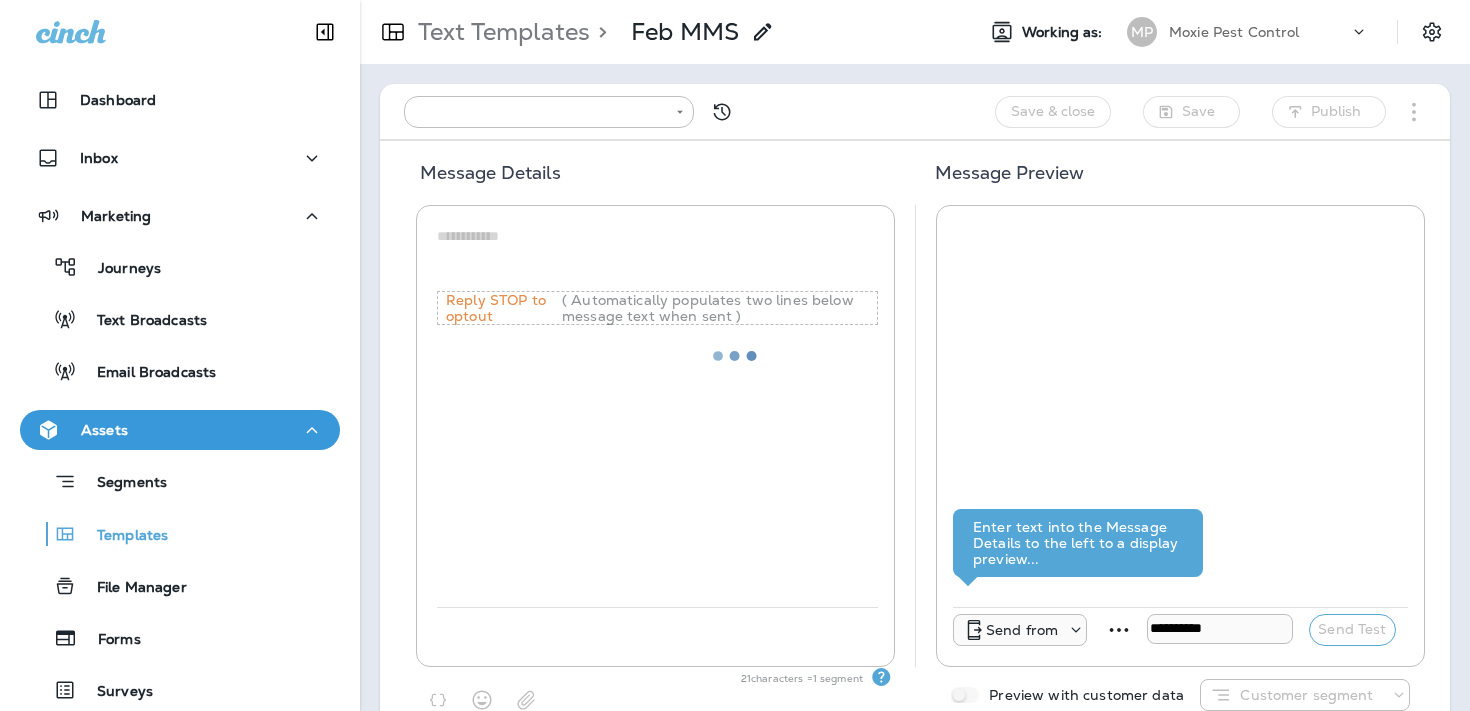 type on "**********" 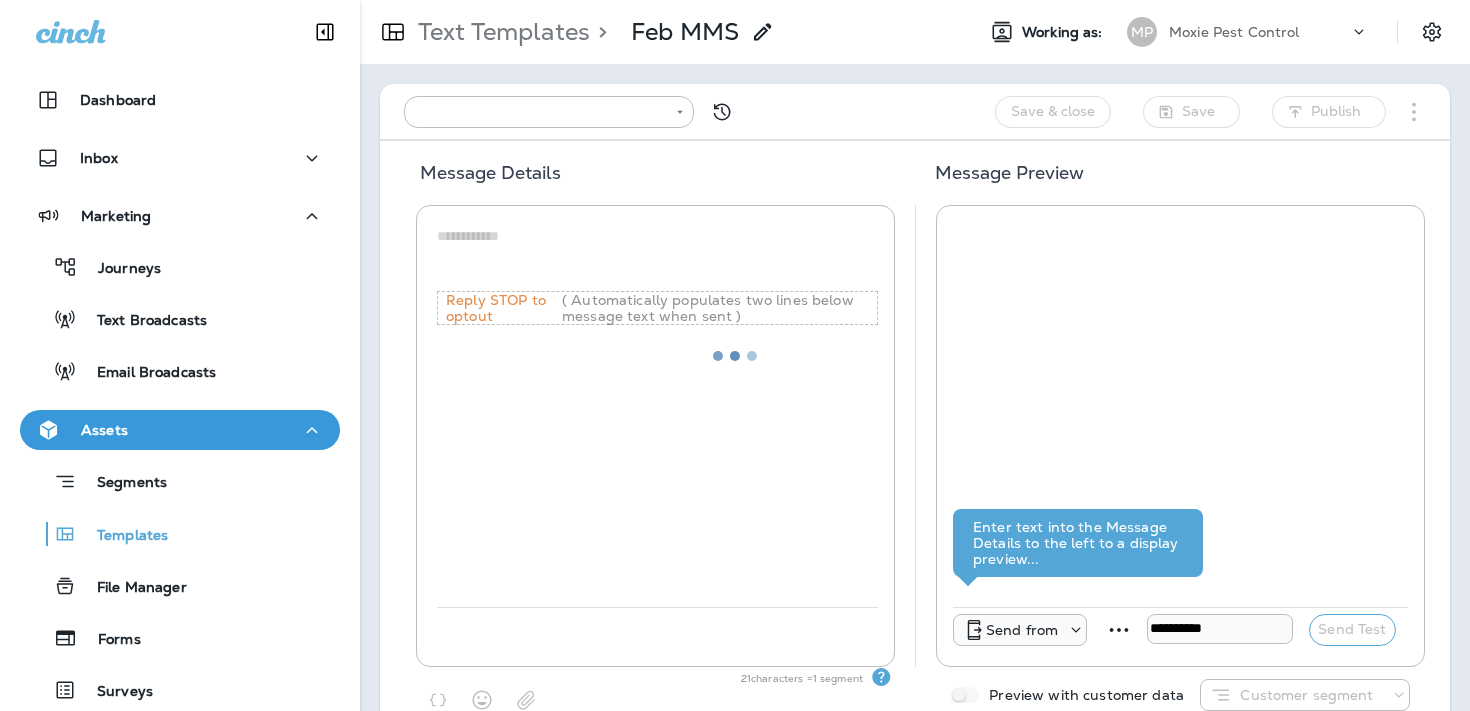 type on "**********" 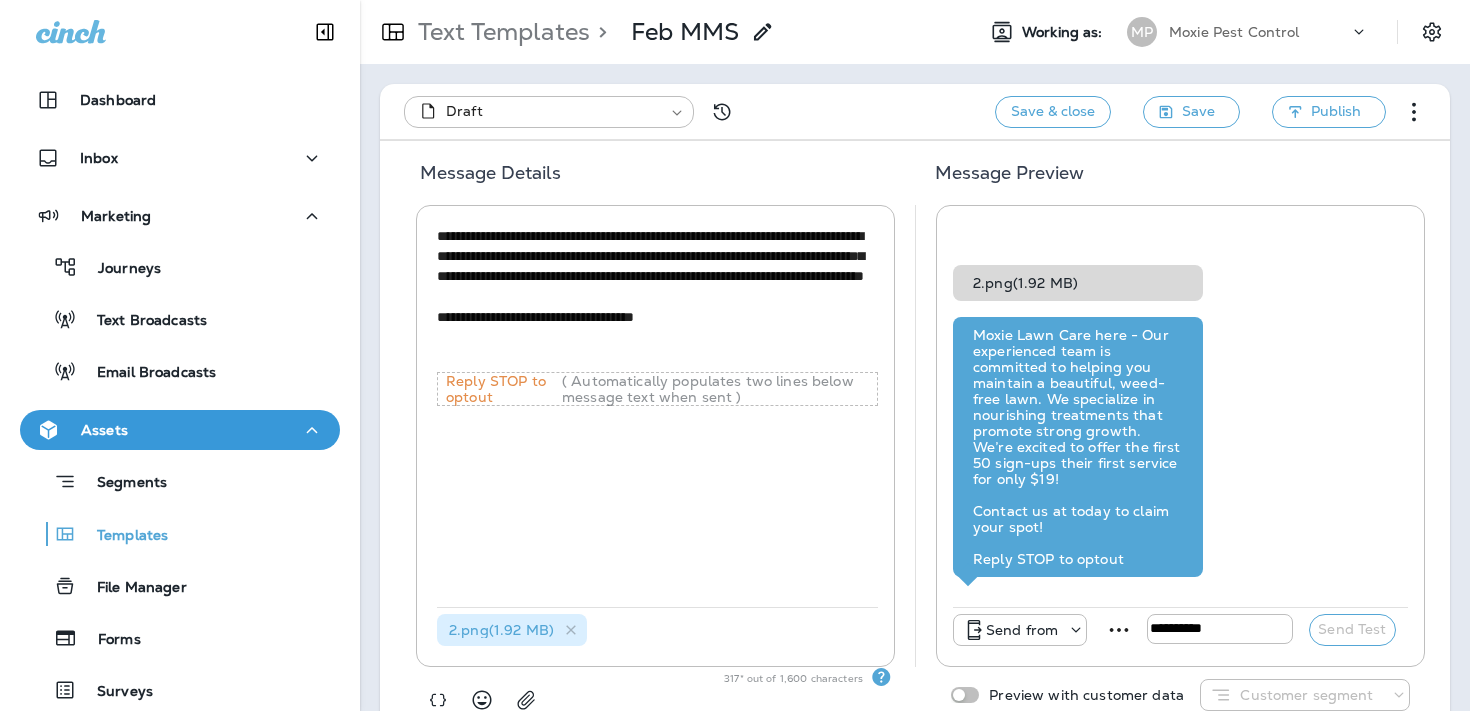 click on "2.png ( [SIZE] [UNIT] )" at bounding box center (1078, 283) 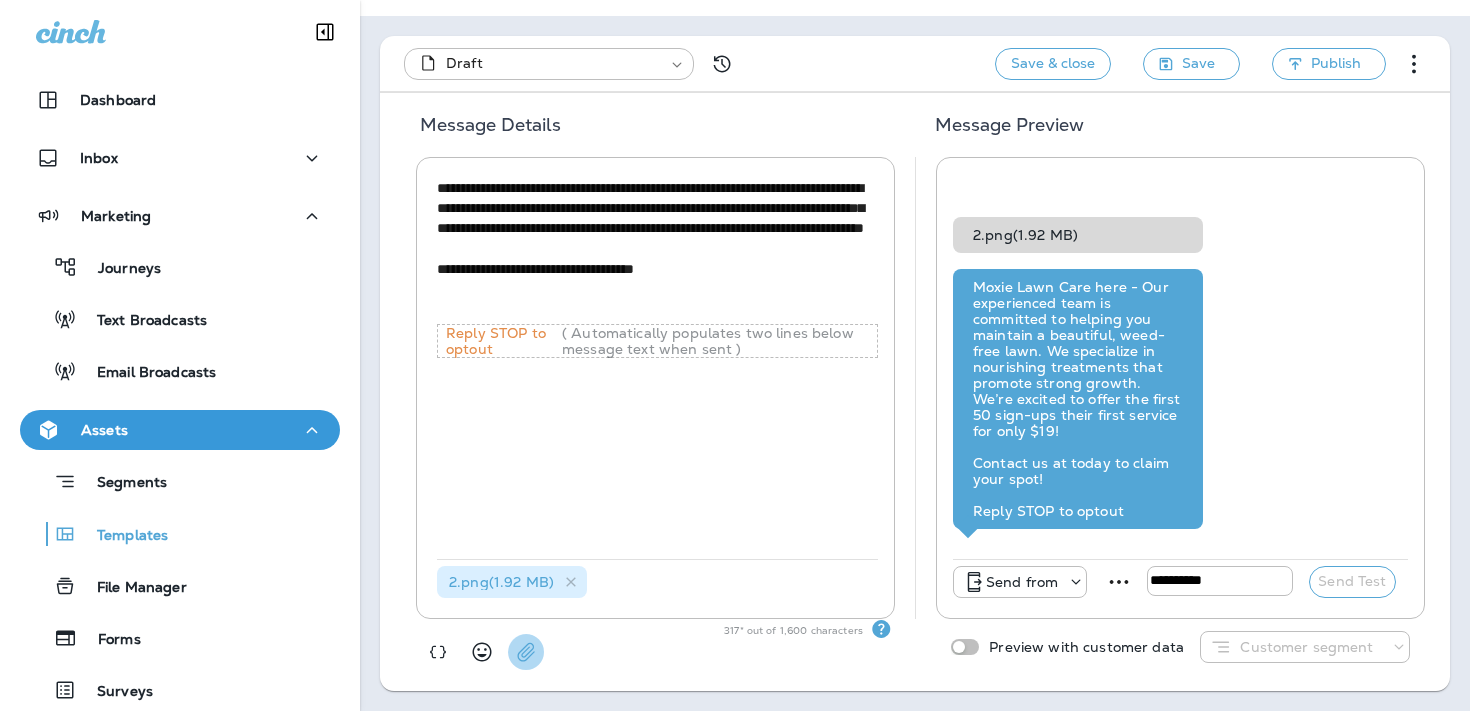 click 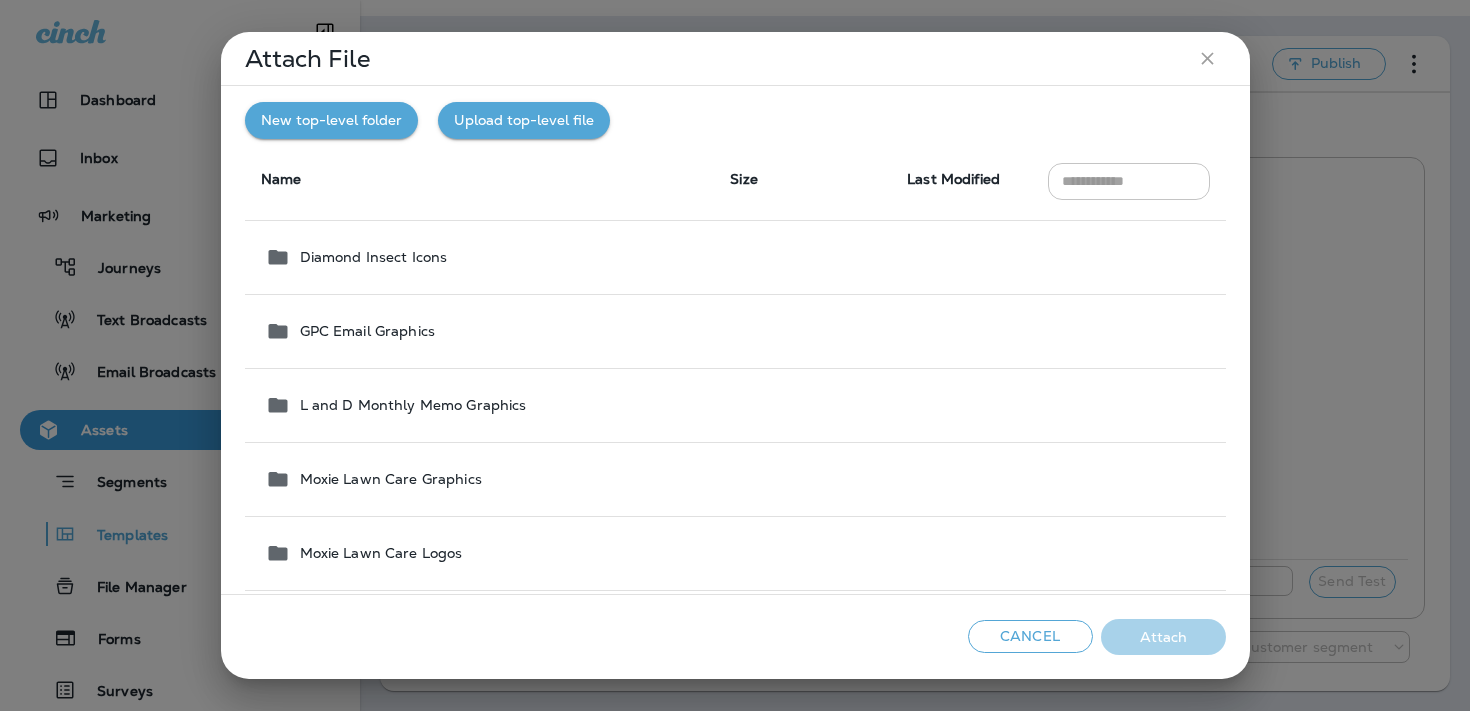click at bounding box center [1128, 181] 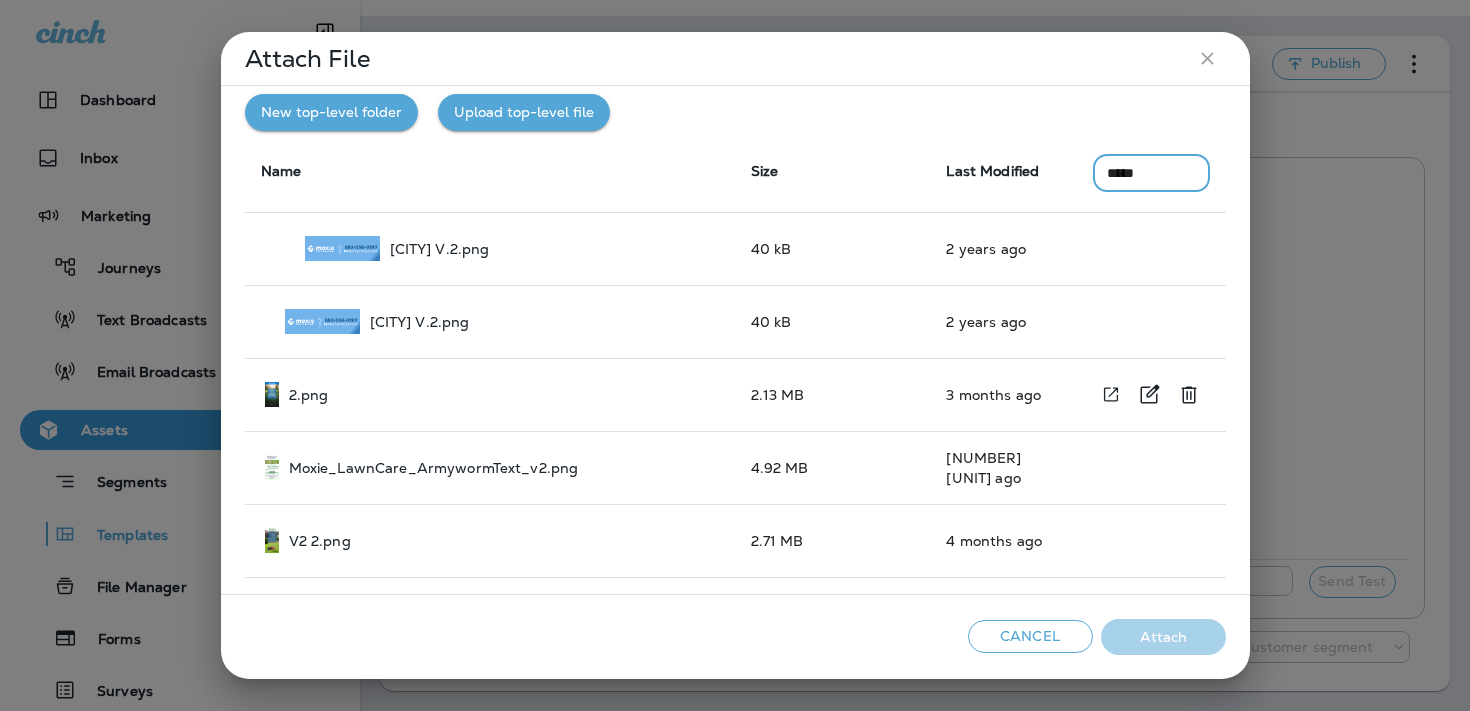 scroll, scrollTop: 0, scrollLeft: 0, axis: both 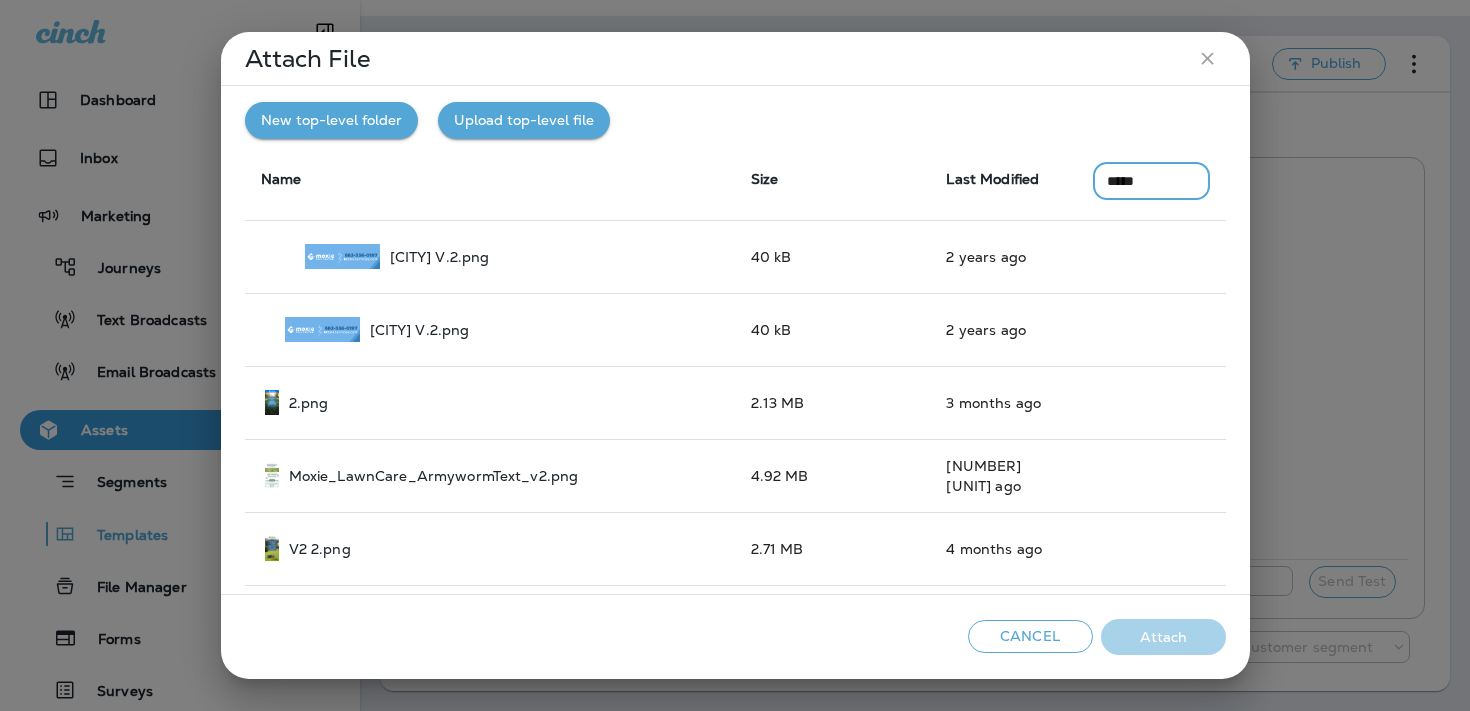 type on "*****" 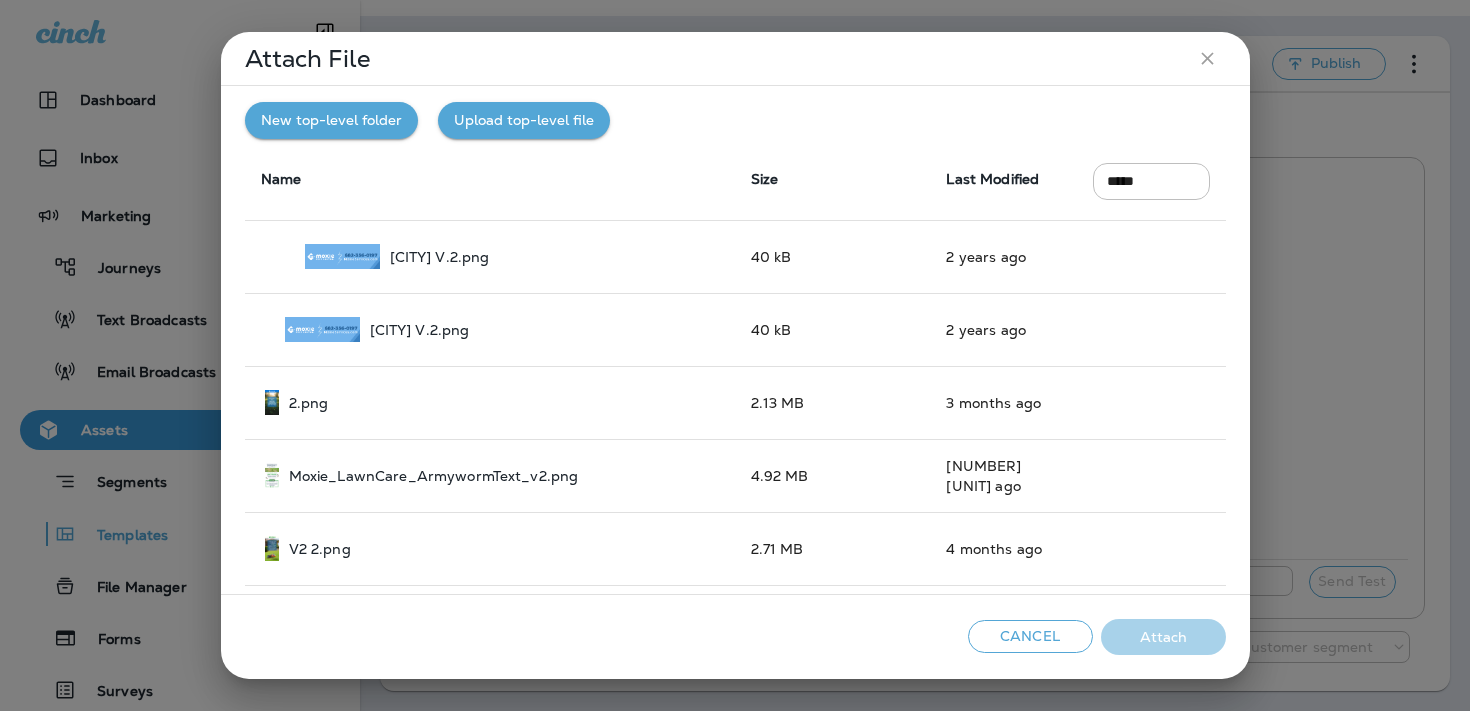 click on "Attach File New top-level folder Upload top-level file Name Size Last Modified ***** ​ Fort Worth V.2.png 40 kB 2 years ago Fort Worth V.2.png 40 kB 2 years ago 2.png 2.13 MB 3 months ago Moxie_LawnCare_ArmywormText_v2.png 4.92 MB 7 days ago V2 2.png 2.71 MB 4 months ago Cancel Attach" at bounding box center [735, 355] 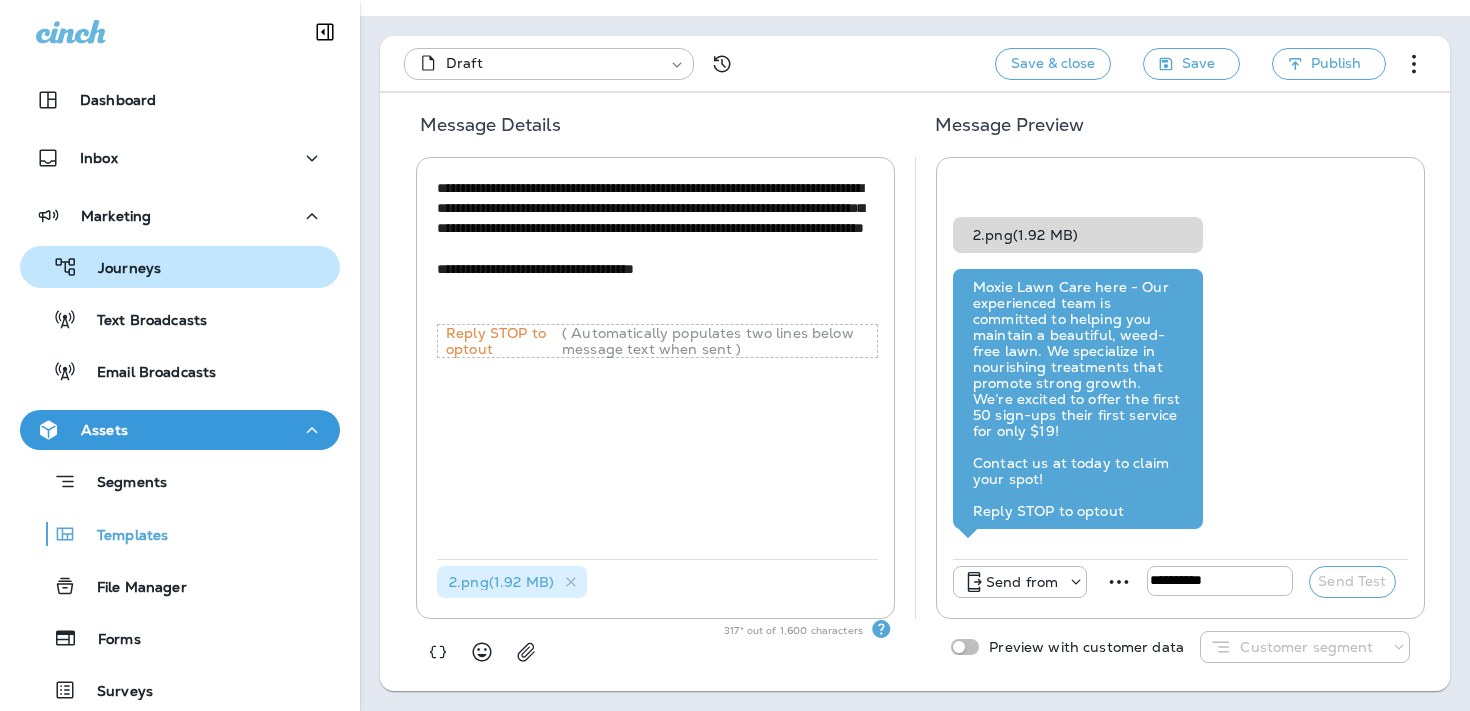 click on "Journeys" at bounding box center (119, 269) 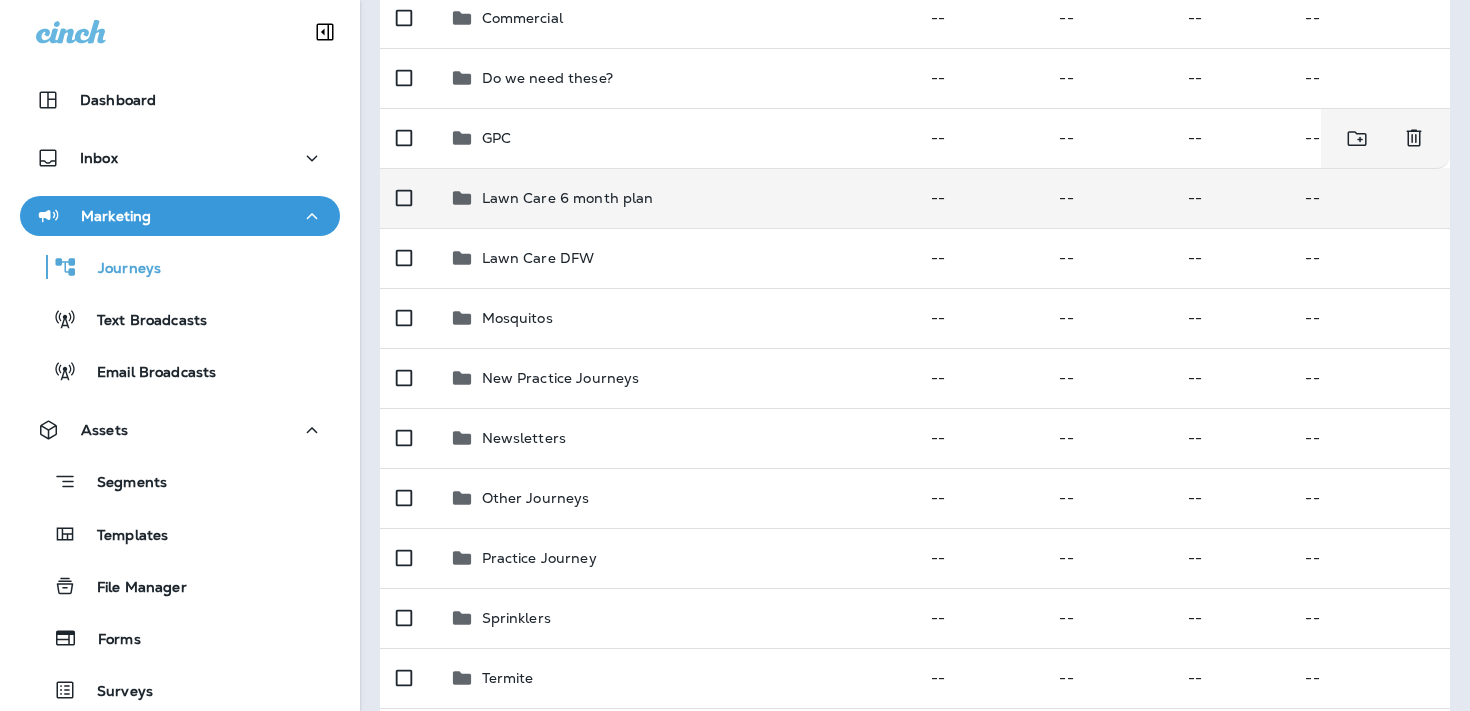 scroll, scrollTop: 331, scrollLeft: 0, axis: vertical 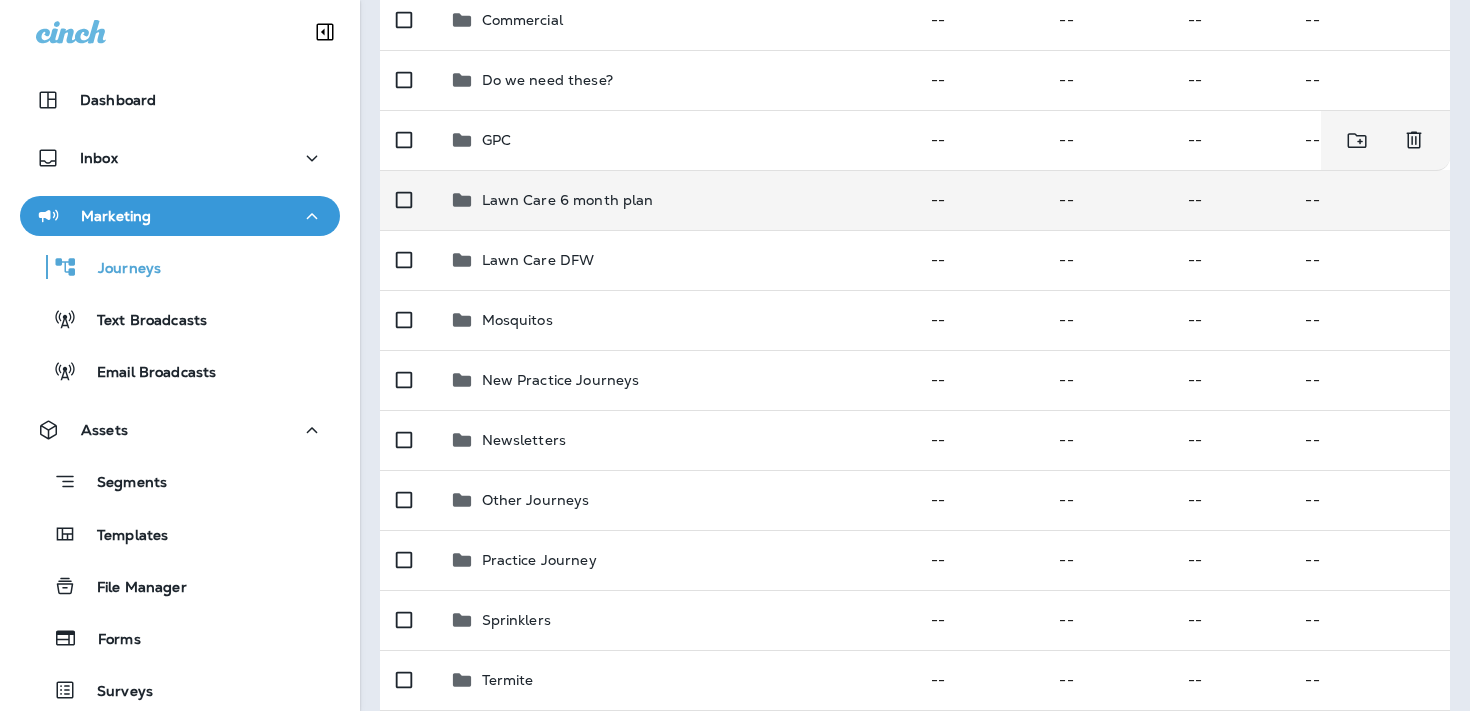 click on "Lawn Care 6 month plan" at bounding box center [675, 200] 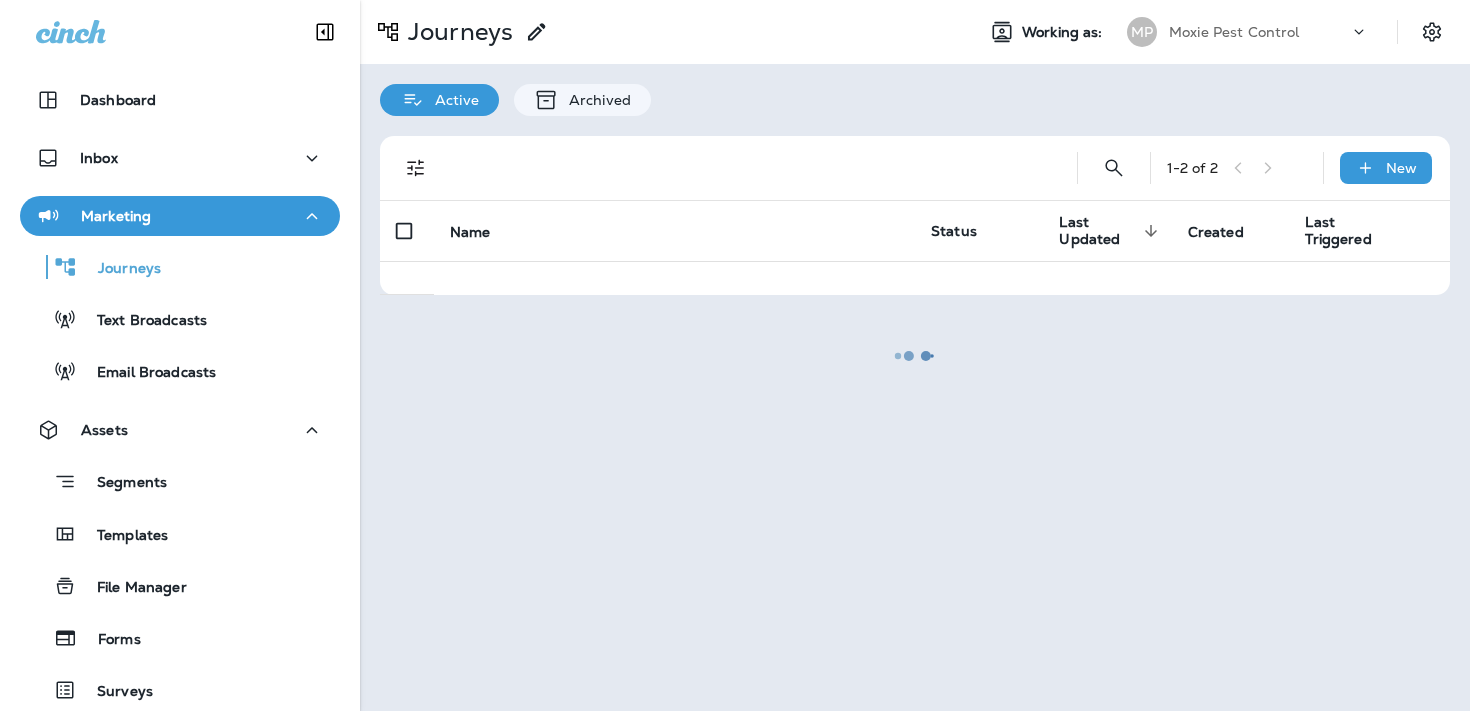 scroll, scrollTop: 0, scrollLeft: 0, axis: both 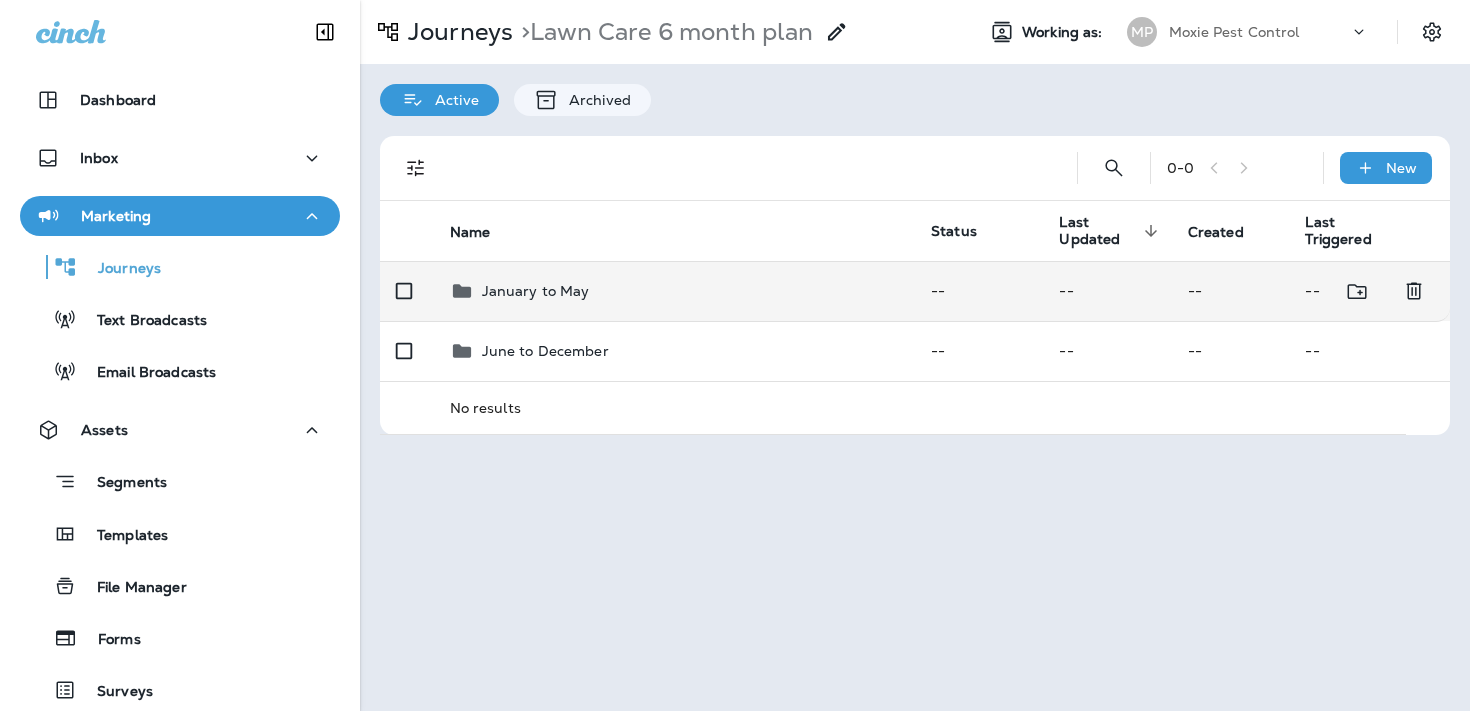 click on "January to May" at bounding box center [536, 291] 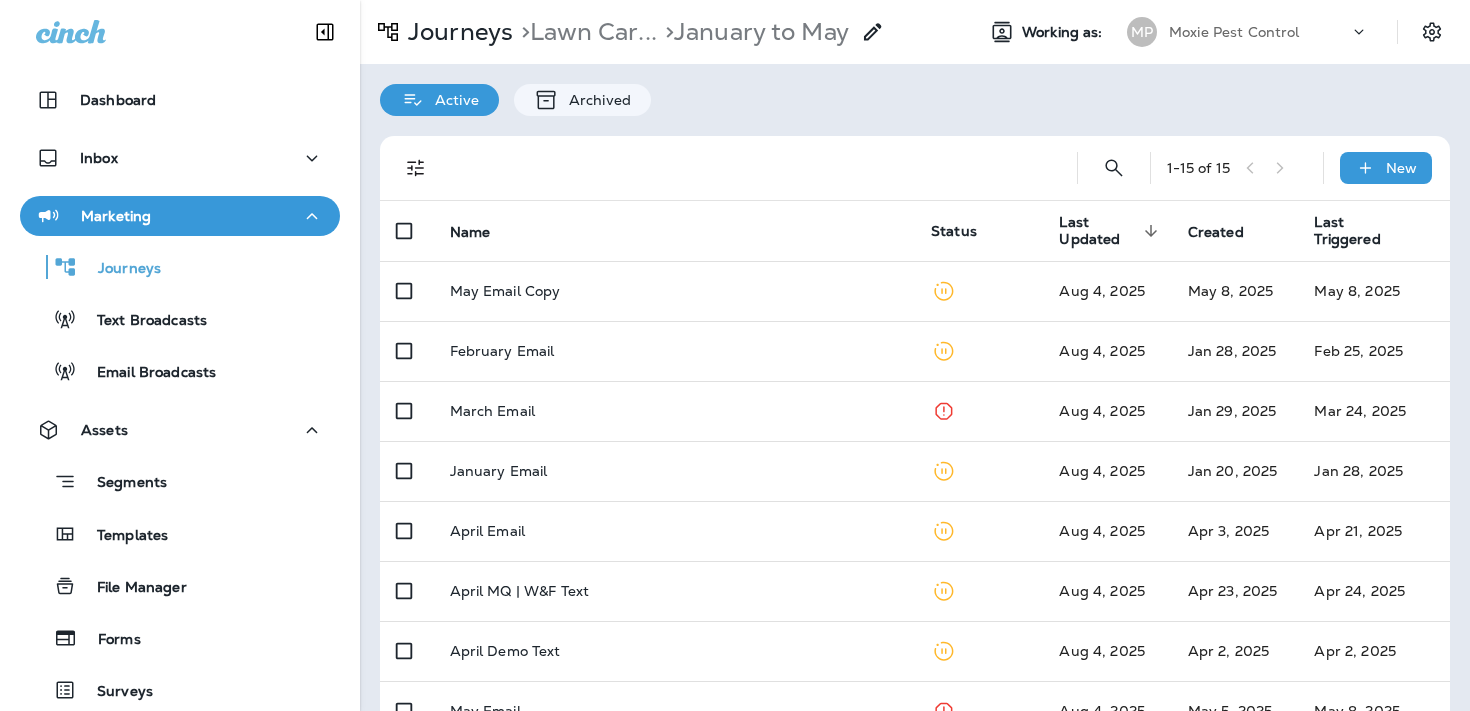 scroll, scrollTop: 11, scrollLeft: 0, axis: vertical 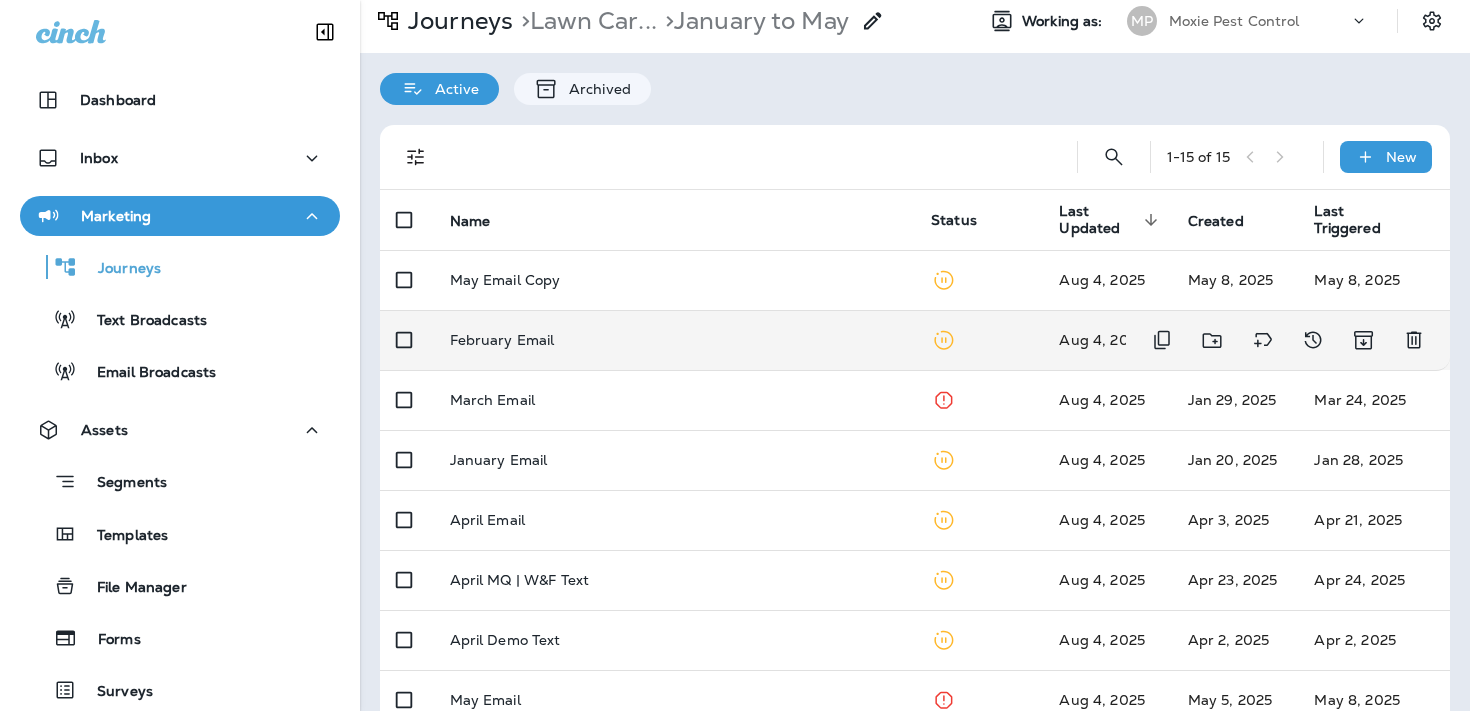 click on "February Email" at bounding box center [675, 340] 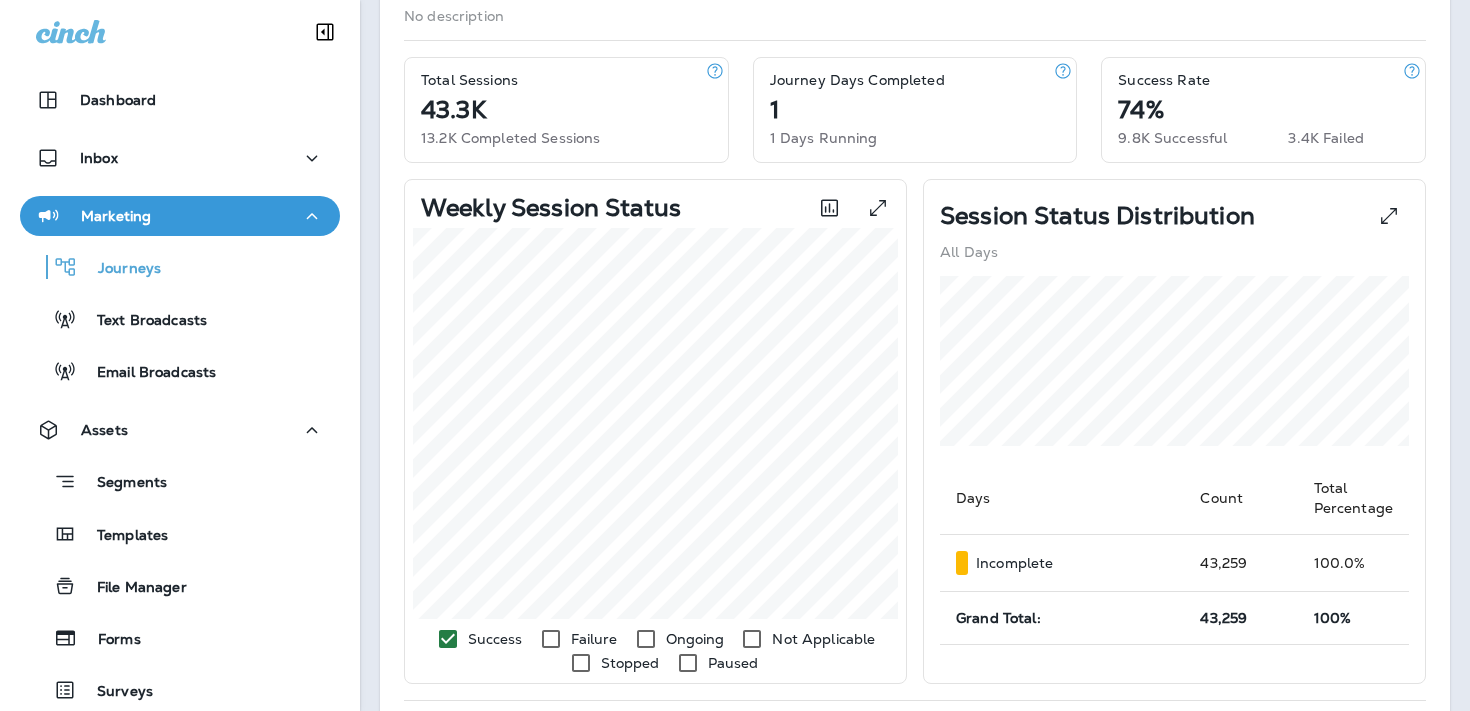 scroll, scrollTop: 0, scrollLeft: 0, axis: both 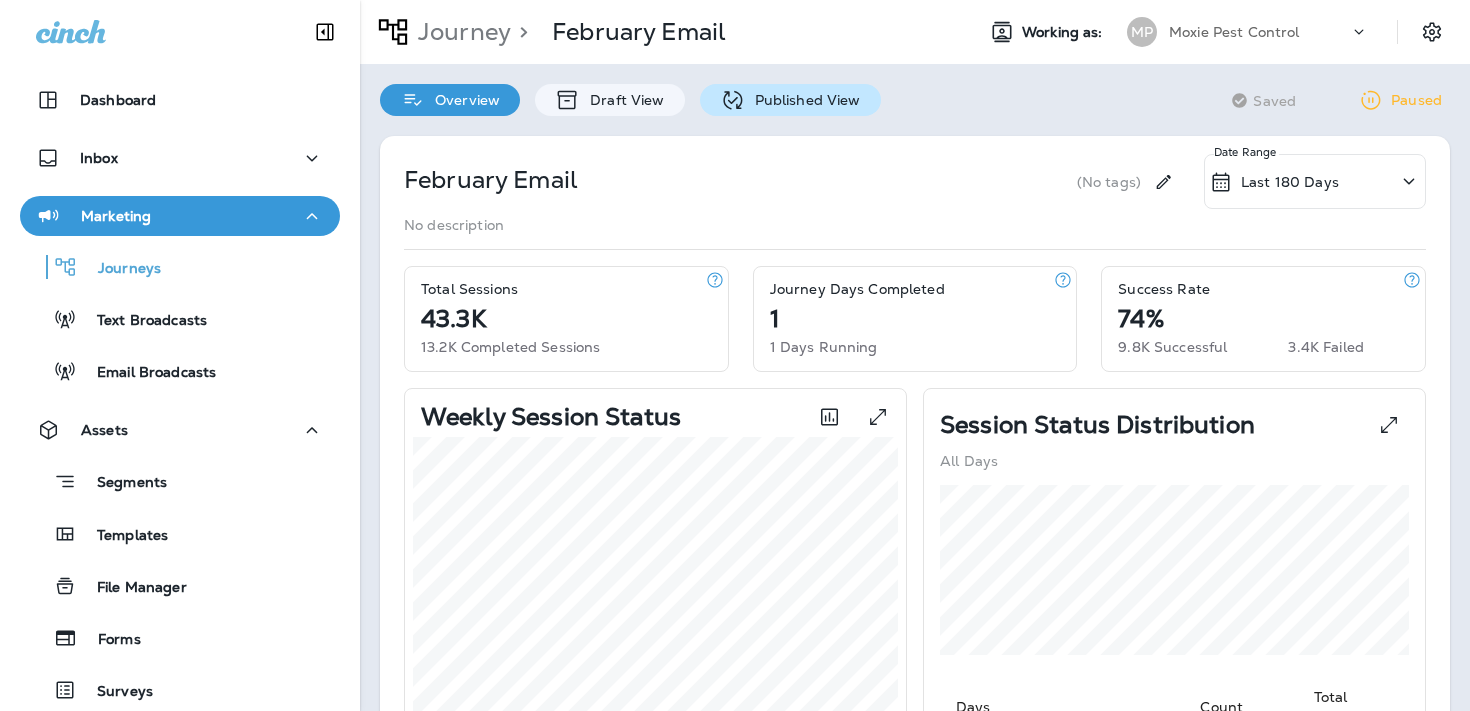 click 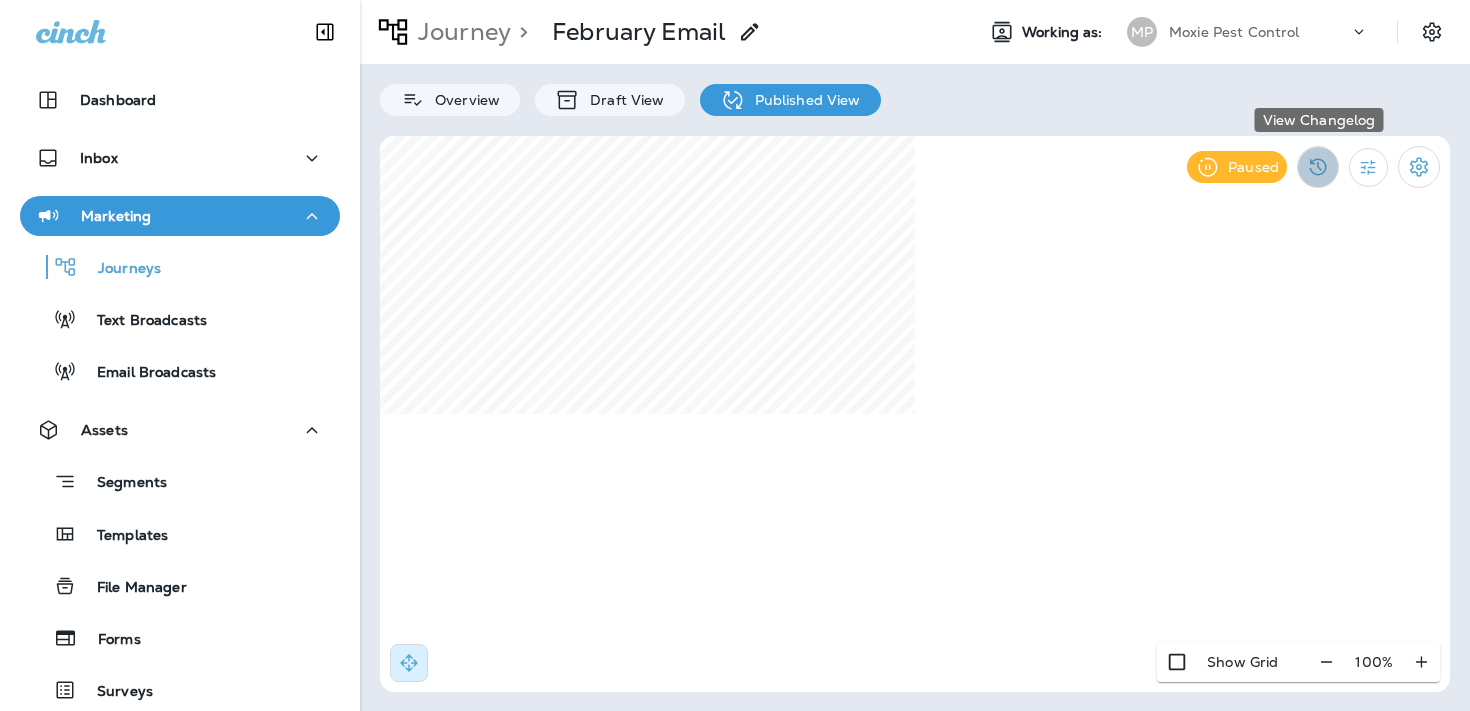 click 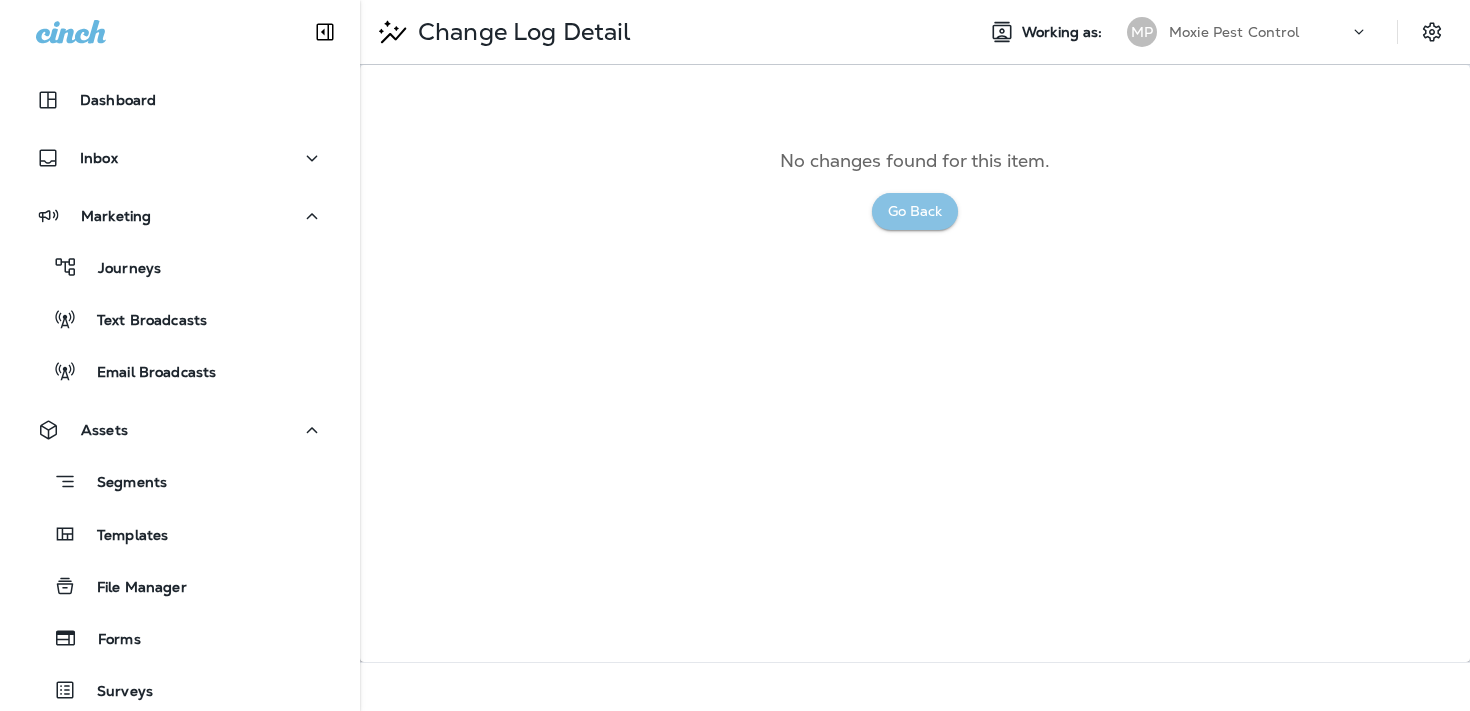 click on "Go Back" at bounding box center (915, 211) 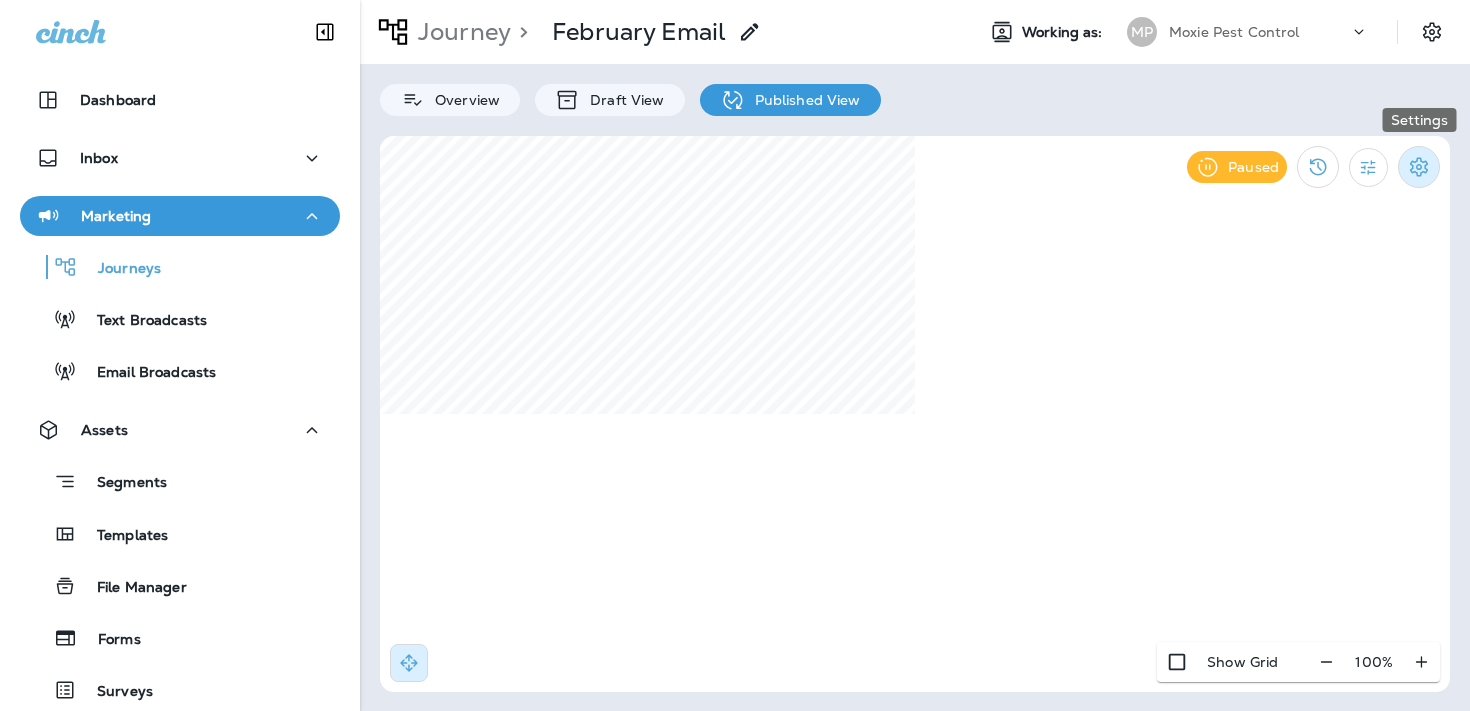 click 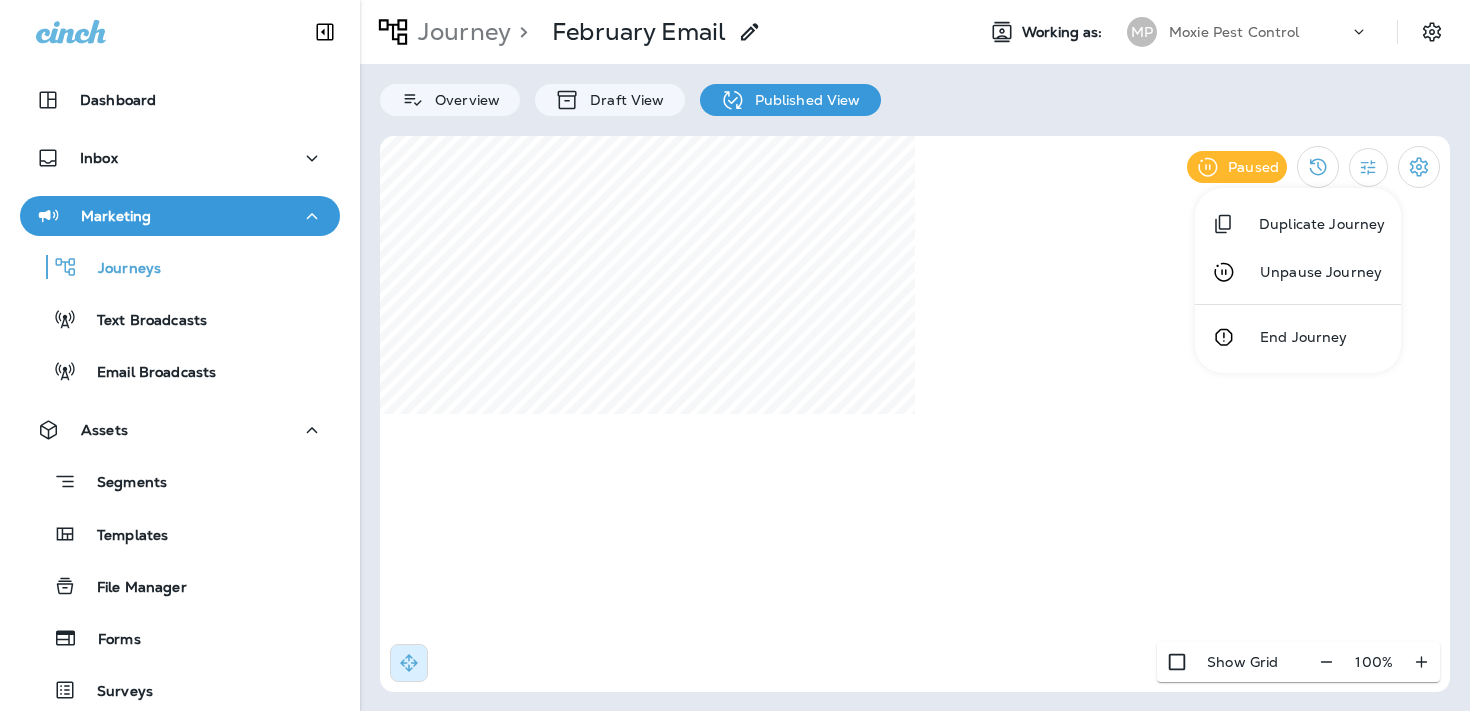 click at bounding box center [735, 355] 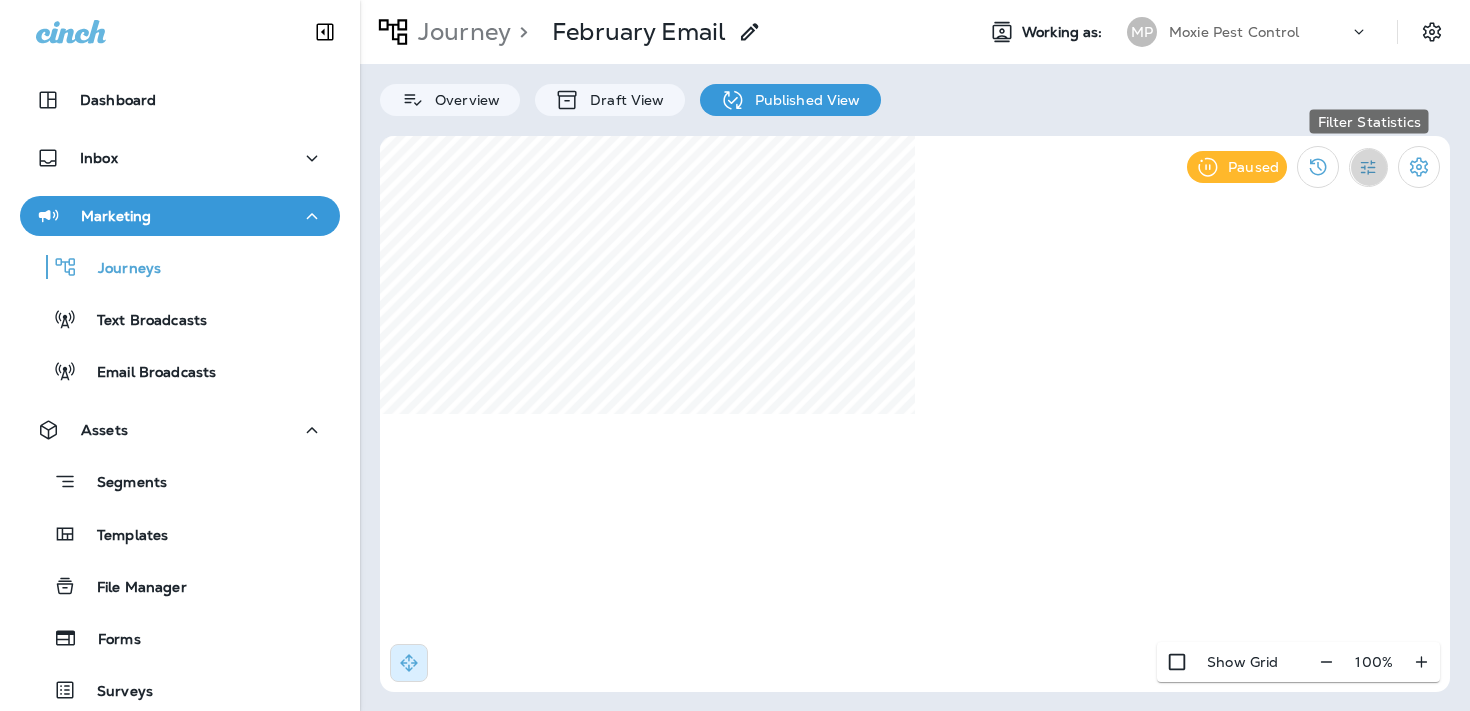 click 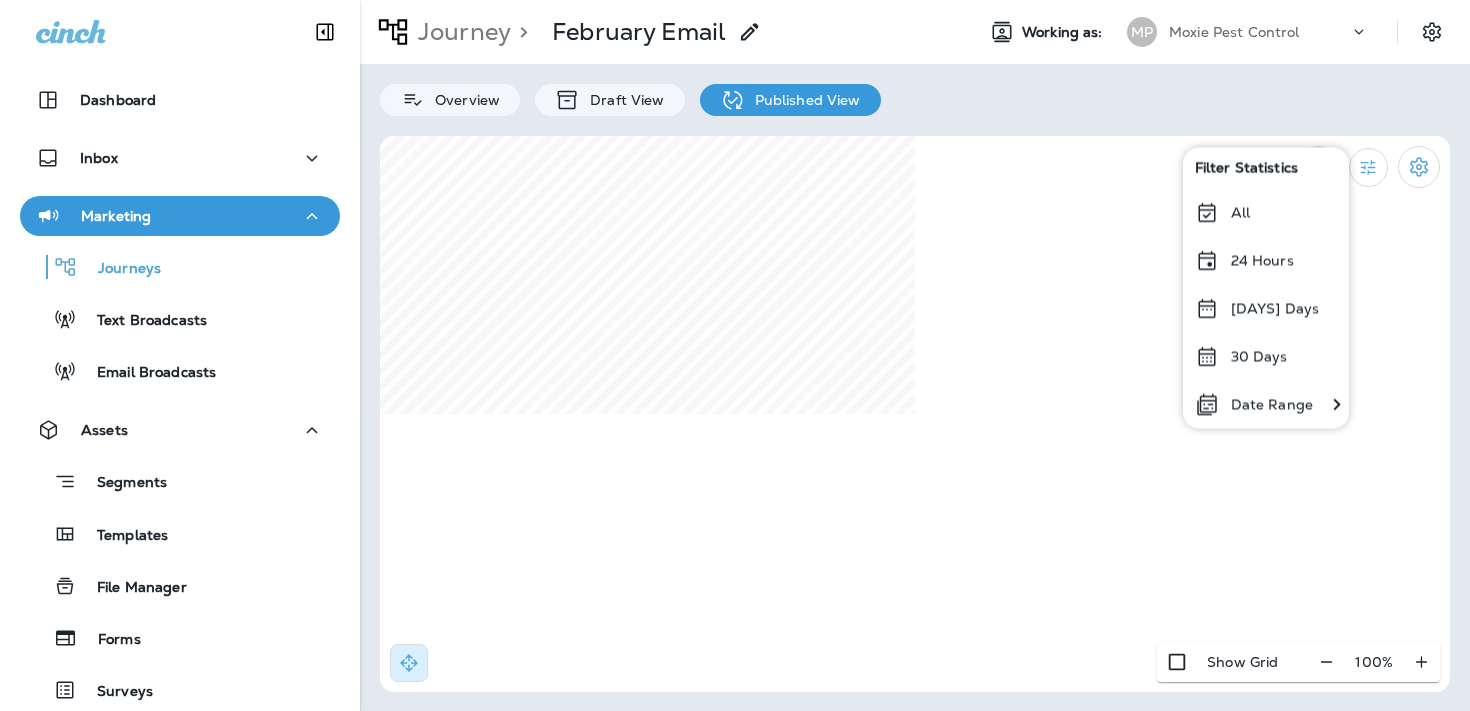 click on "All" at bounding box center (1266, 212) 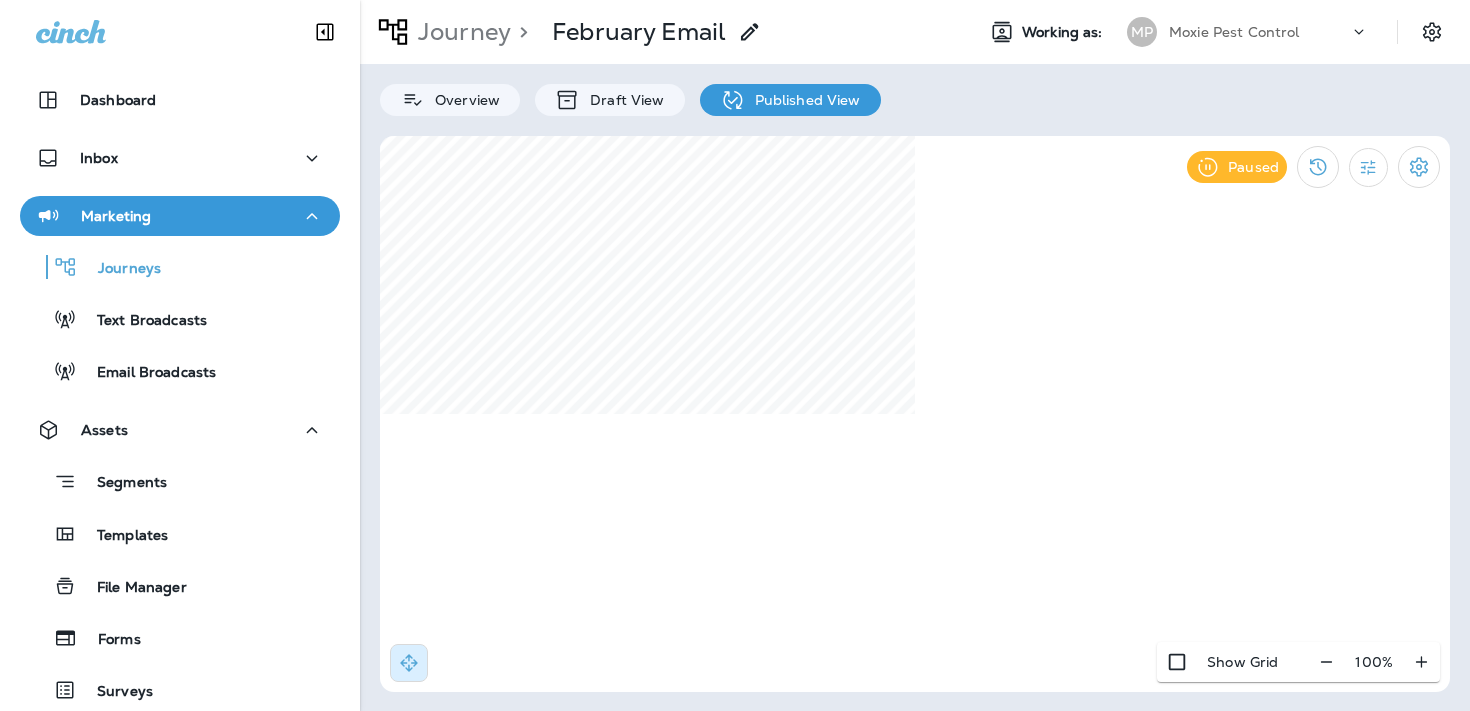 select on "****" 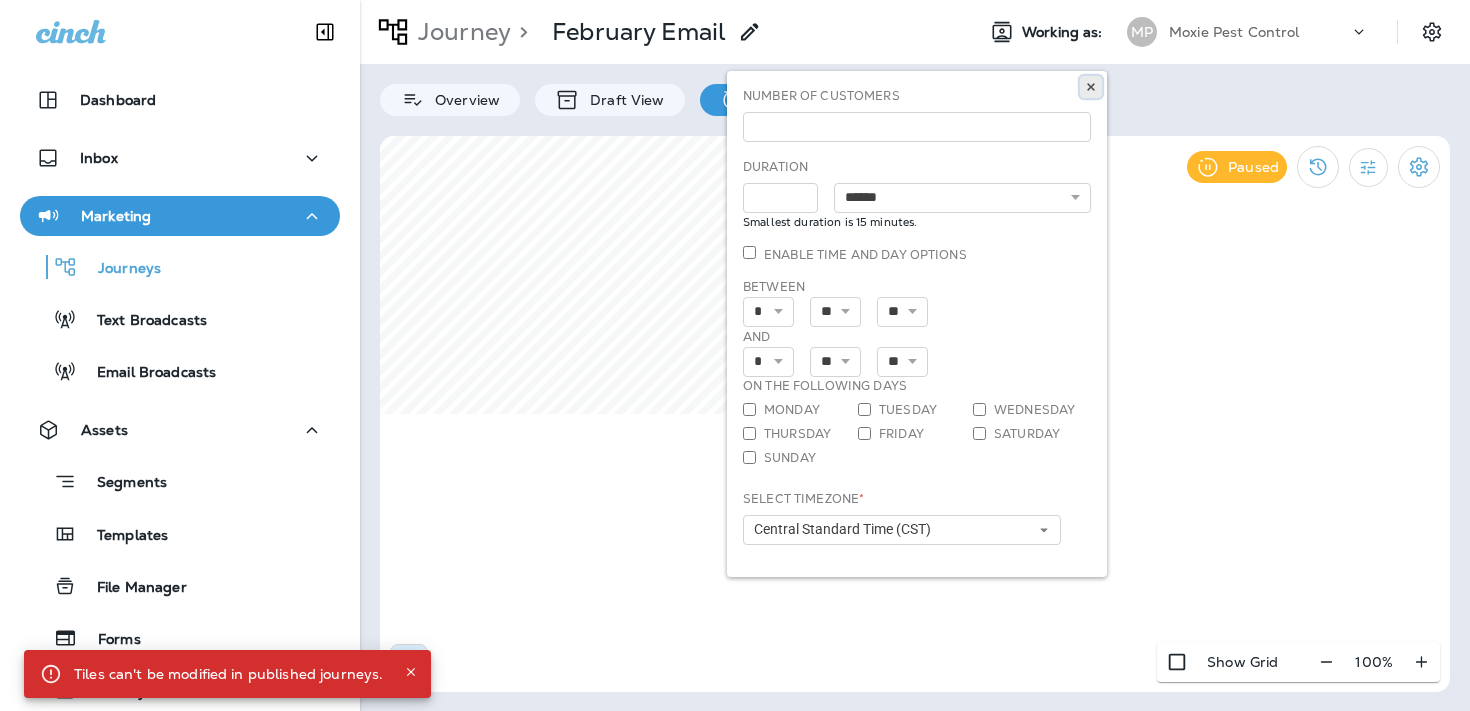 click 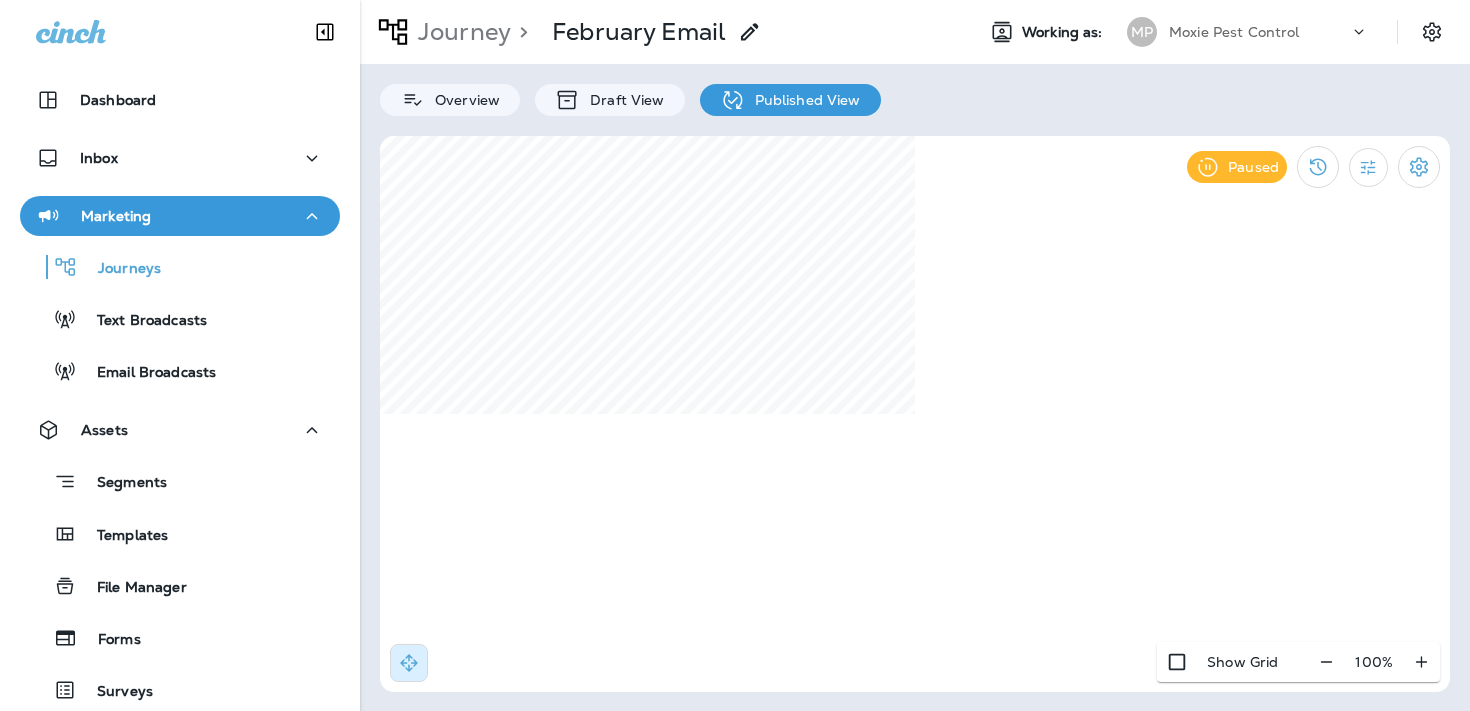 click on "Journey" at bounding box center [460, 32] 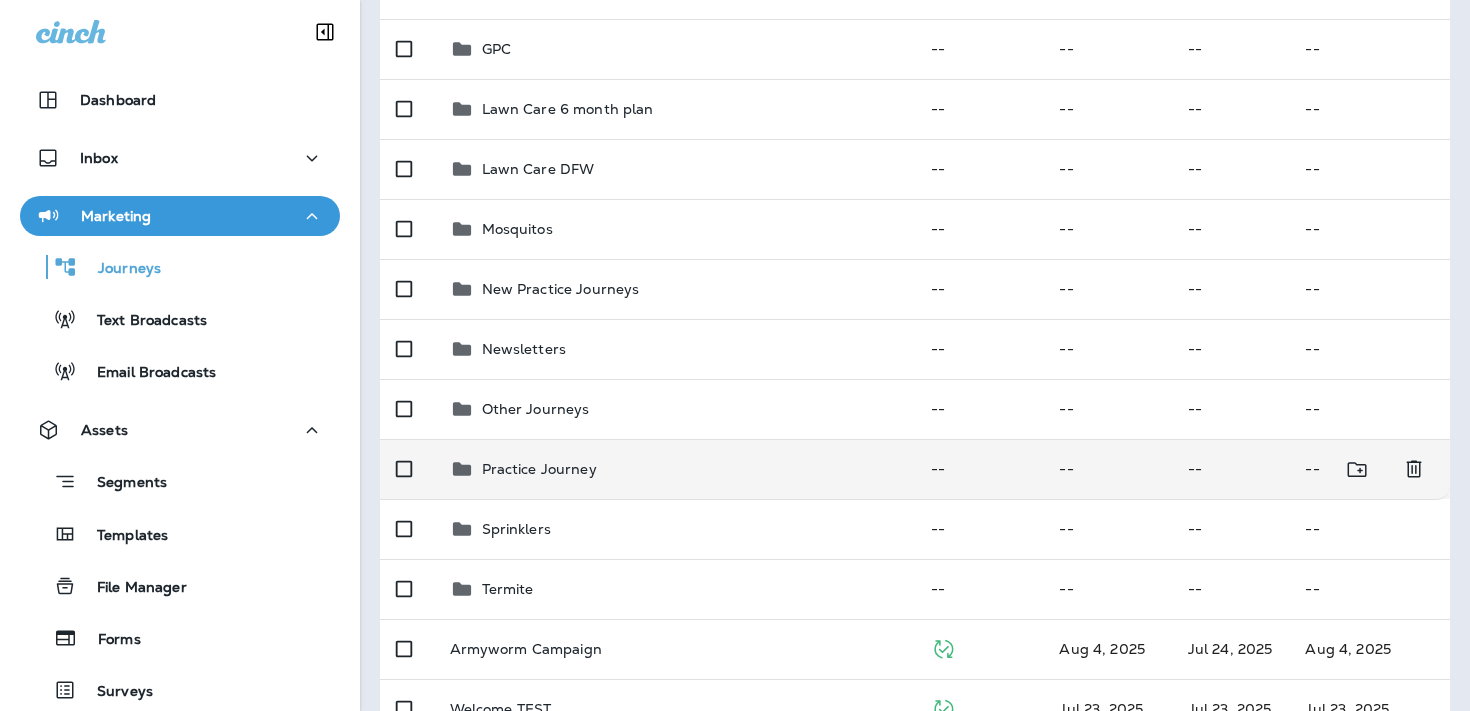 scroll, scrollTop: 364, scrollLeft: 0, axis: vertical 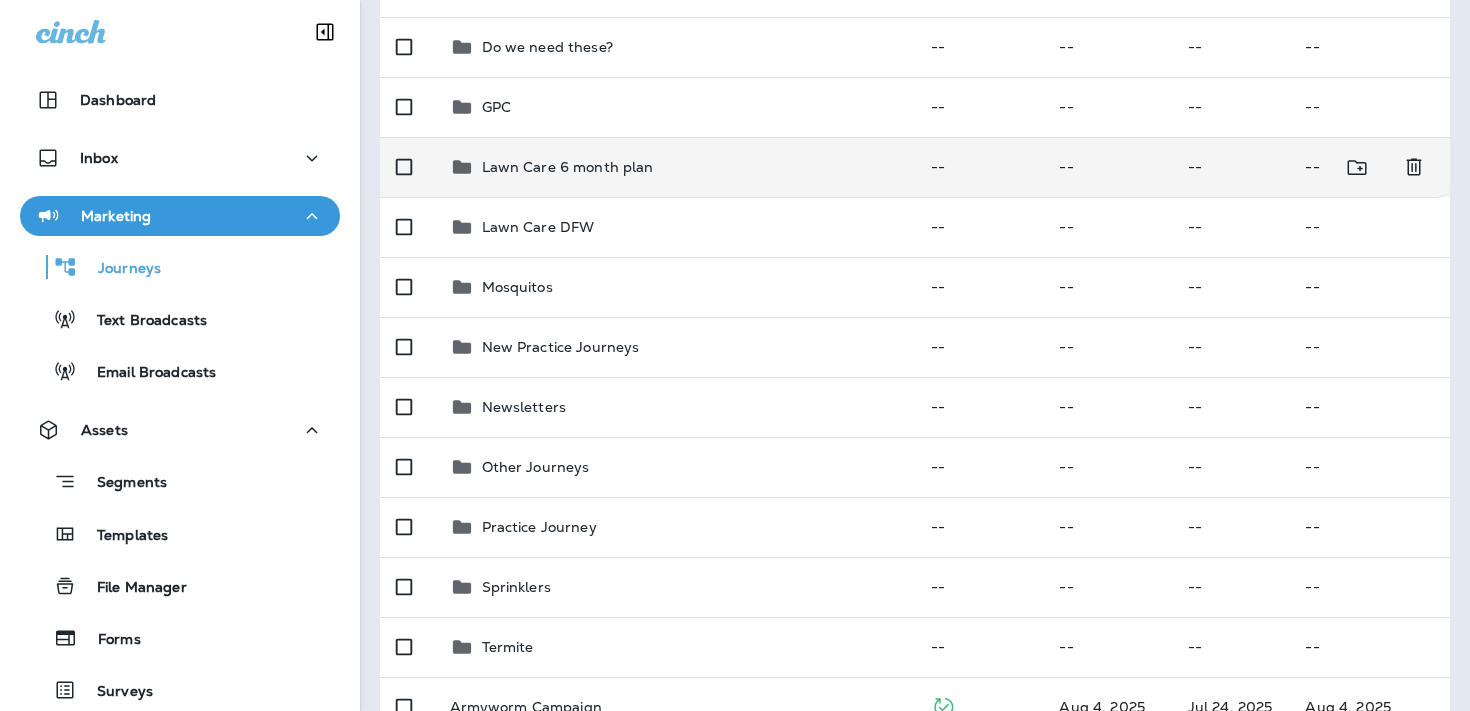 click on "Lawn Care 6 month plan" at bounding box center (675, 167) 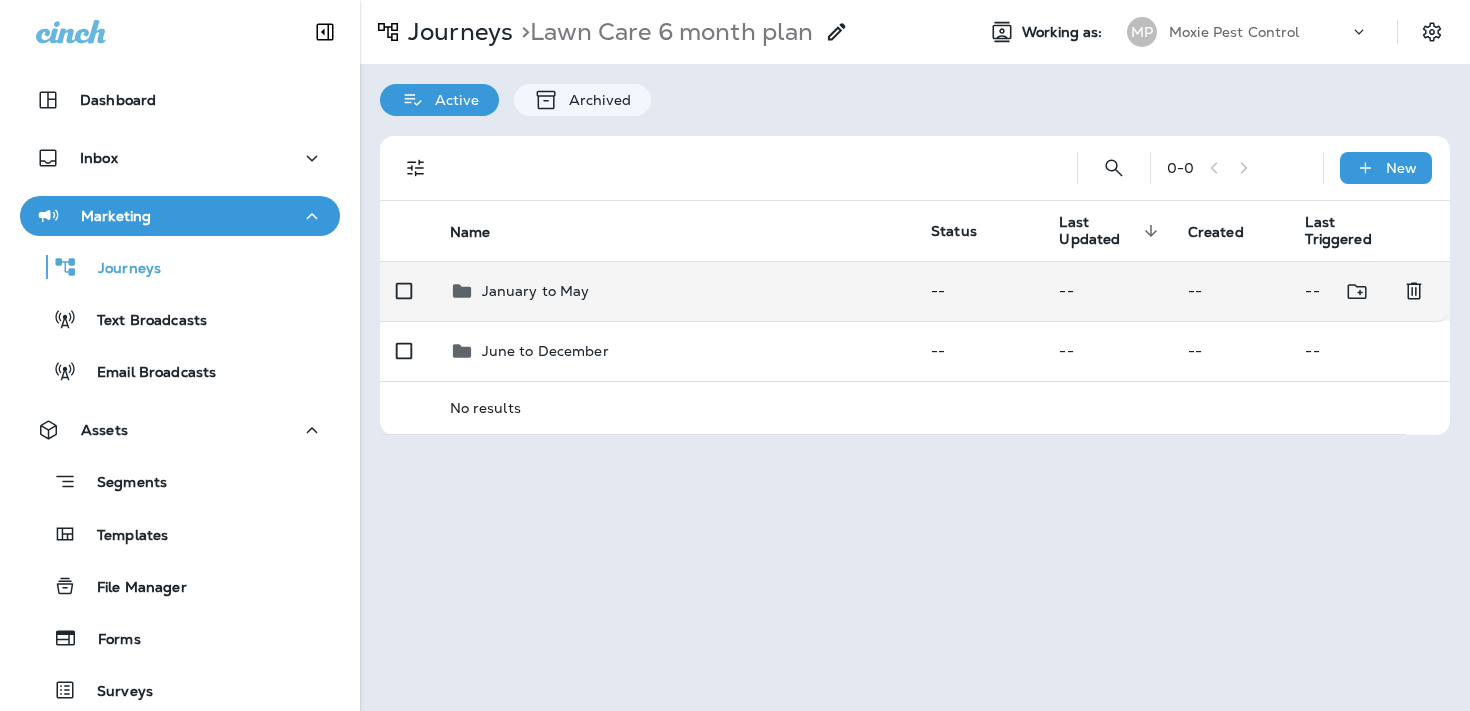click on "January to May" at bounding box center (675, 291) 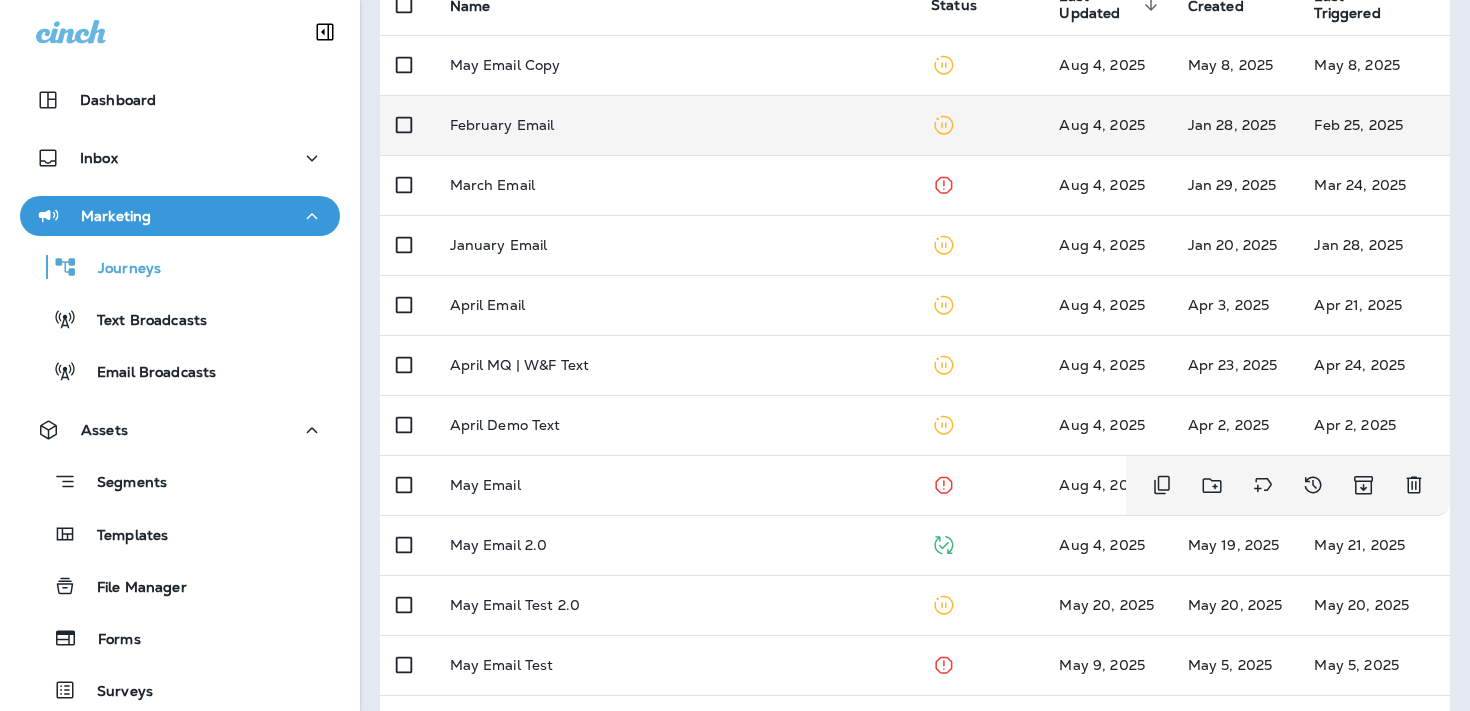 scroll, scrollTop: 221, scrollLeft: 0, axis: vertical 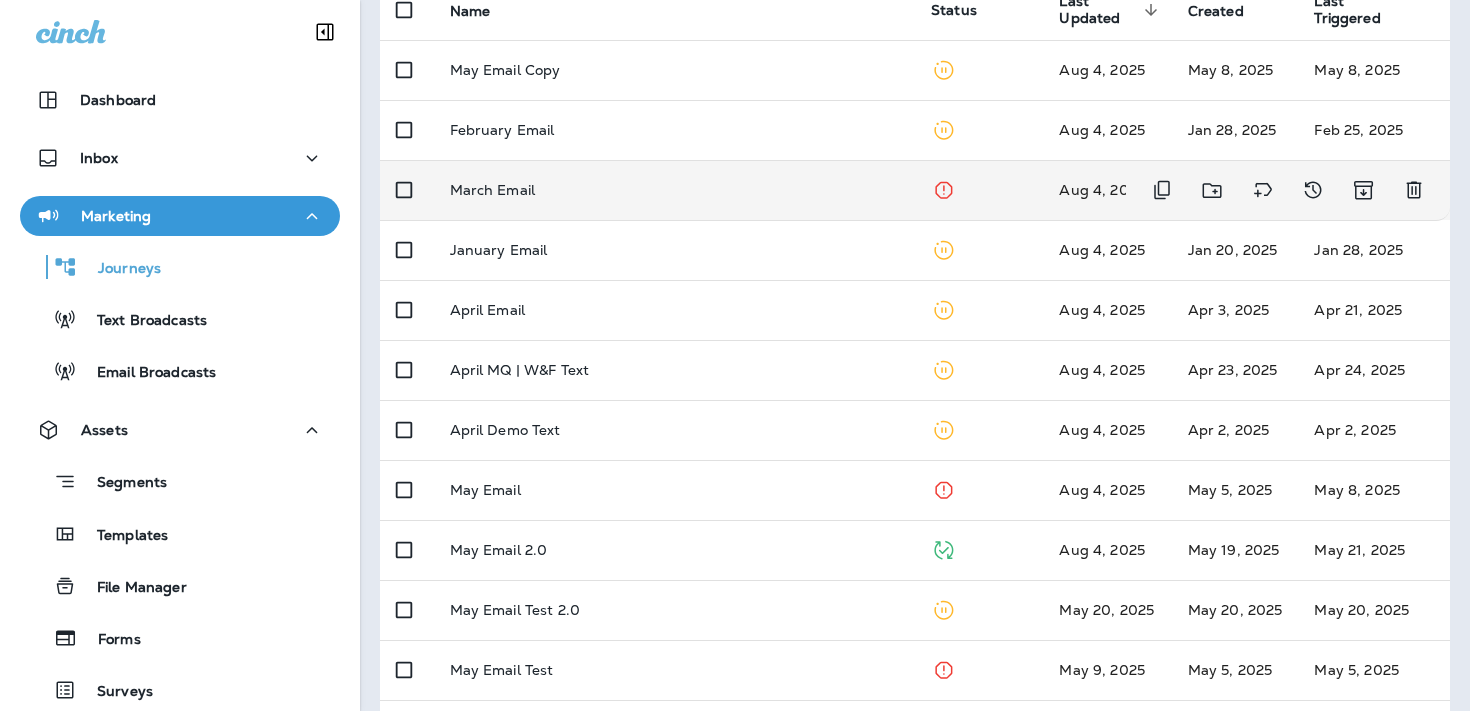 click on "March Email" at bounding box center [675, 190] 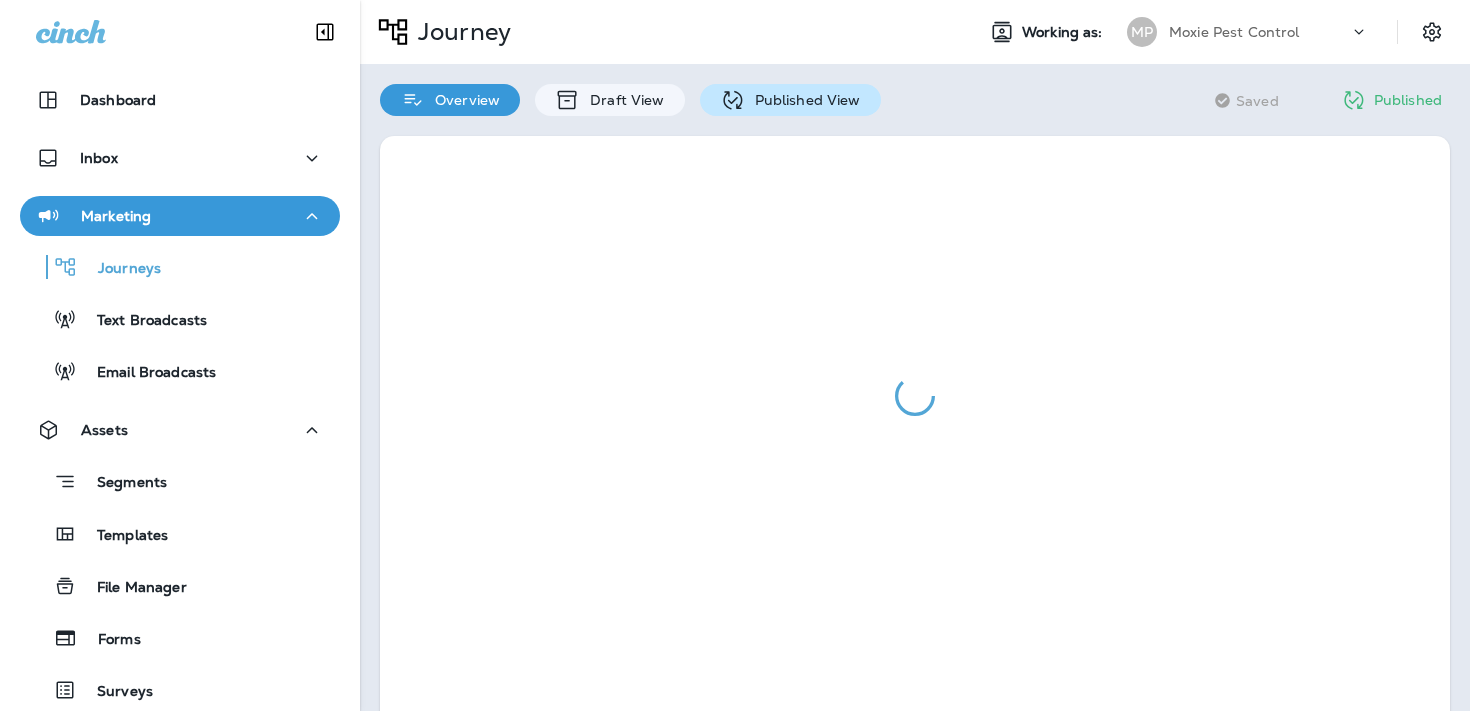 click on "Published View" at bounding box center (803, 100) 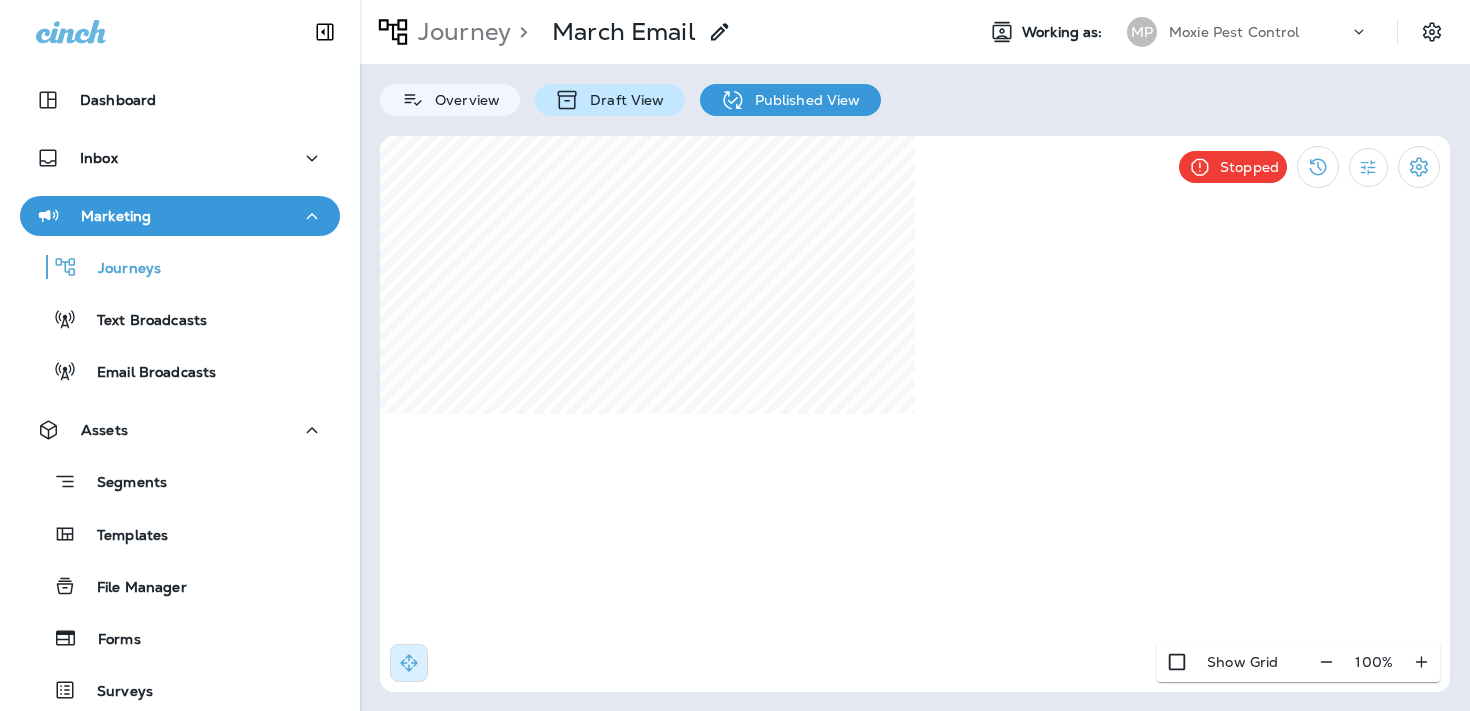 click on "Draft View" at bounding box center [622, 100] 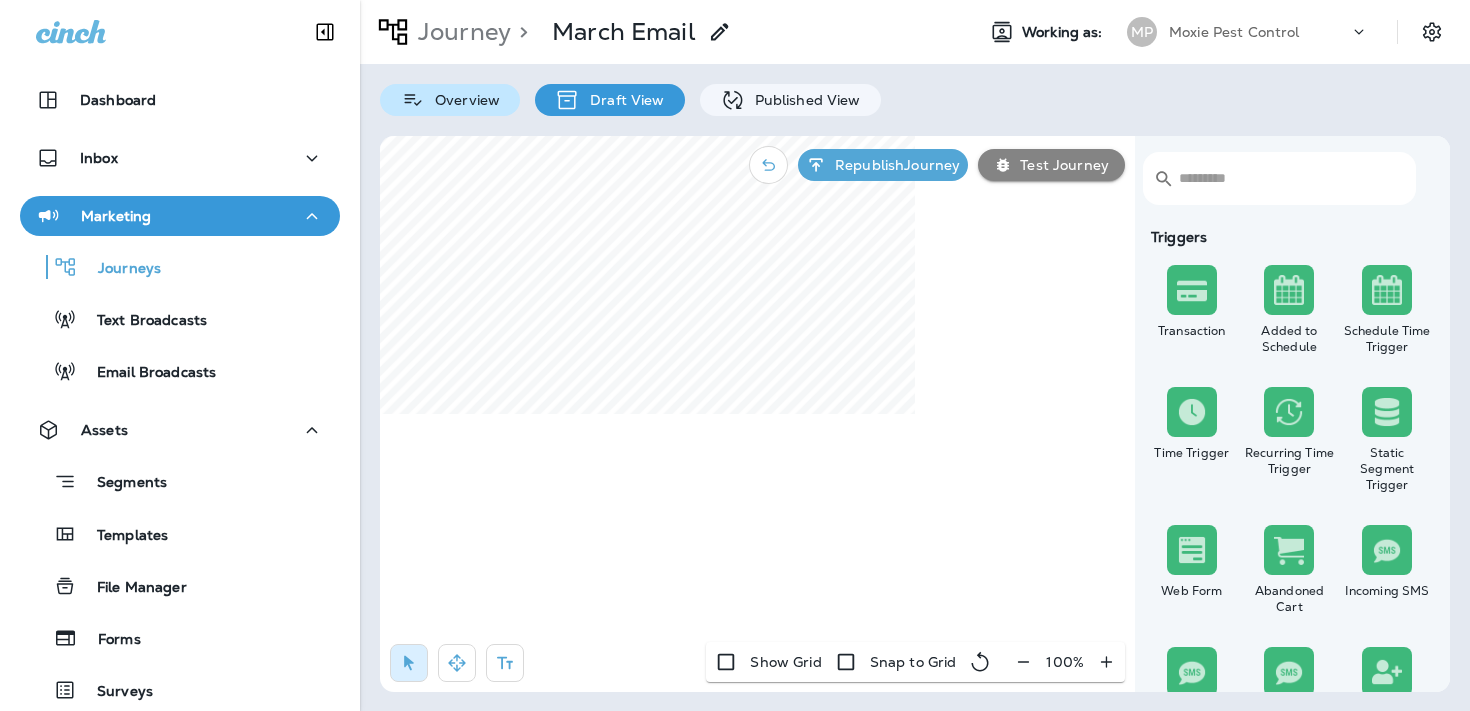 click on "Overview" at bounding box center [462, 100] 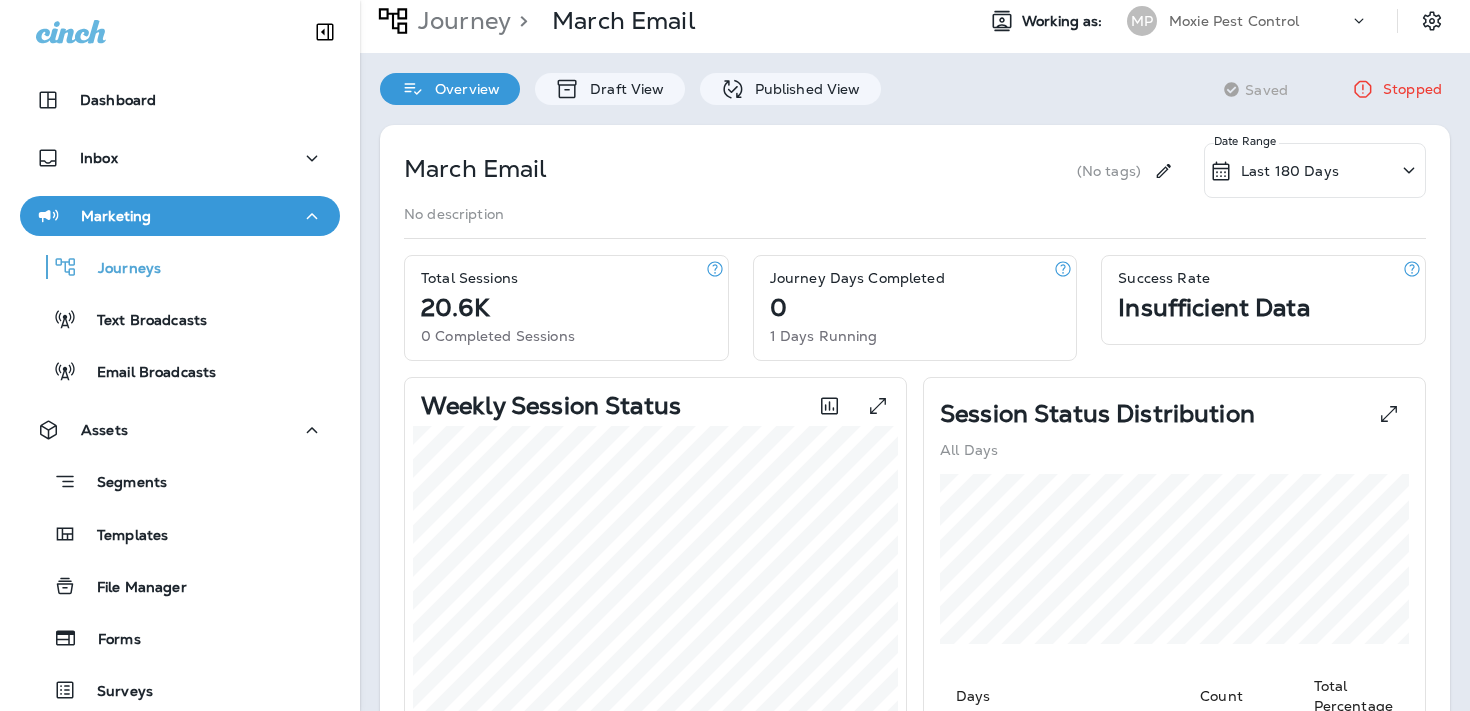 scroll, scrollTop: 0, scrollLeft: 0, axis: both 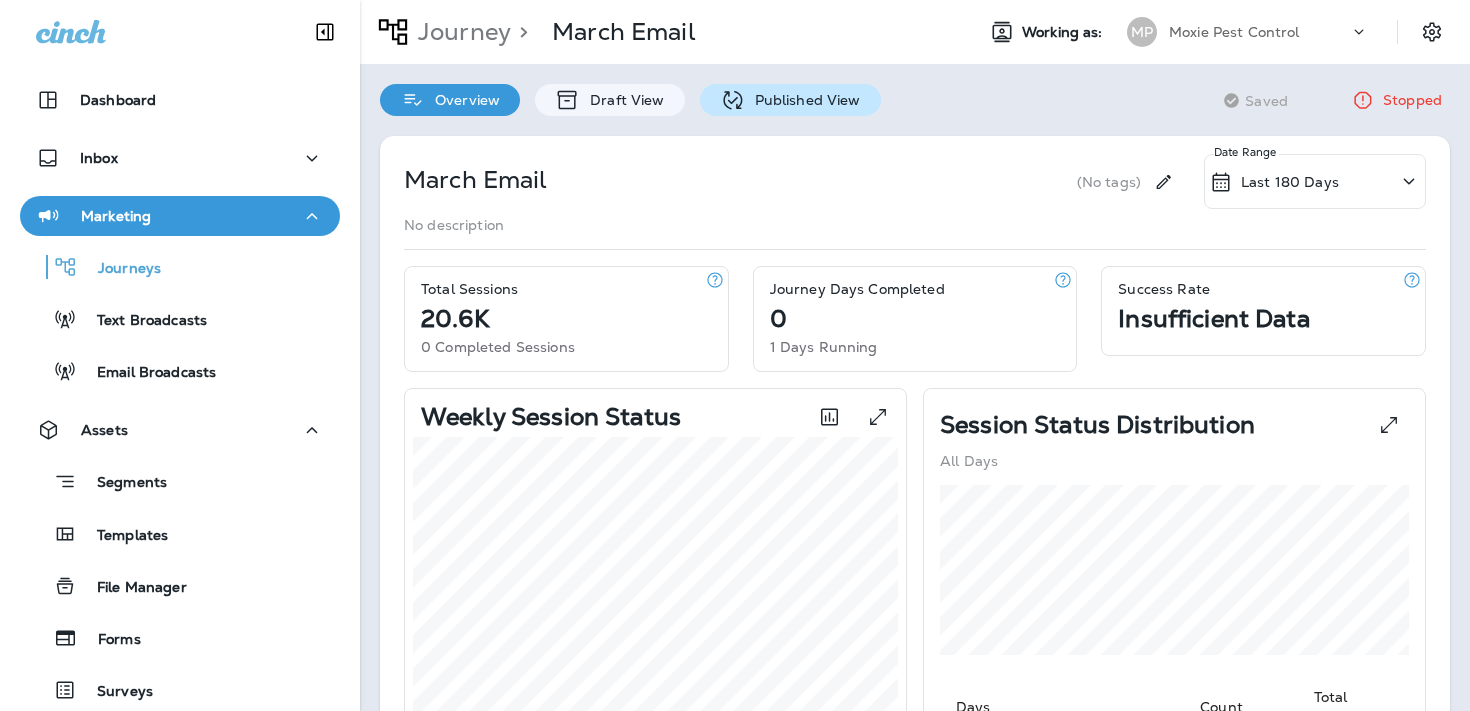 click on "Published View" at bounding box center (803, 100) 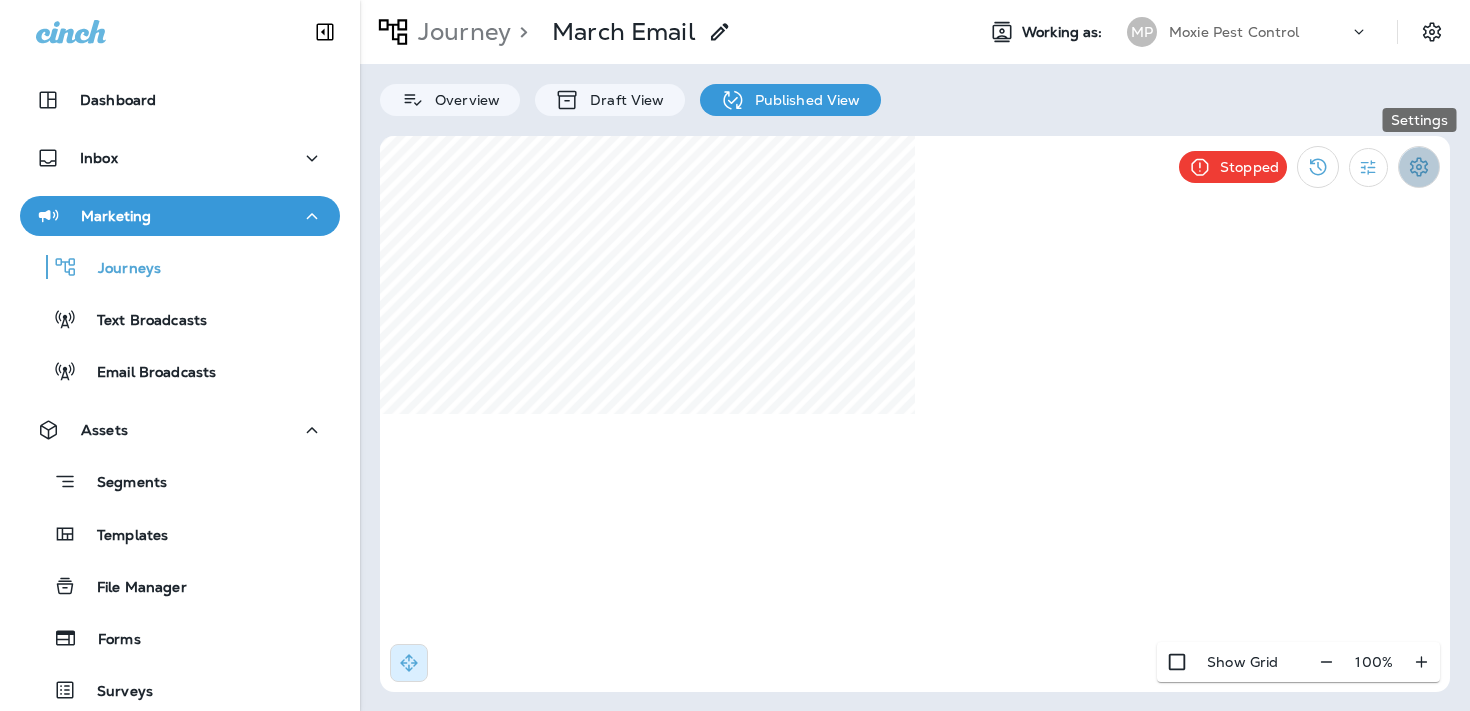 click 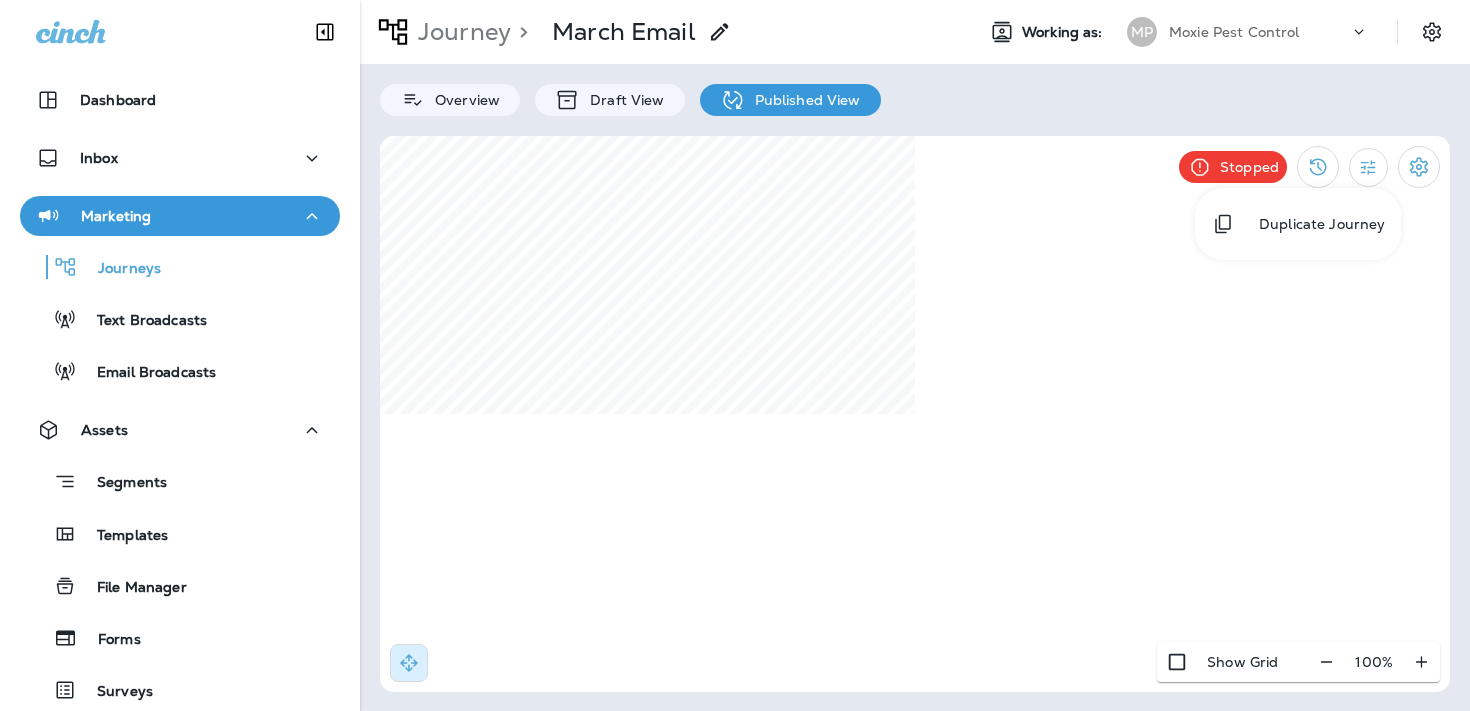 click at bounding box center [735, 355] 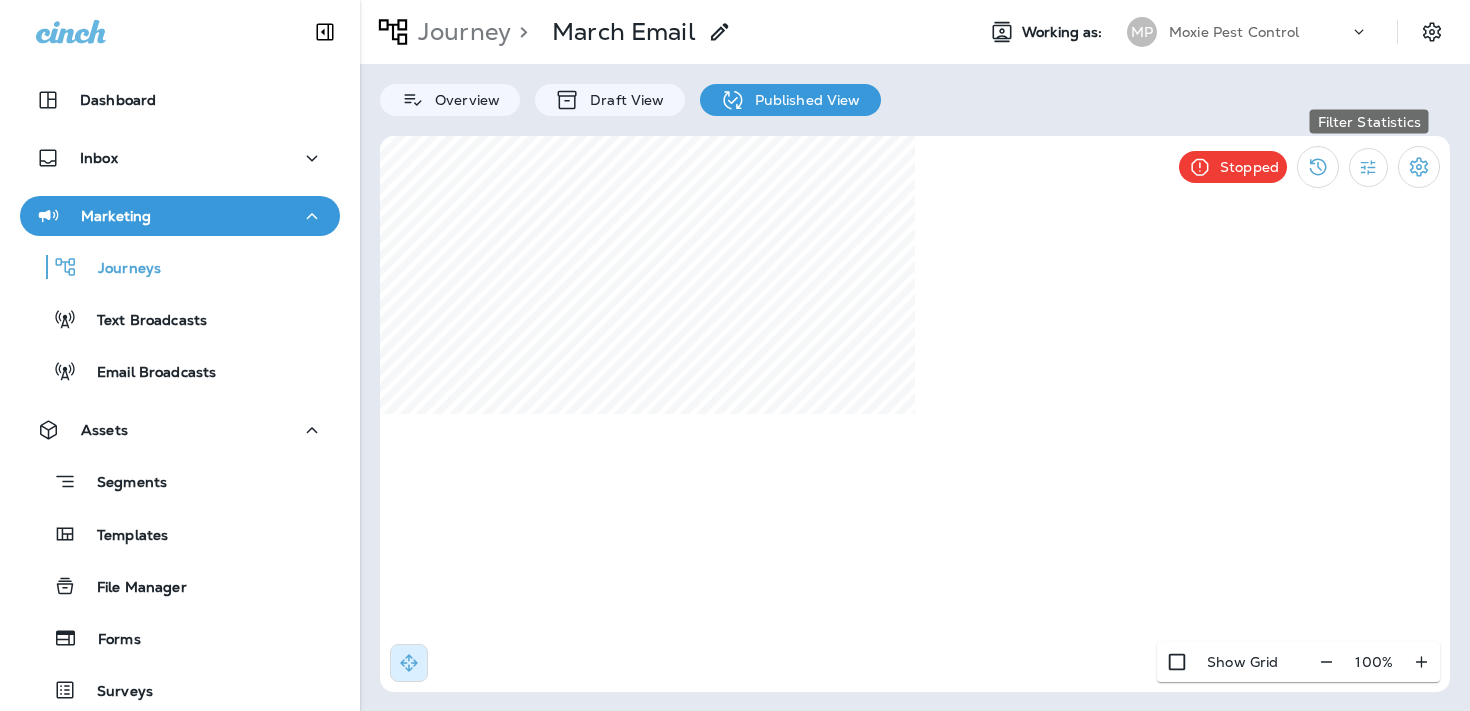click at bounding box center (1368, 167) 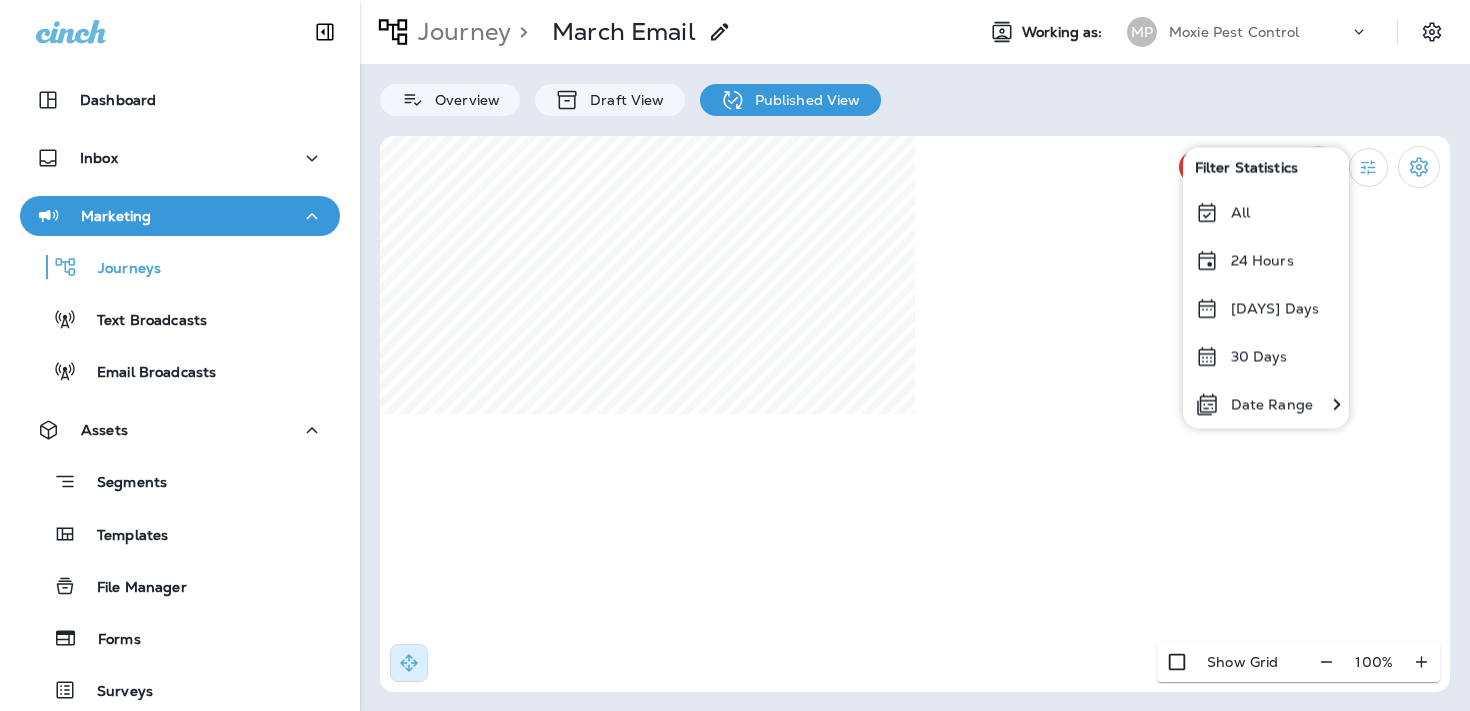 click on "All" at bounding box center [1266, 212] 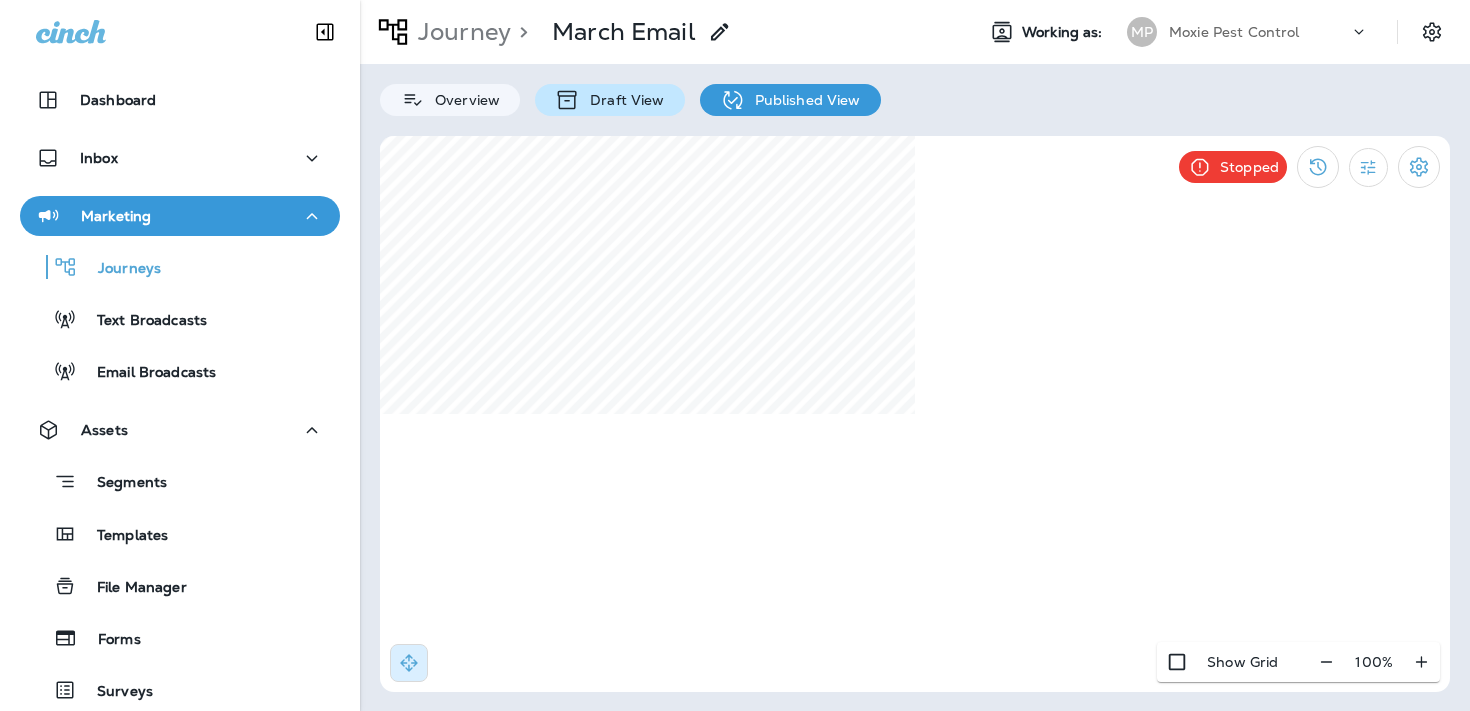 click on "Draft View" at bounding box center [622, 100] 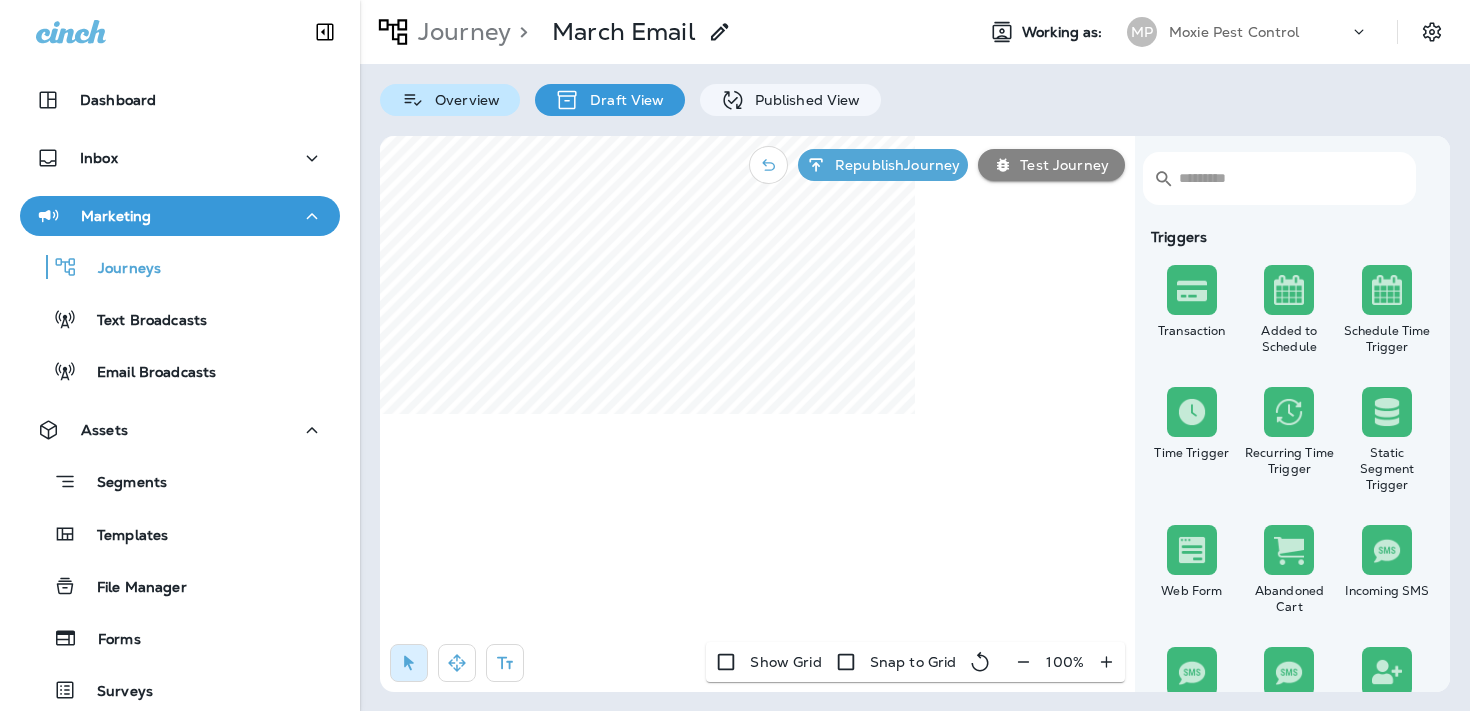click on "Overview" at bounding box center [462, 100] 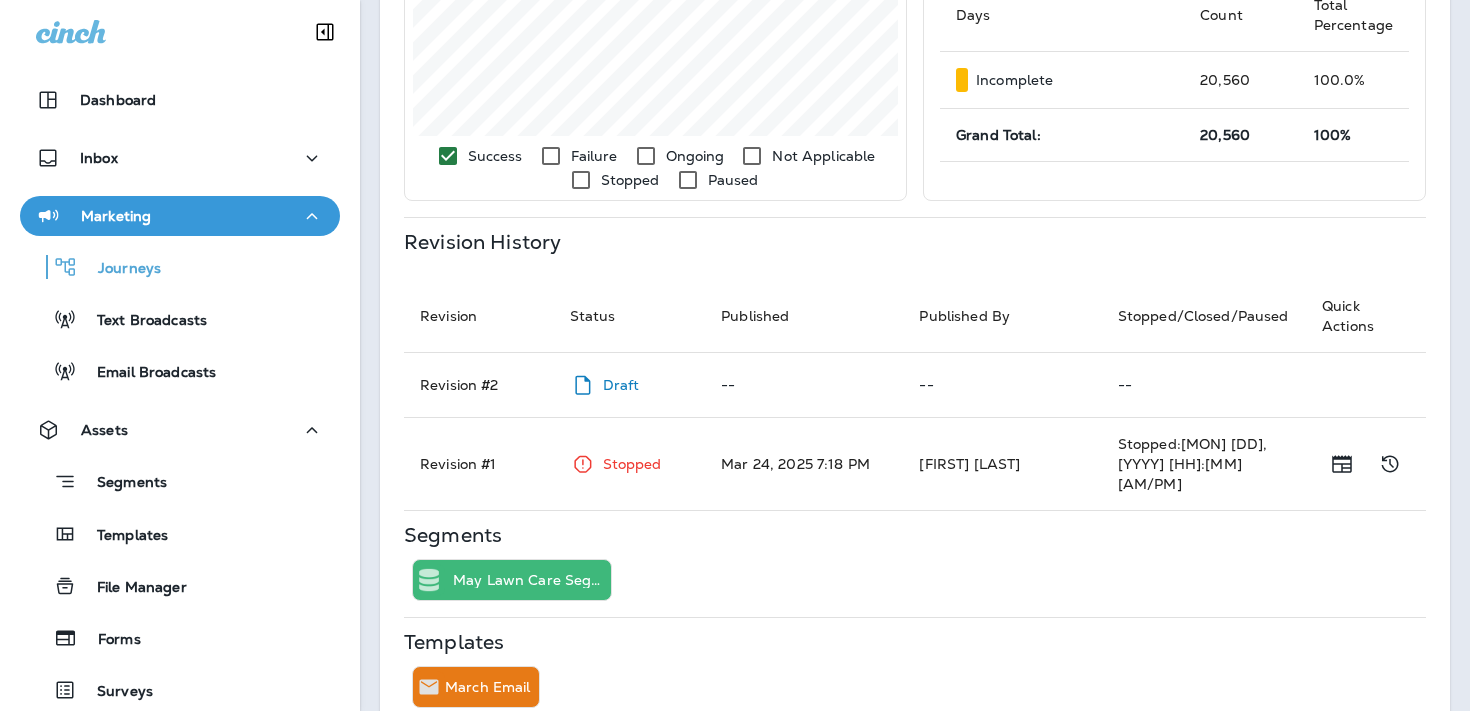 scroll, scrollTop: 719, scrollLeft: 0, axis: vertical 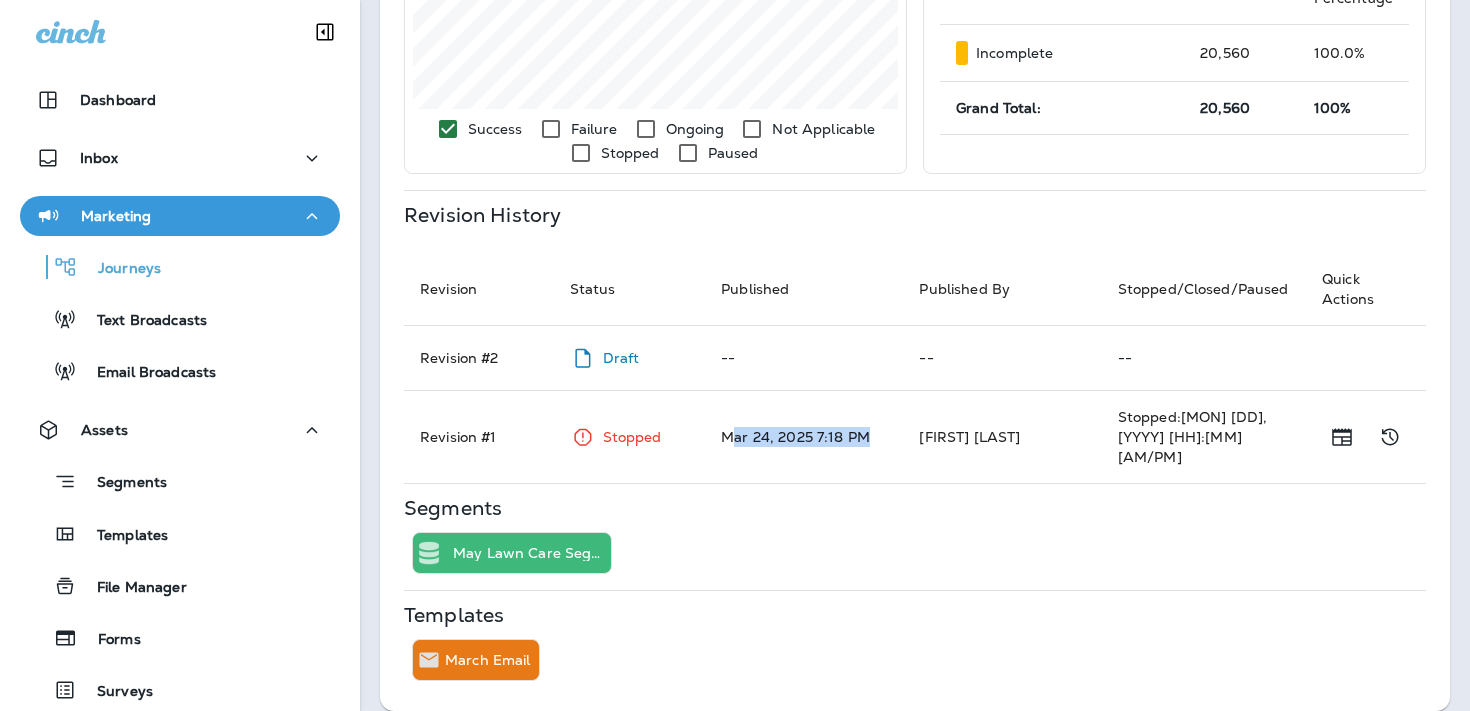 drag, startPoint x: 879, startPoint y: 427, endPoint x: 728, endPoint y: 428, distance: 151.00331 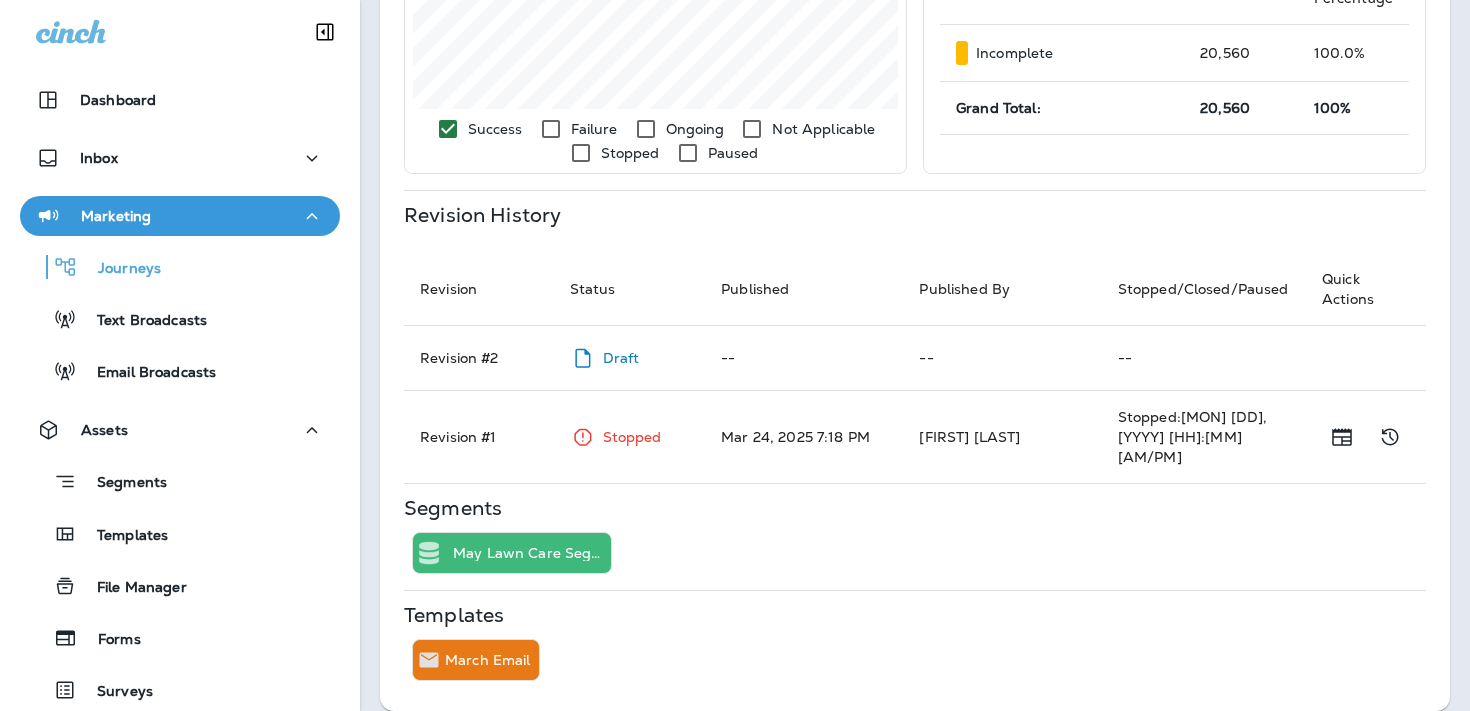 click on "Mar 24, 2025 7:18 PM" at bounding box center [804, 437] 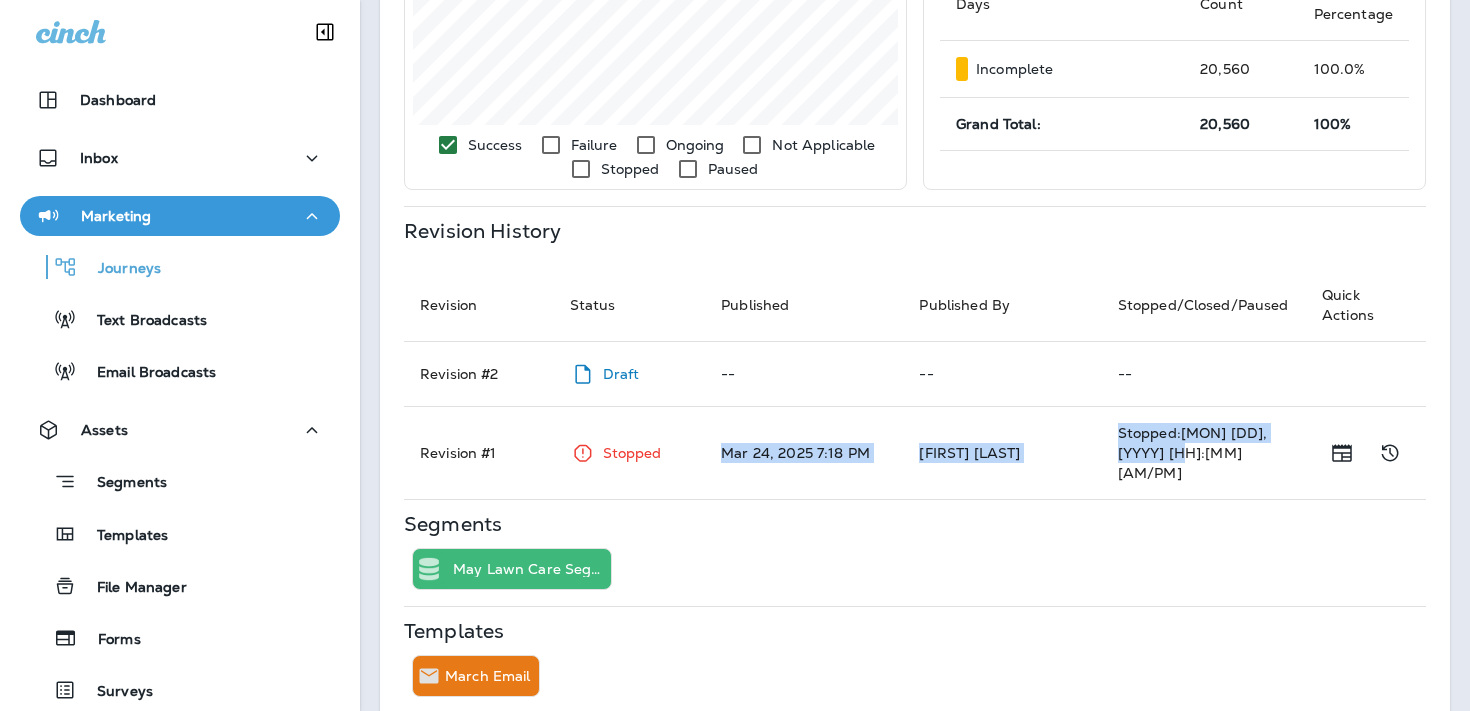 drag, startPoint x: 1227, startPoint y: 455, endPoint x: 722, endPoint y: 434, distance: 505.43643 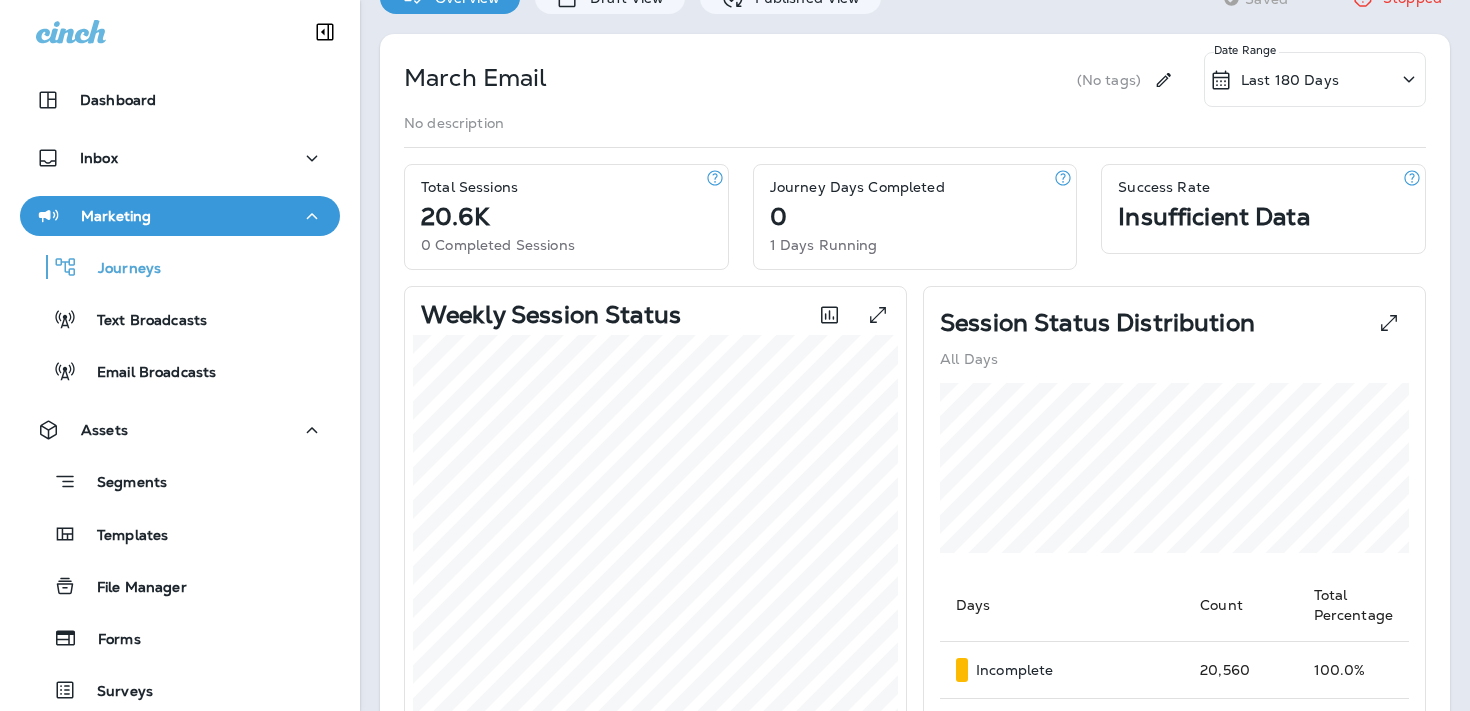 scroll, scrollTop: 0, scrollLeft: 0, axis: both 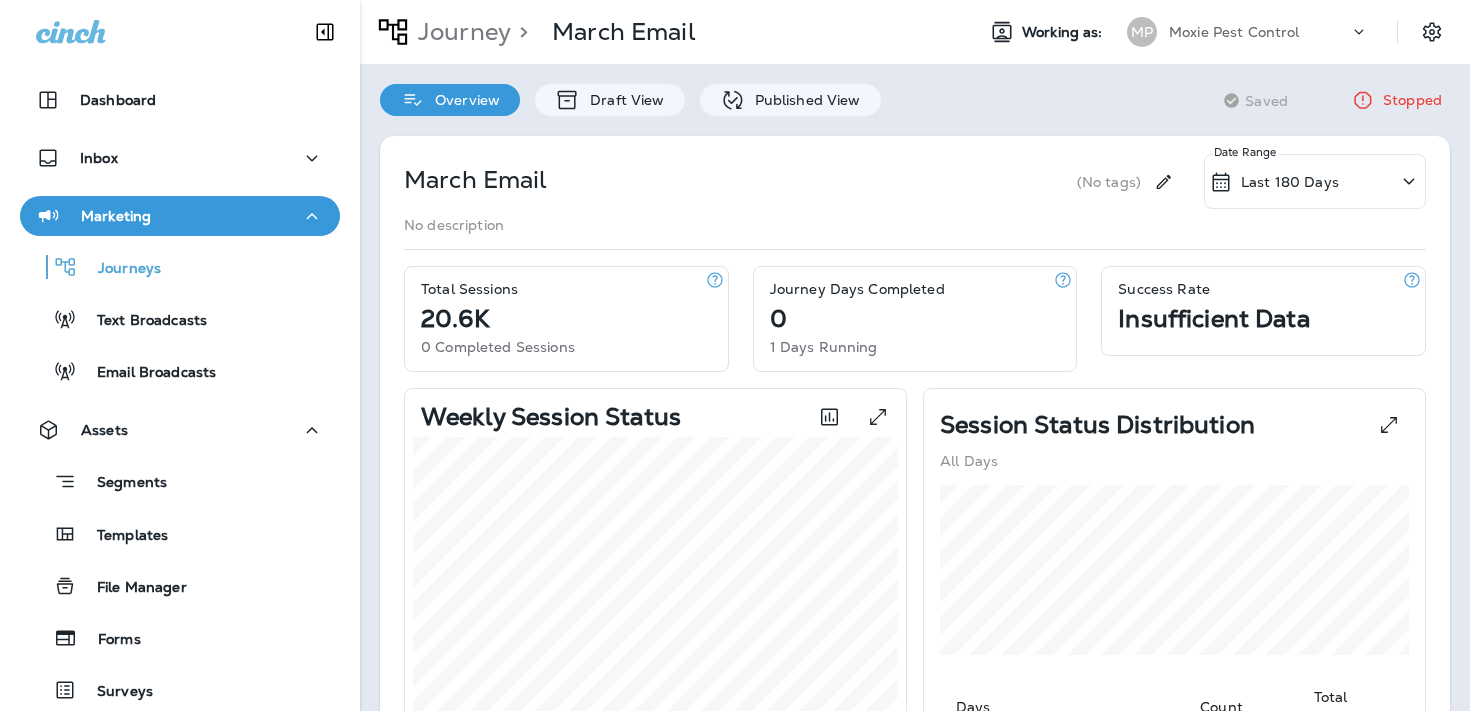 click on "Journey" at bounding box center (460, 32) 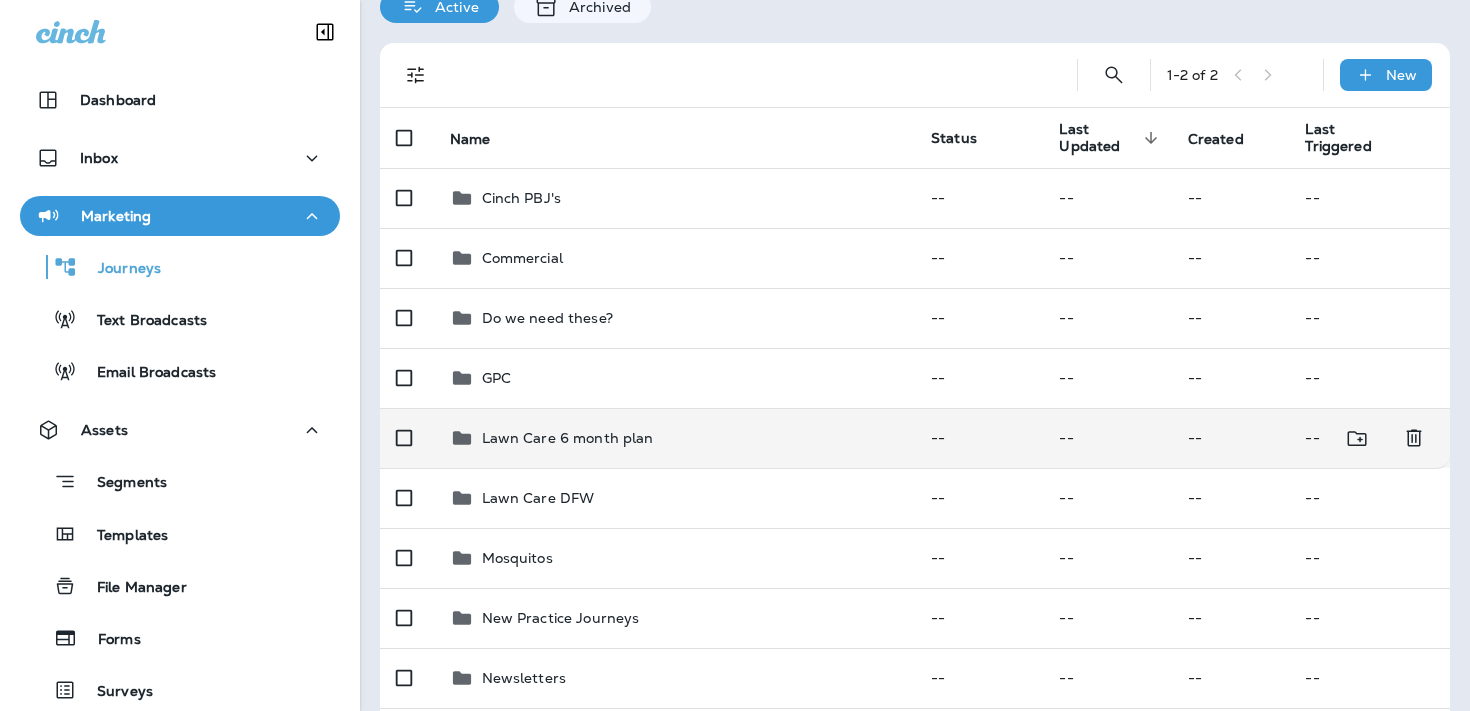 scroll, scrollTop: 130, scrollLeft: 0, axis: vertical 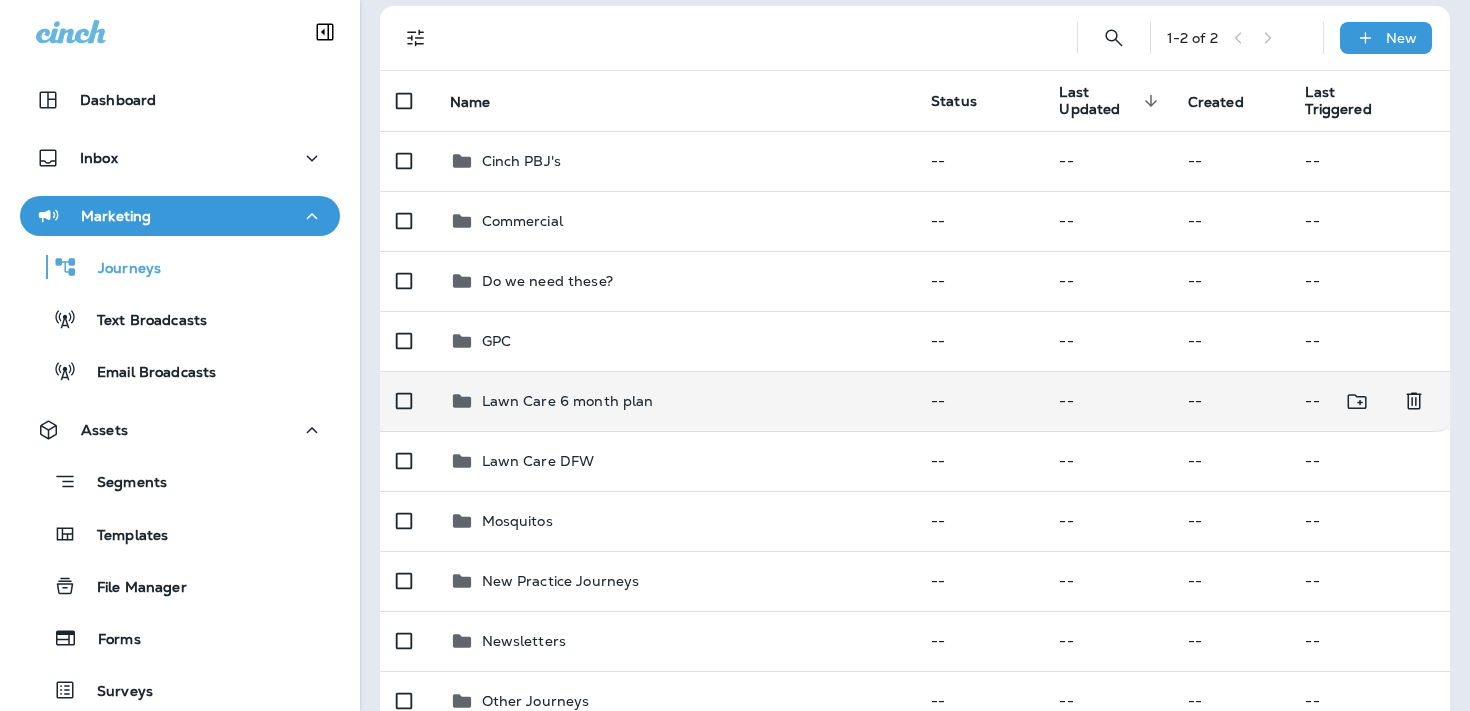 click on "Lawn Care 6 month plan" at bounding box center [675, 401] 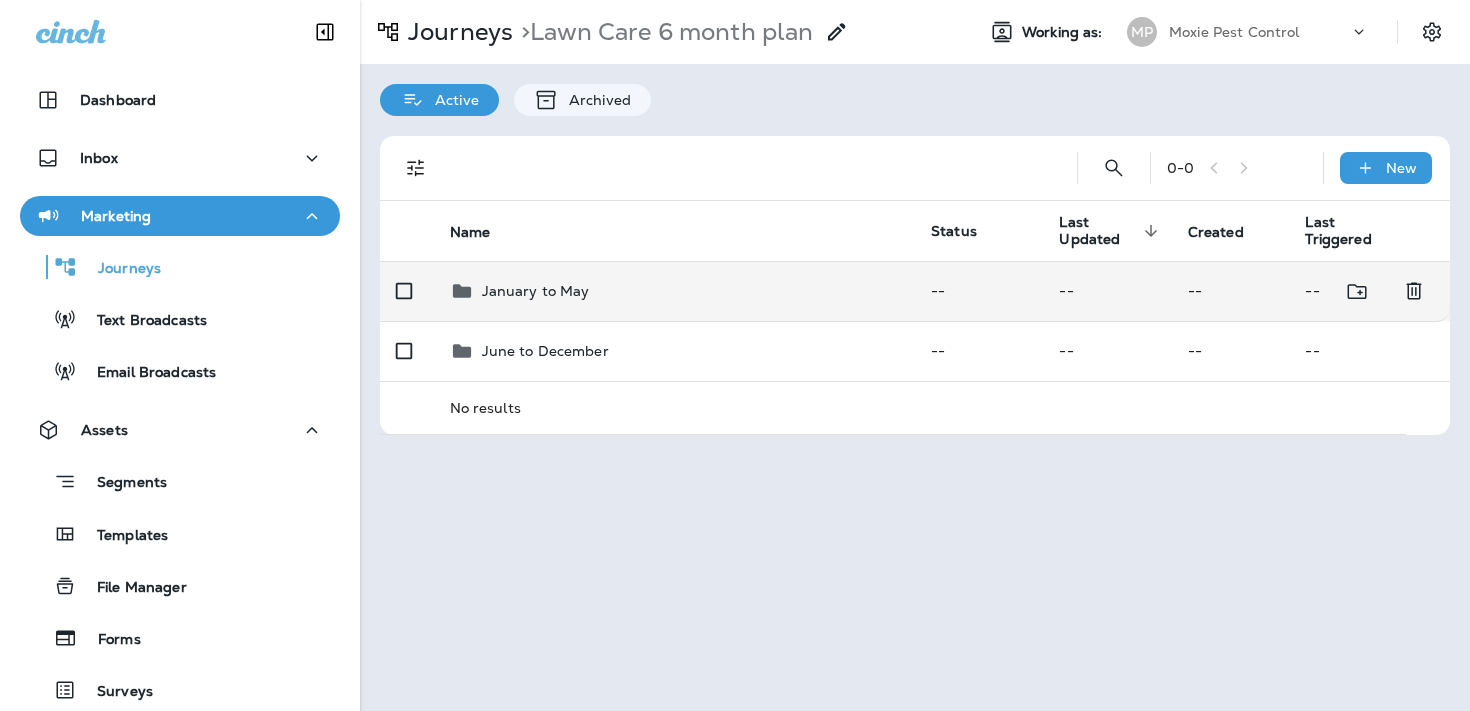 click on "January to May" at bounding box center [675, 291] 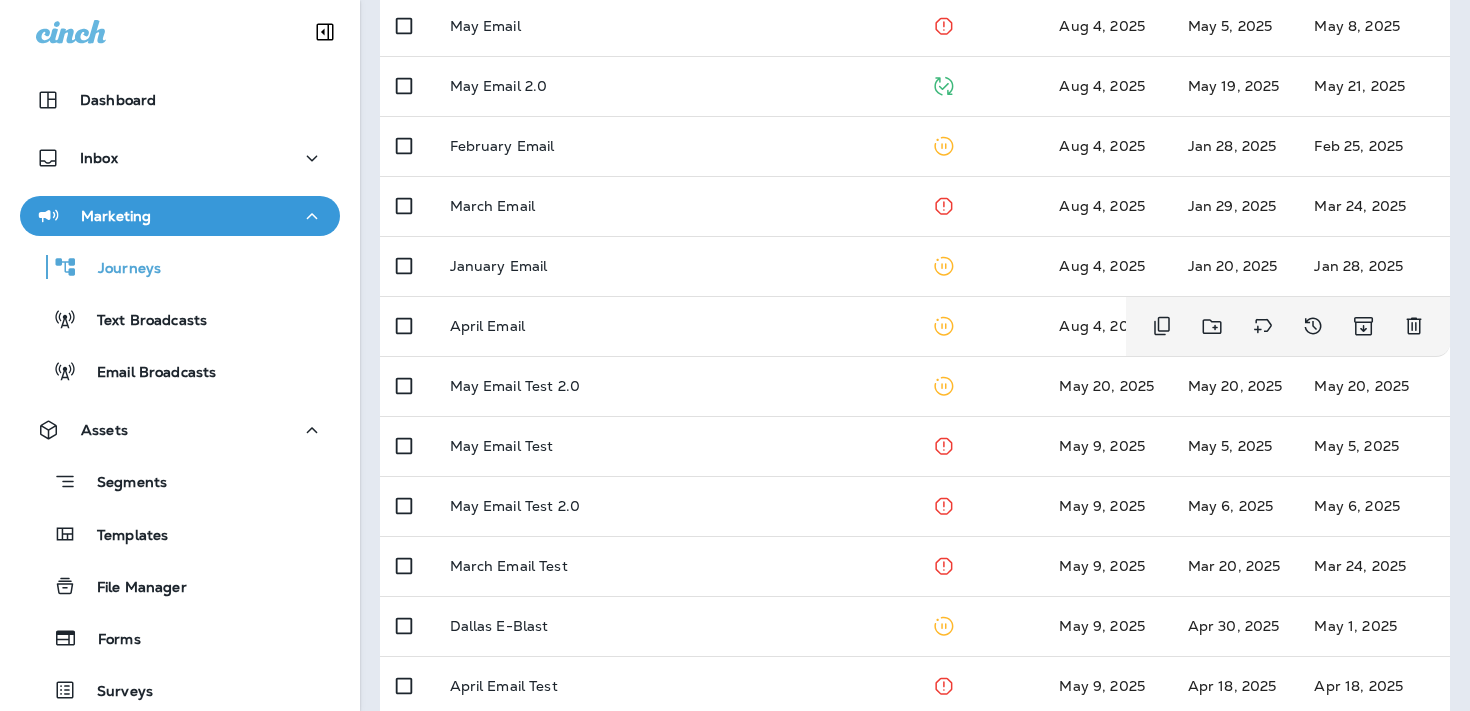 scroll, scrollTop: 470, scrollLeft: 0, axis: vertical 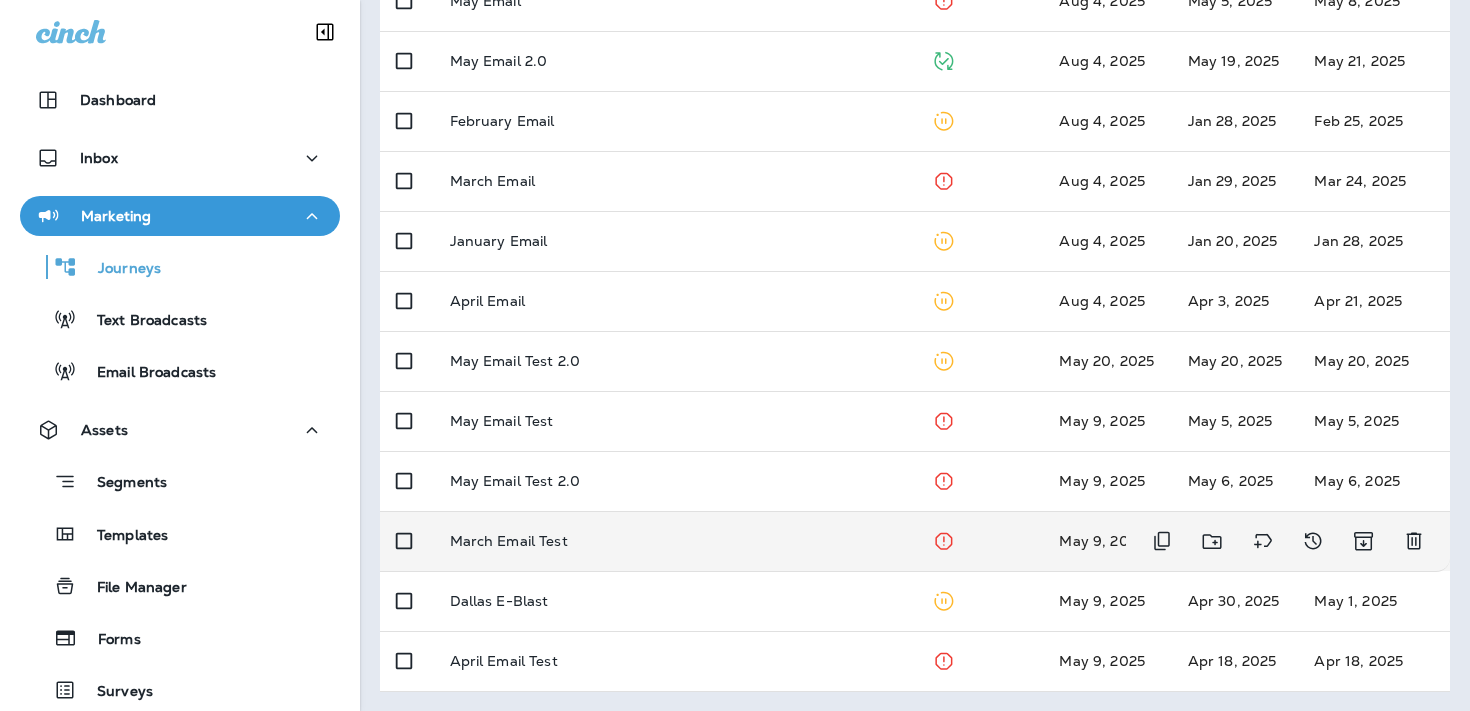 click on "March Email Test" at bounding box center (675, 541) 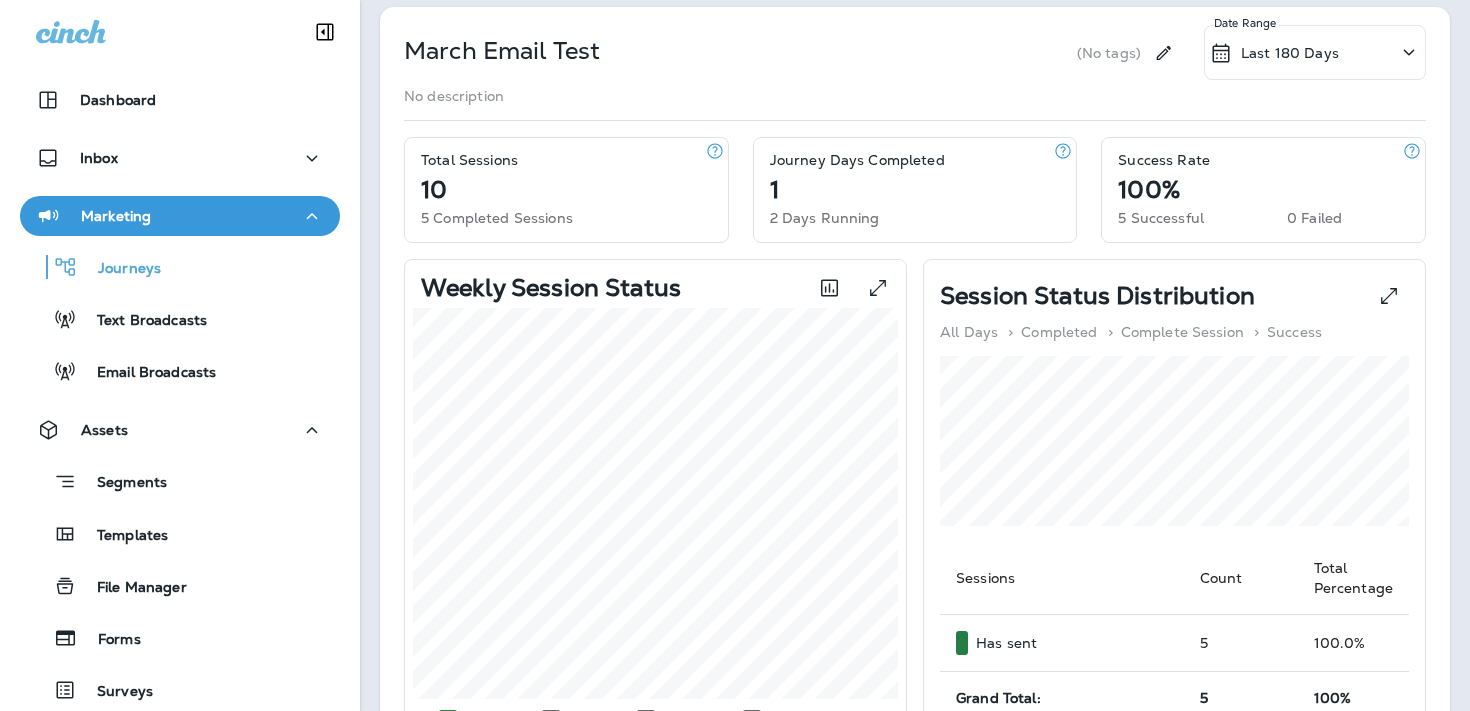 scroll, scrollTop: 0, scrollLeft: 0, axis: both 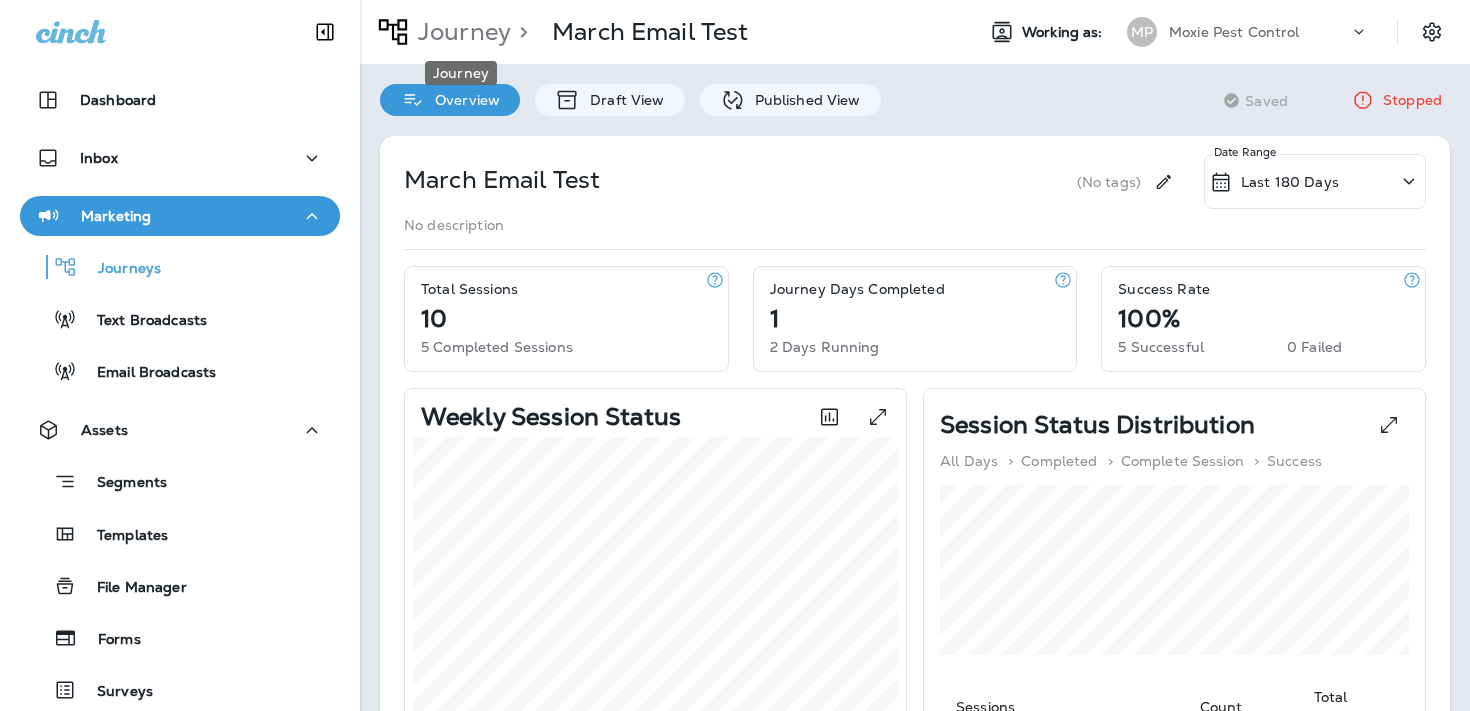 click on "Journey" at bounding box center (460, 32) 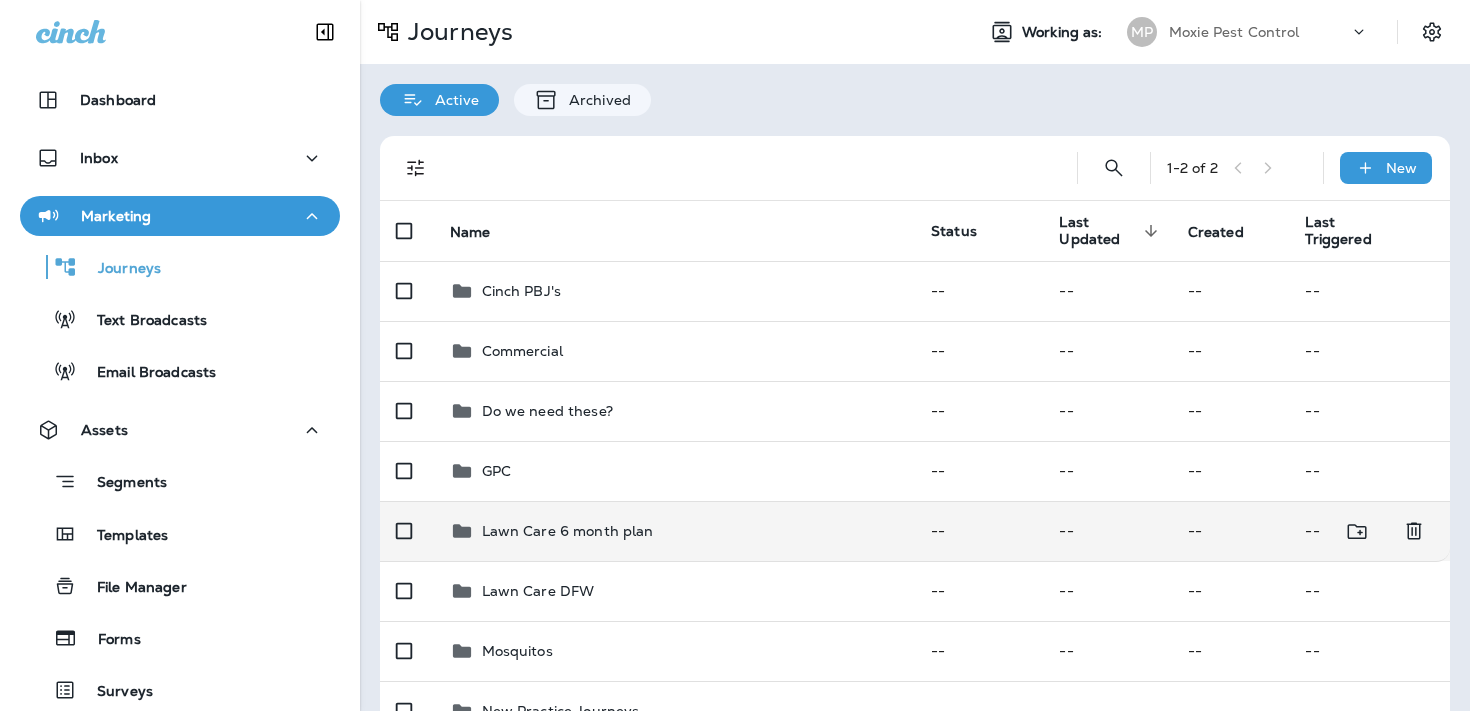 click on "Lawn Care 6 month plan" at bounding box center [675, 531] 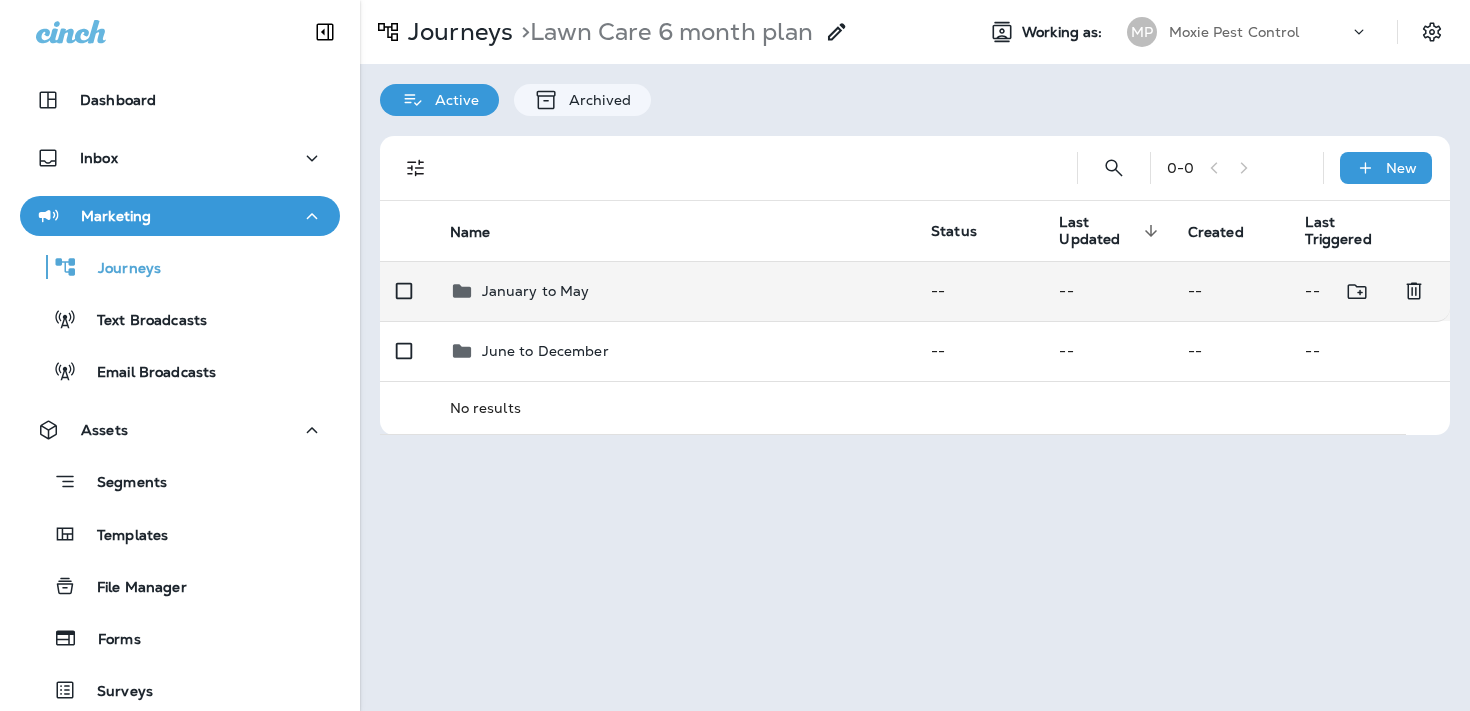 click on "January to May" at bounding box center [675, 291] 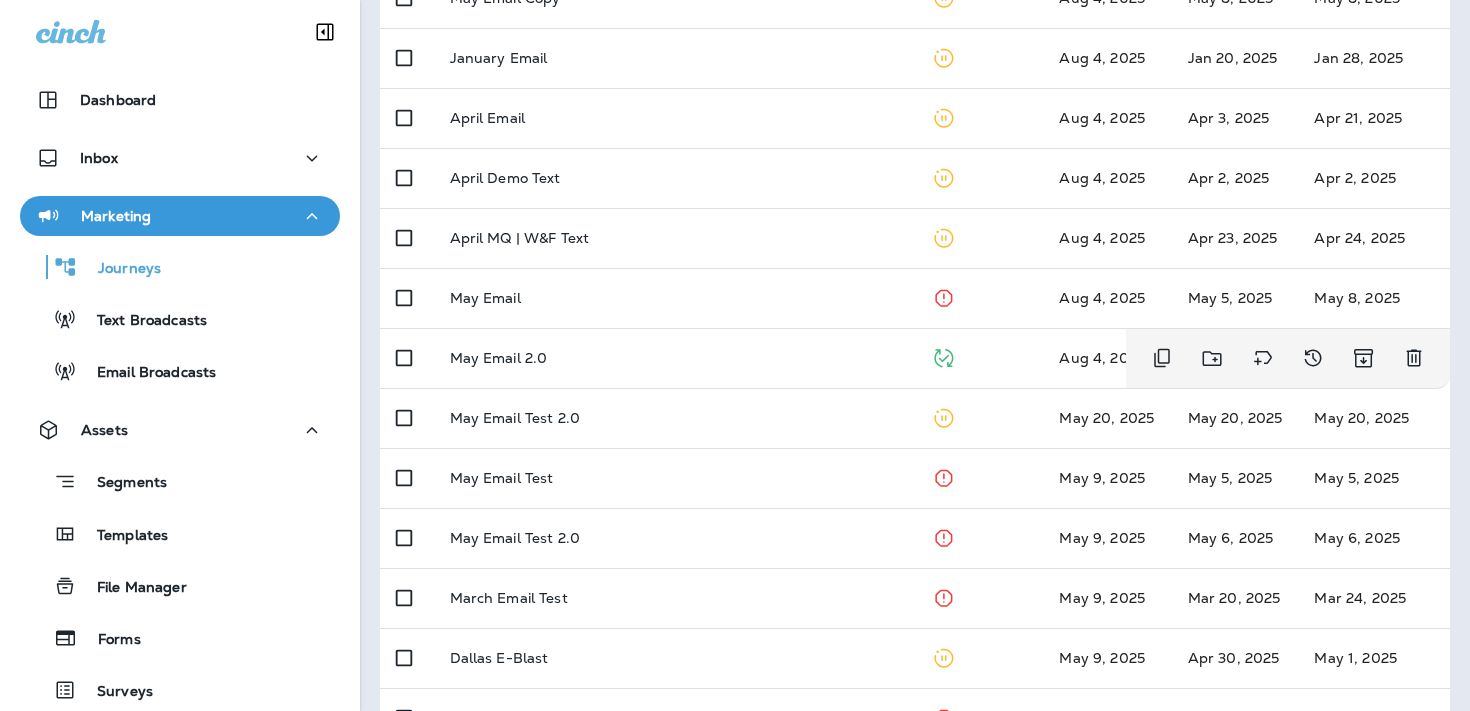scroll, scrollTop: 411, scrollLeft: 0, axis: vertical 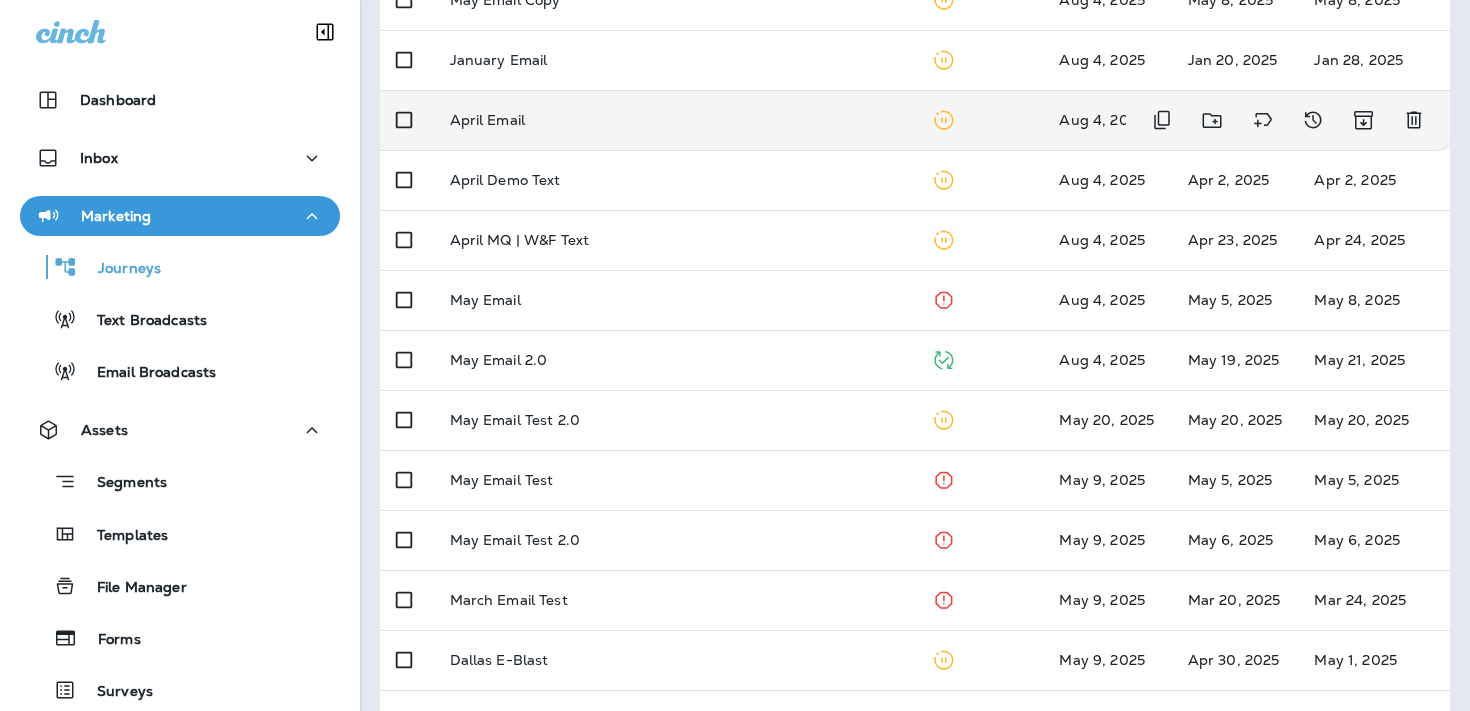 click on "April Email" at bounding box center (675, 120) 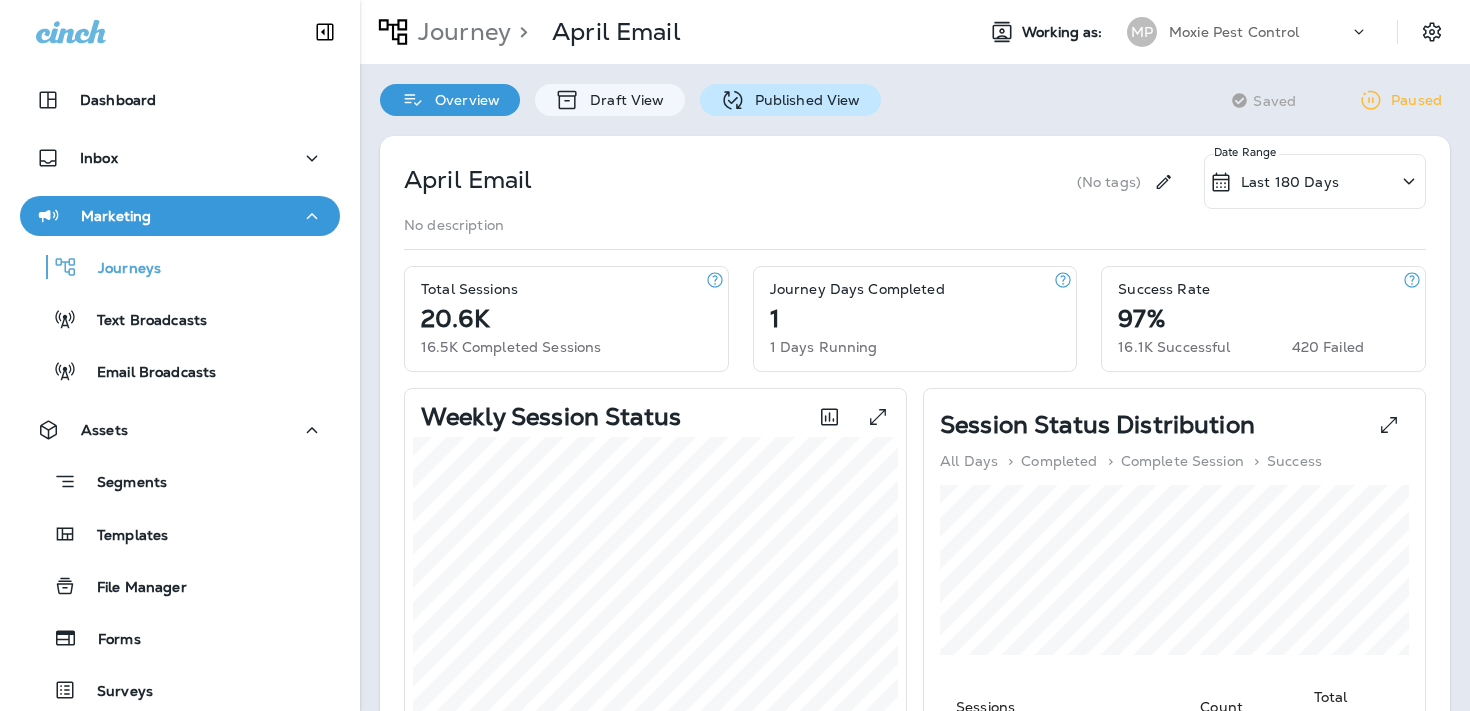 click 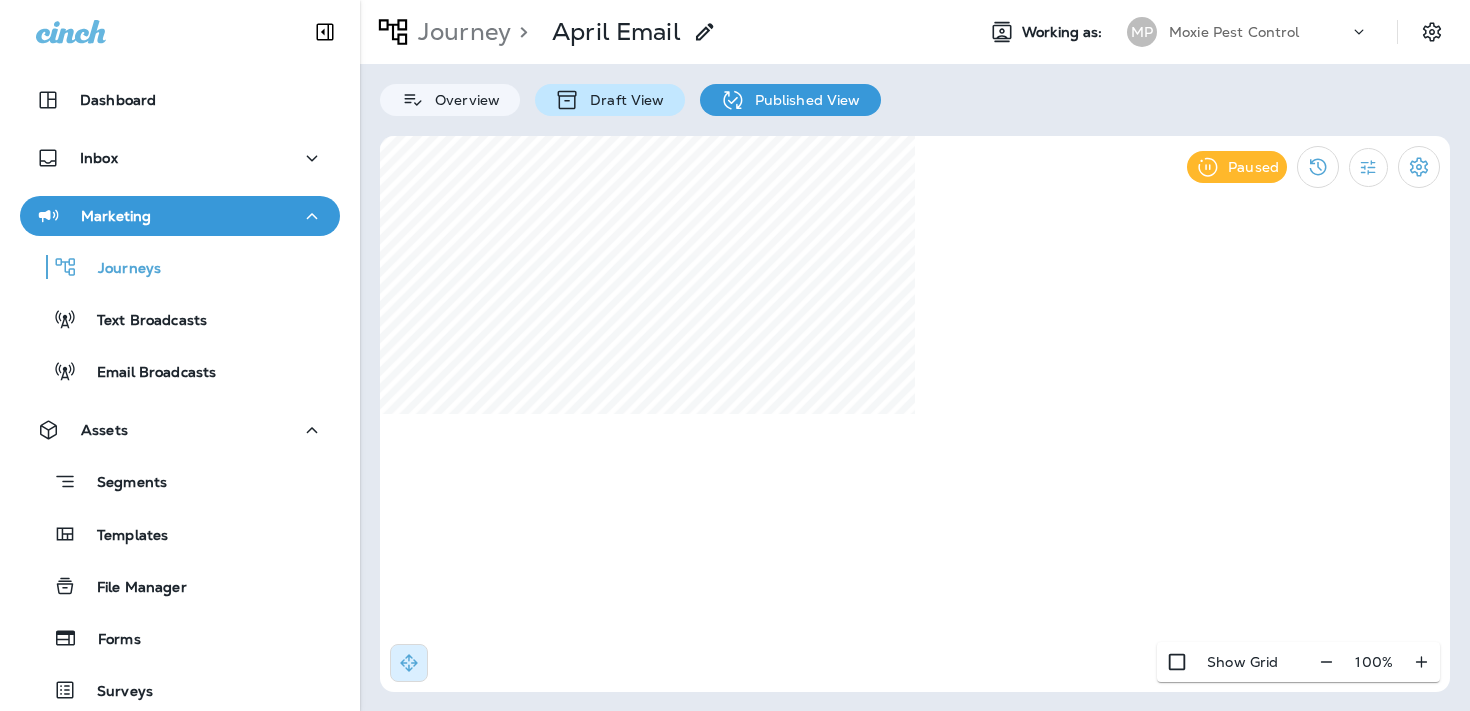 click on "Draft View" at bounding box center [622, 100] 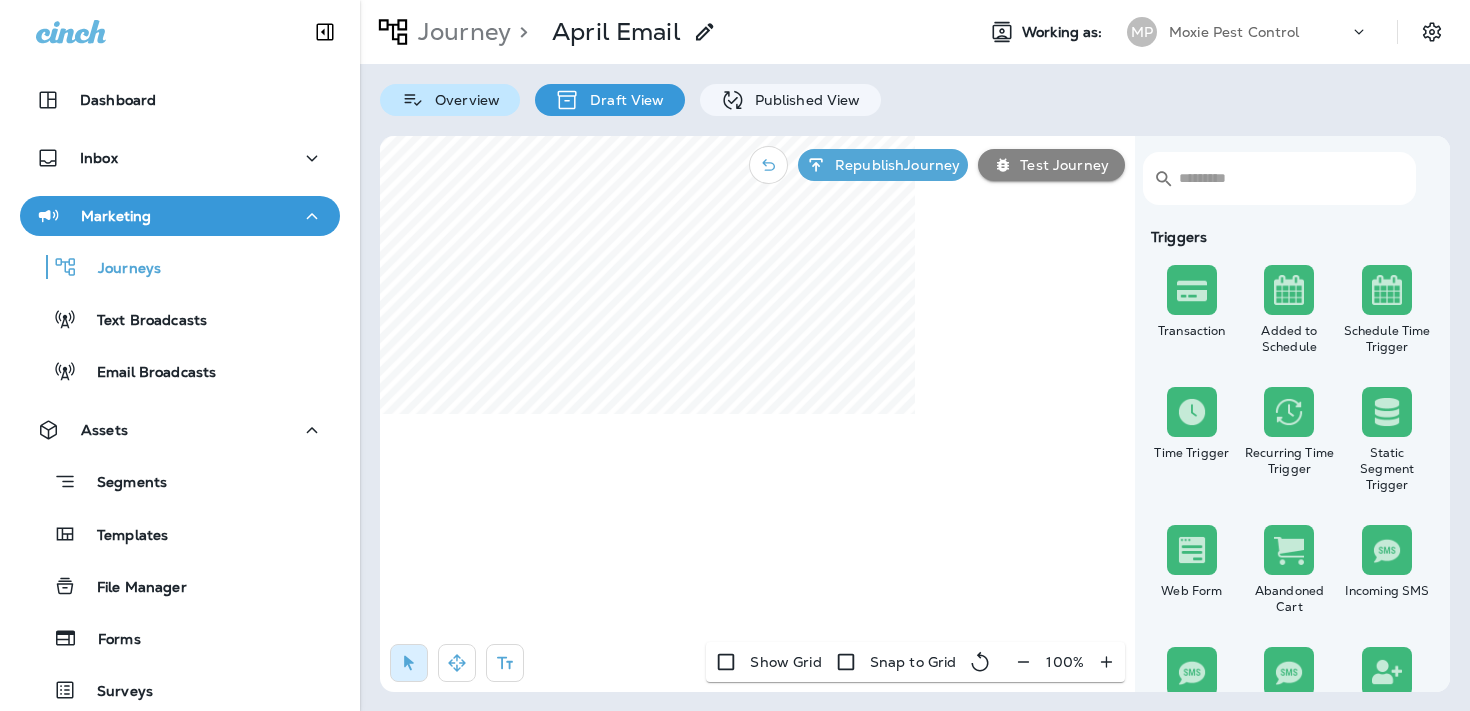 click on "Overview" at bounding box center [462, 100] 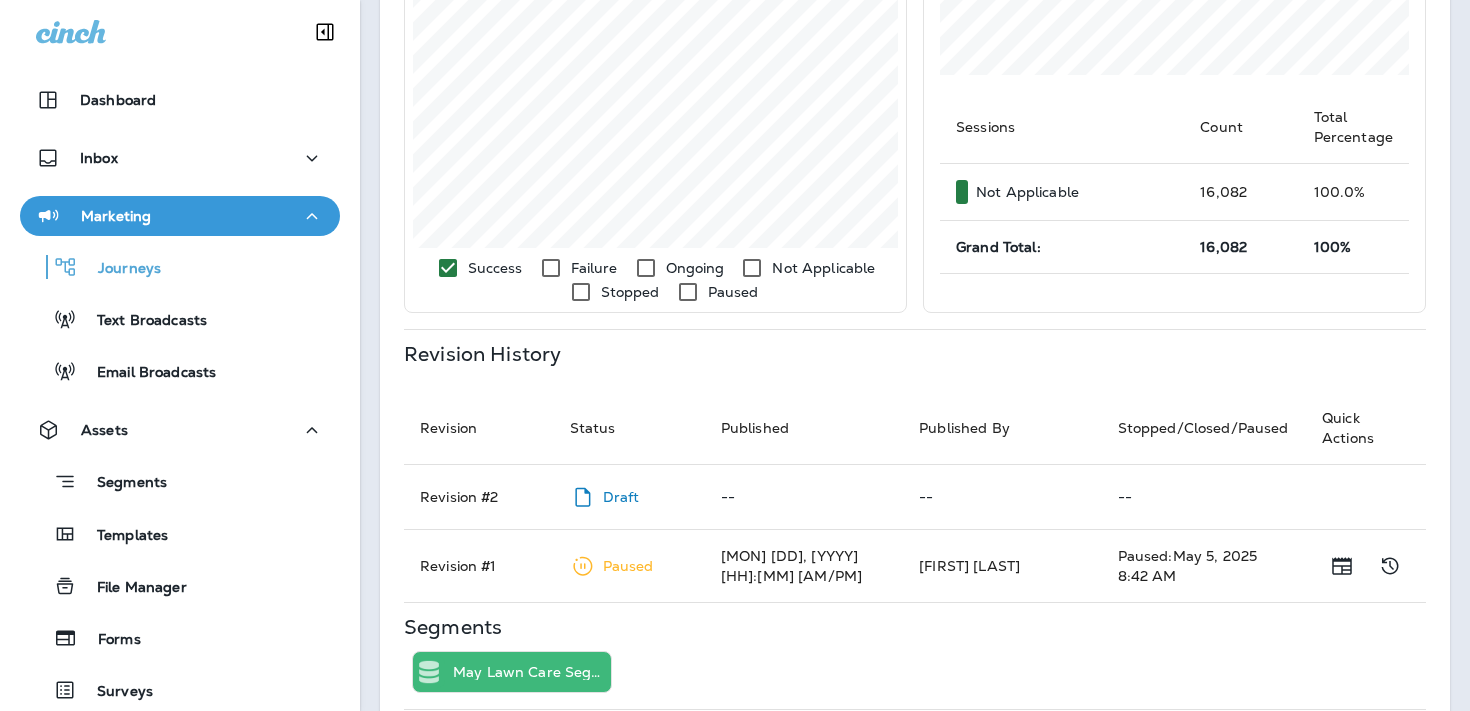 scroll, scrollTop: 719, scrollLeft: 0, axis: vertical 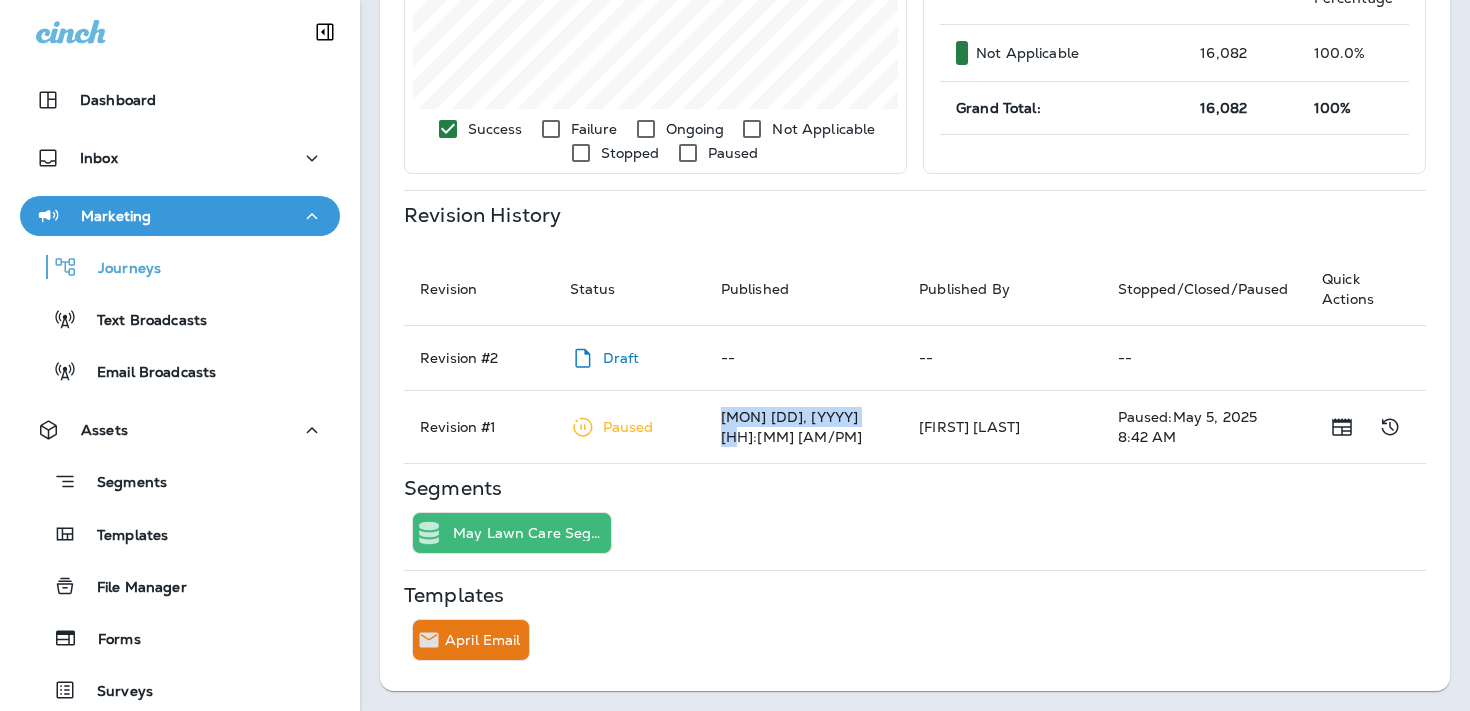 drag, startPoint x: 878, startPoint y: 426, endPoint x: 718, endPoint y: 429, distance: 160.02812 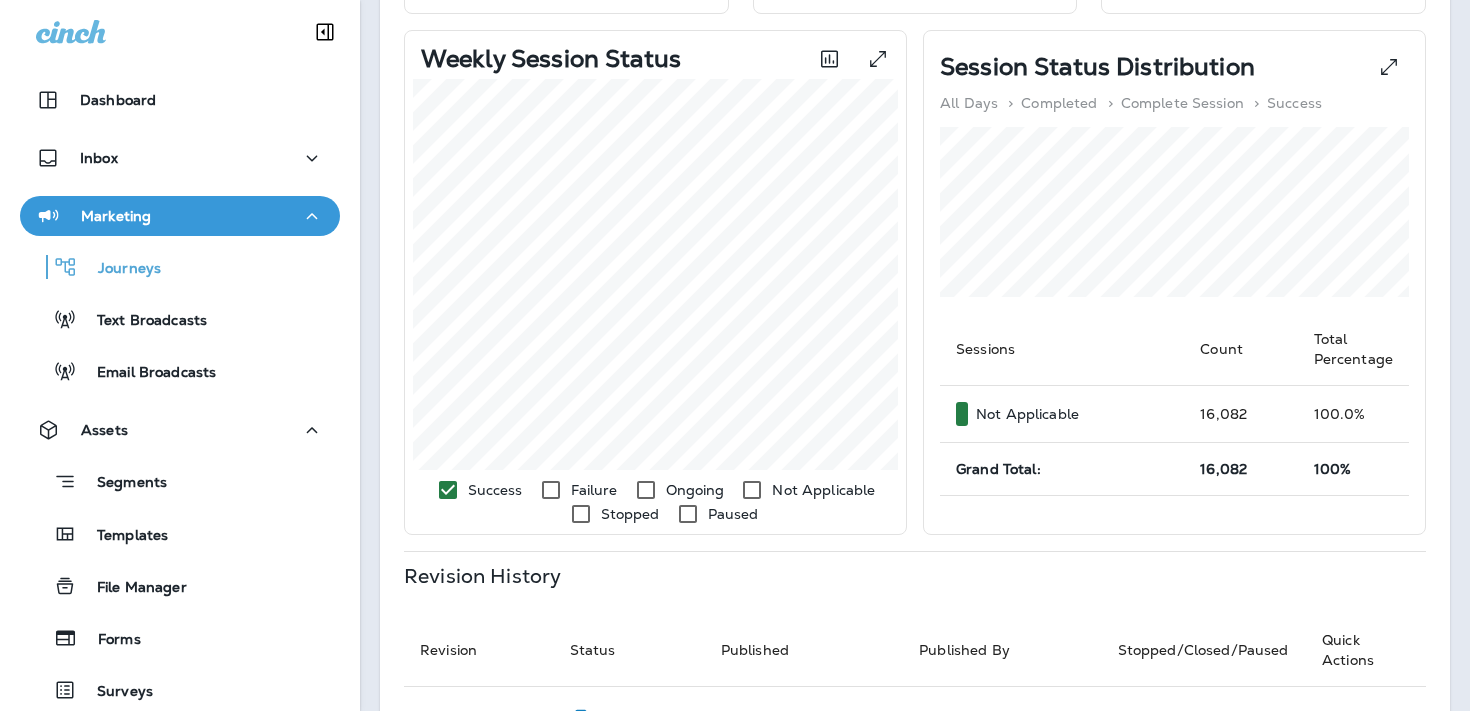 scroll, scrollTop: 337, scrollLeft: 0, axis: vertical 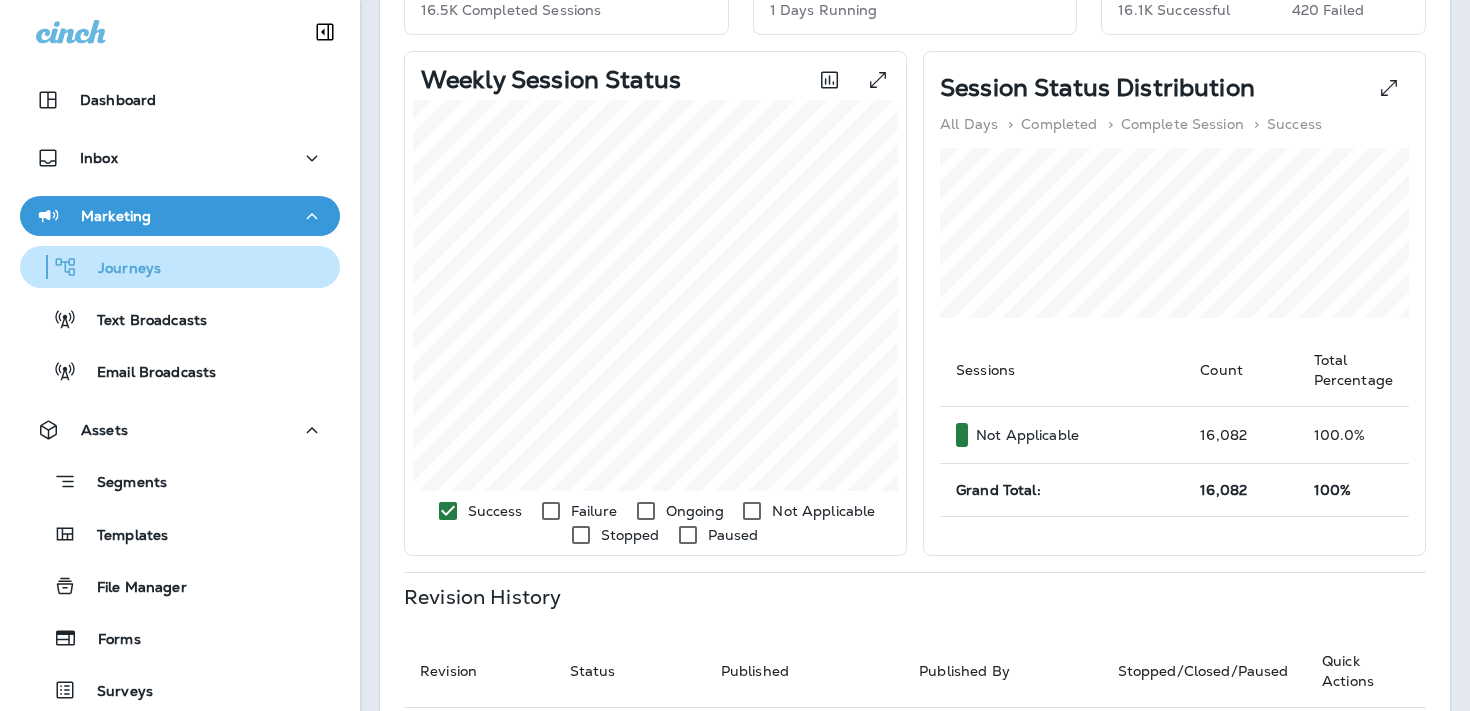 click on "Journeys" at bounding box center (180, 267) 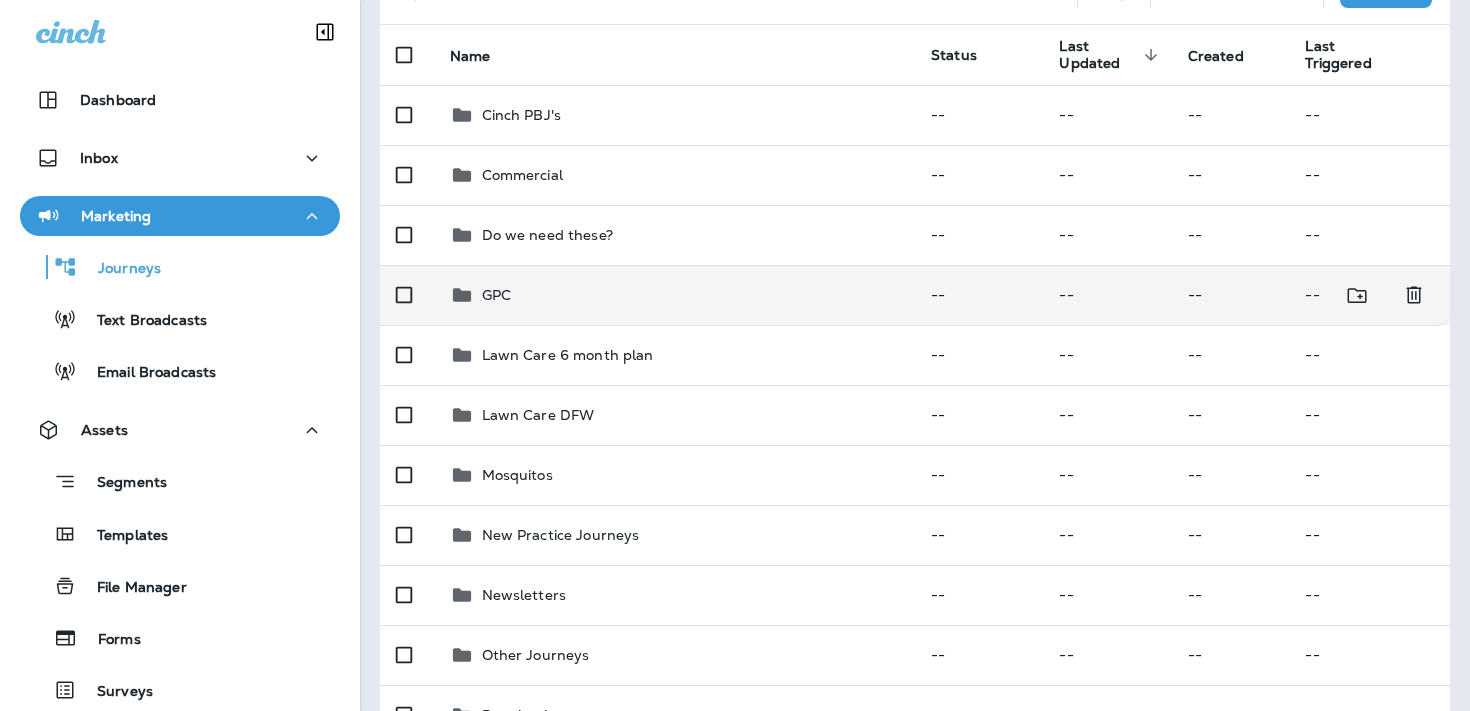 scroll, scrollTop: 470, scrollLeft: 0, axis: vertical 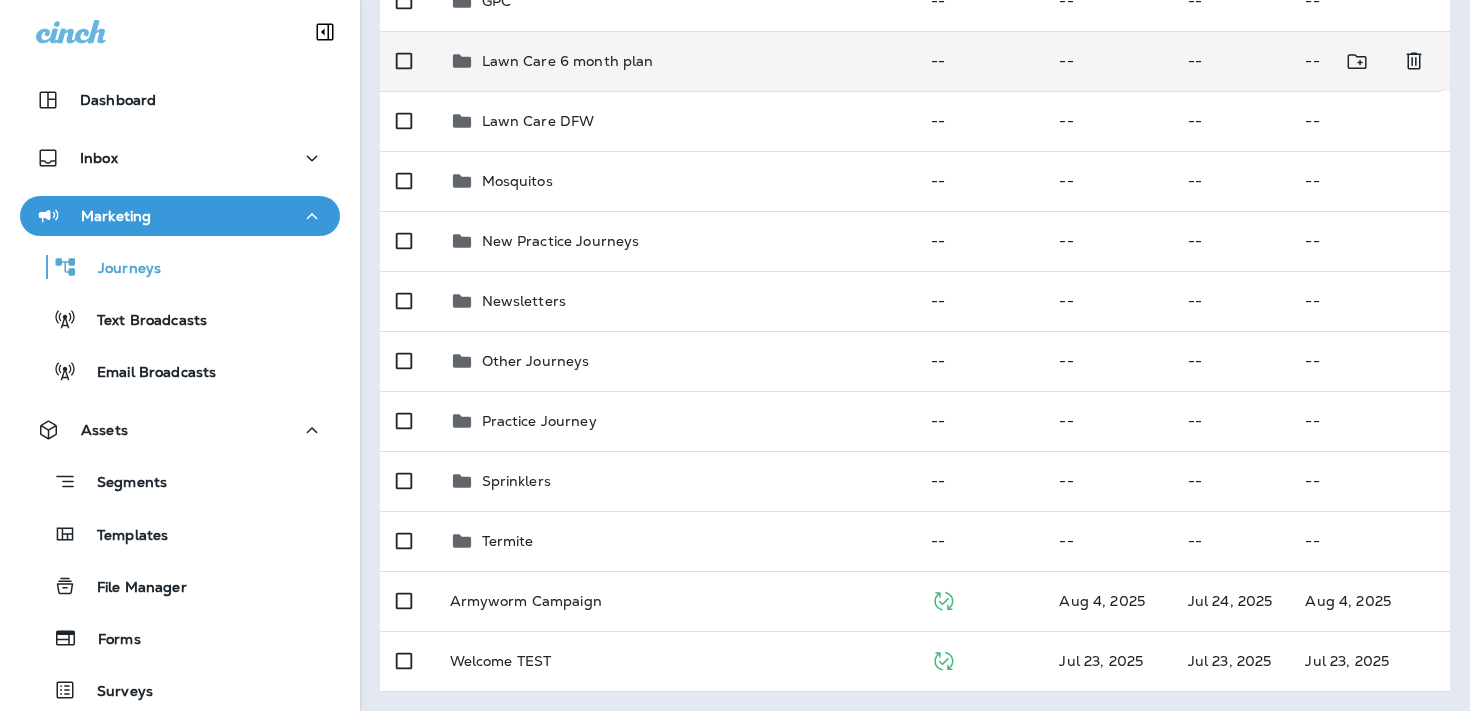 click on "Lawn Care 6 month plan" at bounding box center (675, 61) 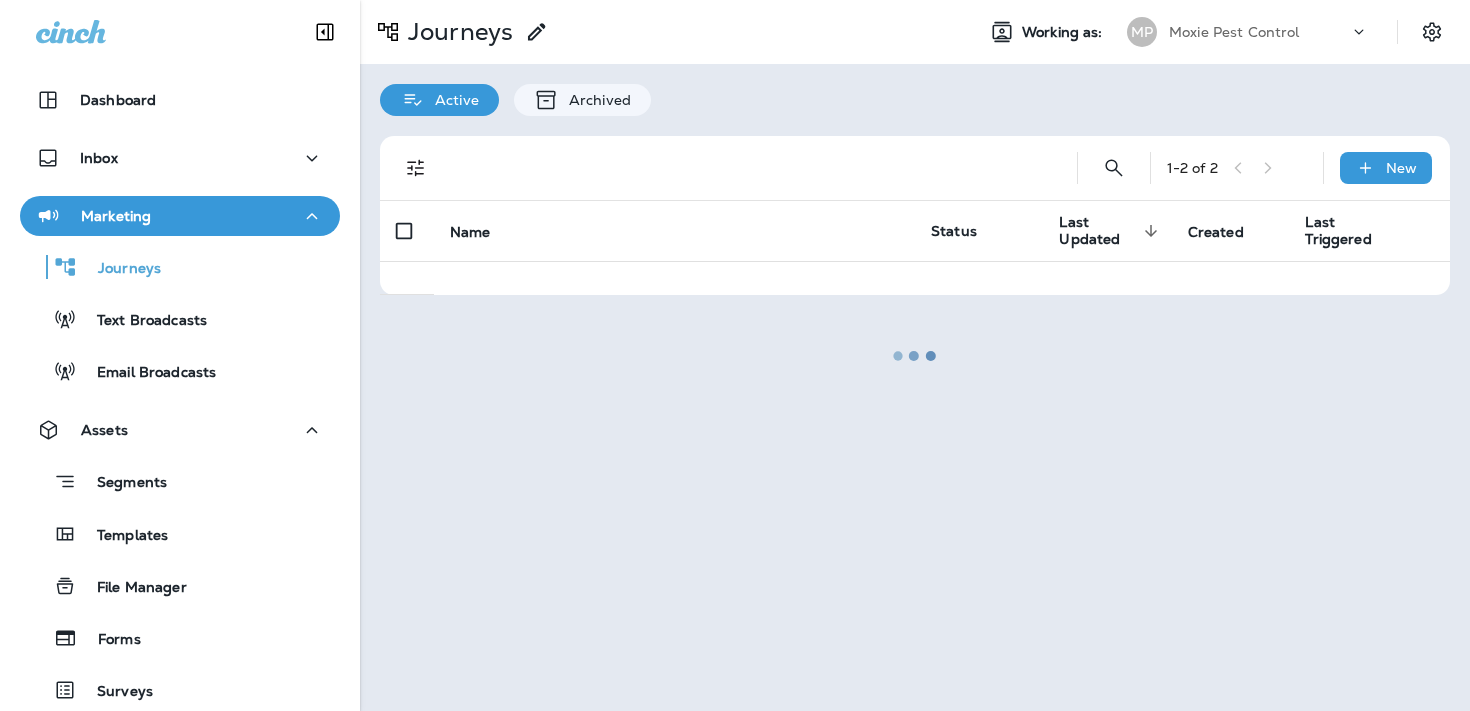scroll, scrollTop: 0, scrollLeft: 0, axis: both 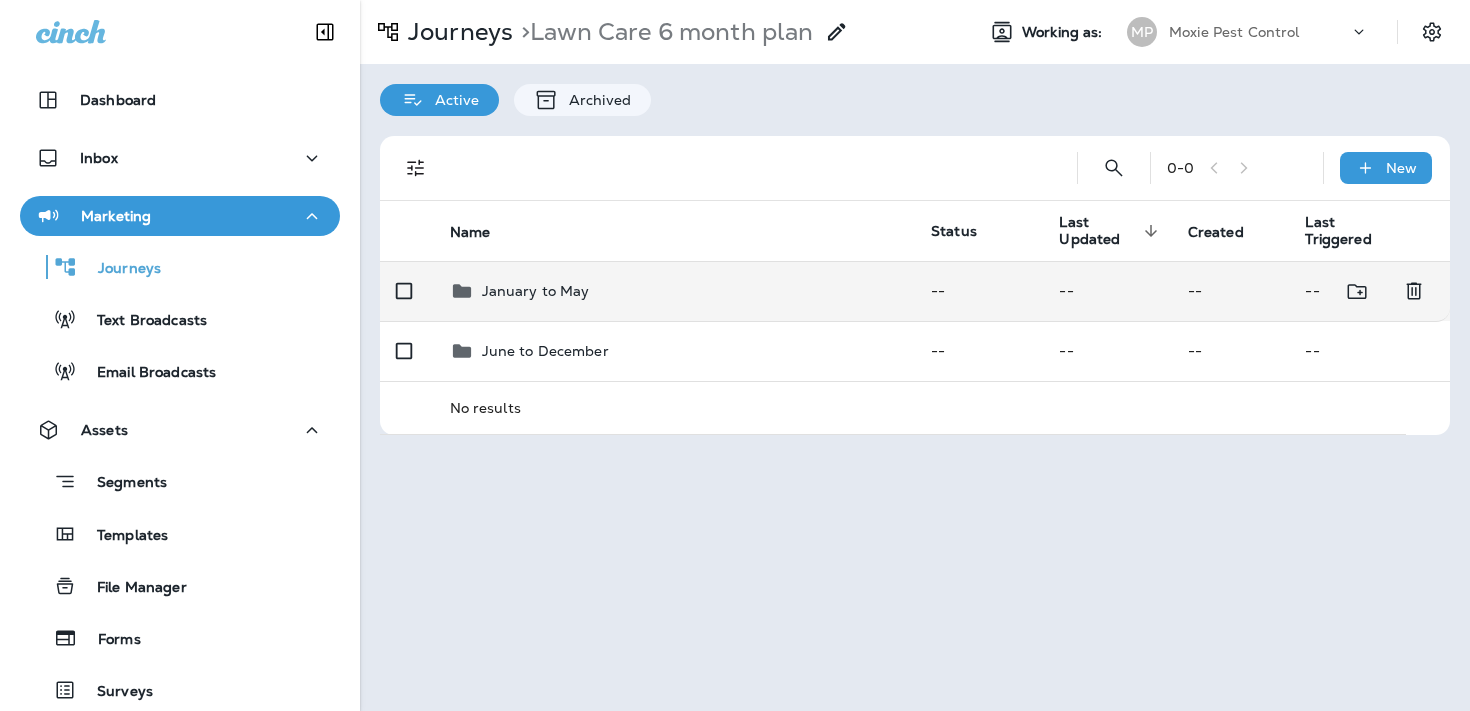click on "January to May" at bounding box center [675, 291] 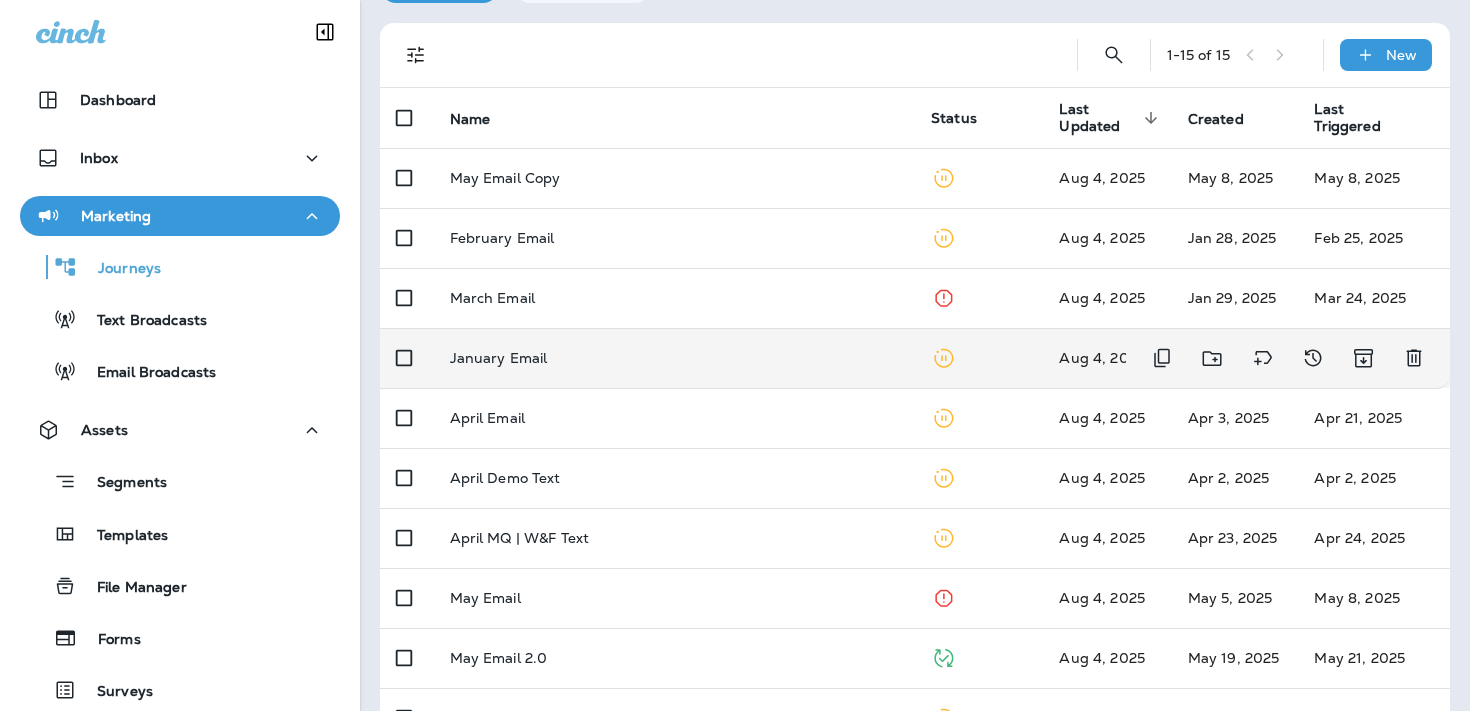 scroll, scrollTop: 114, scrollLeft: 0, axis: vertical 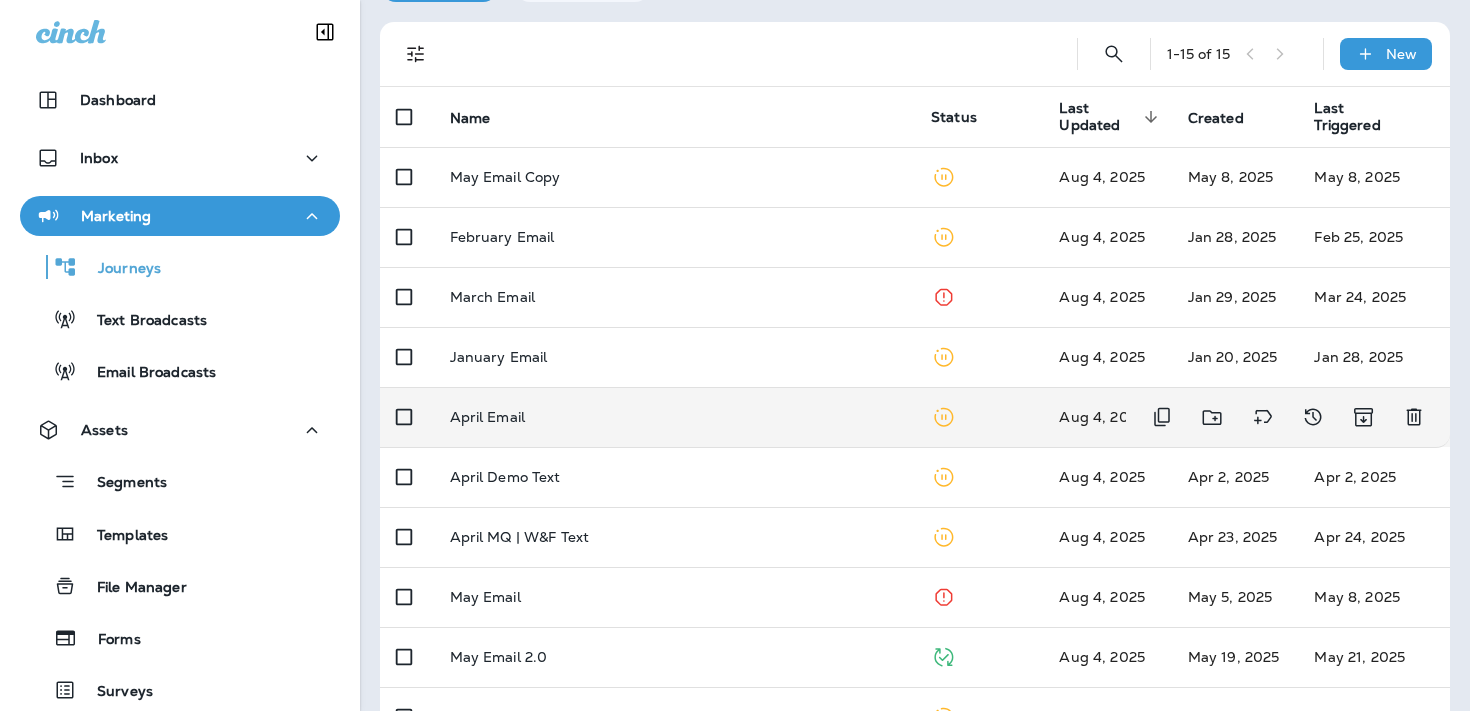 click on "April Email" at bounding box center (675, 417) 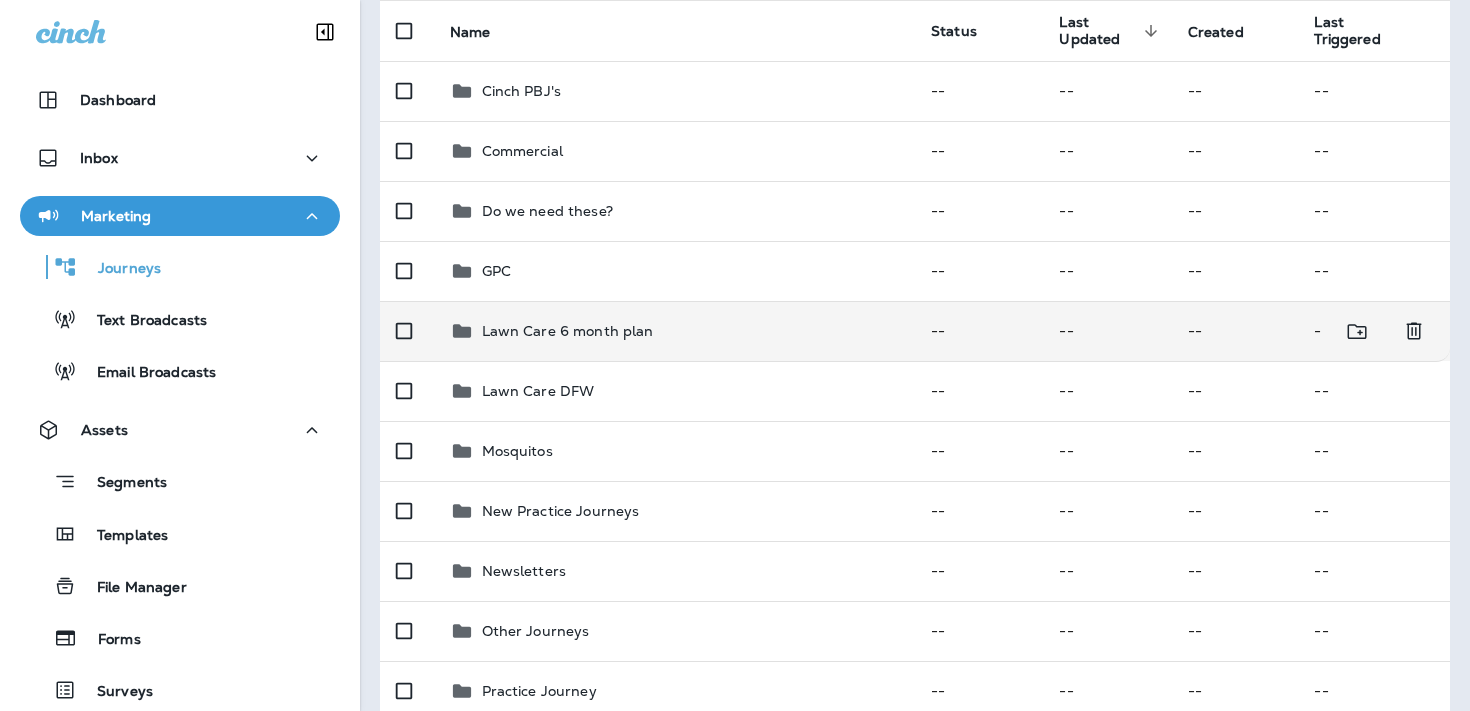 scroll, scrollTop: 201, scrollLeft: 0, axis: vertical 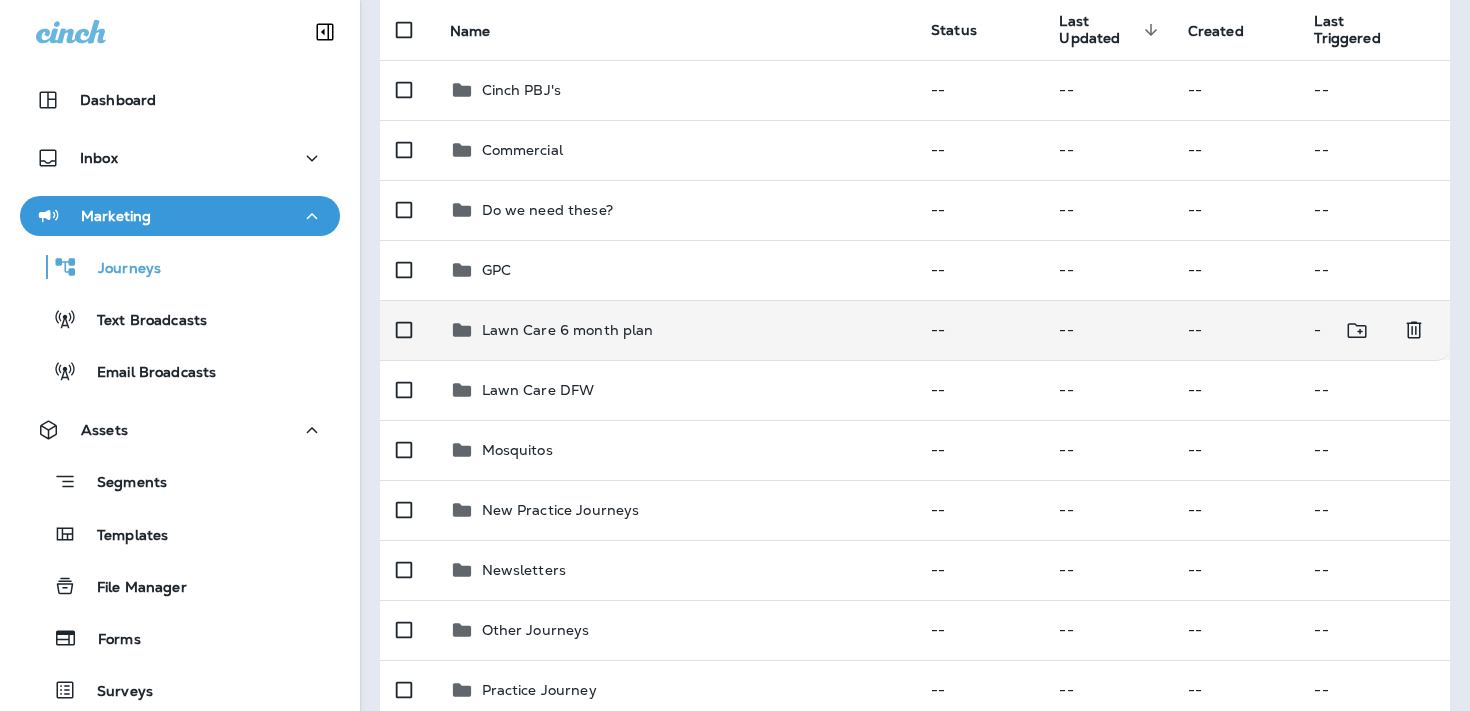 click on "Lawn Care 6 month plan" at bounding box center [568, 330] 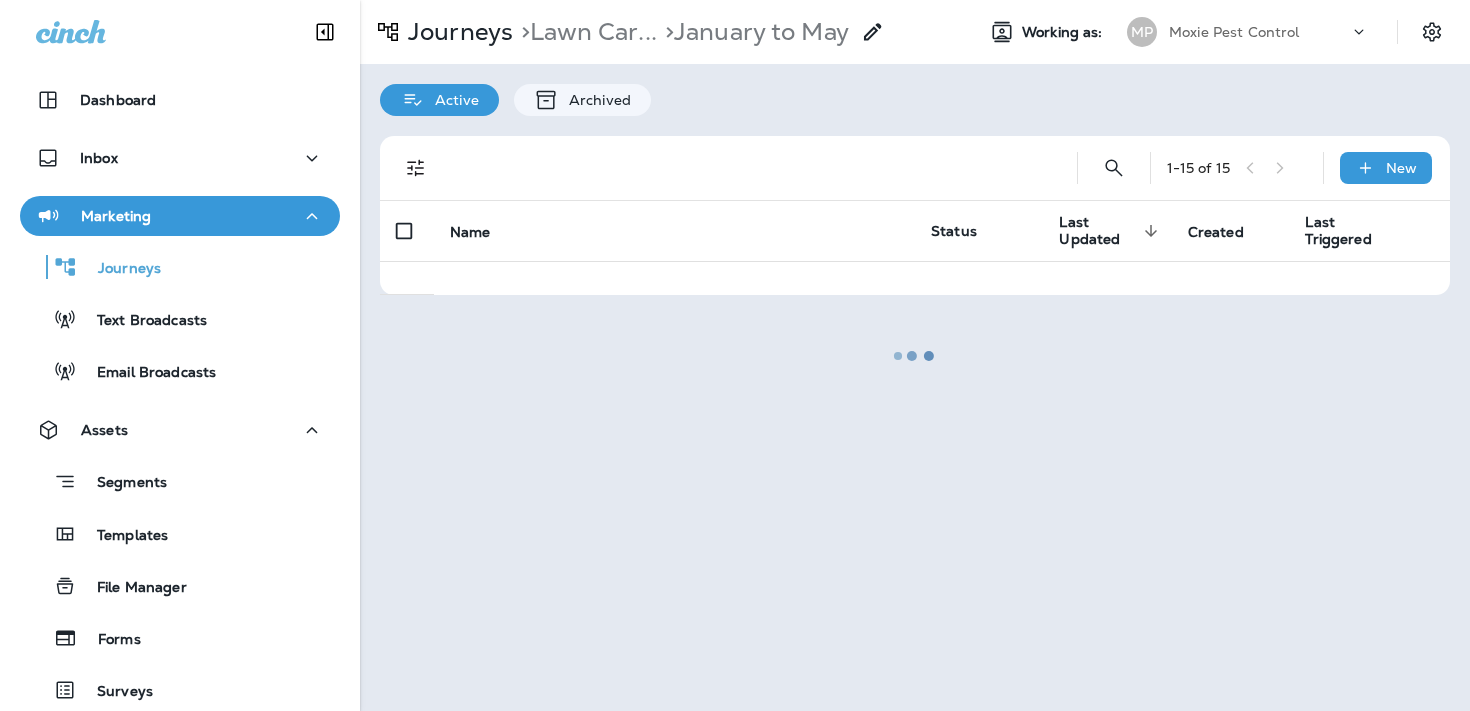 scroll, scrollTop: 0, scrollLeft: 0, axis: both 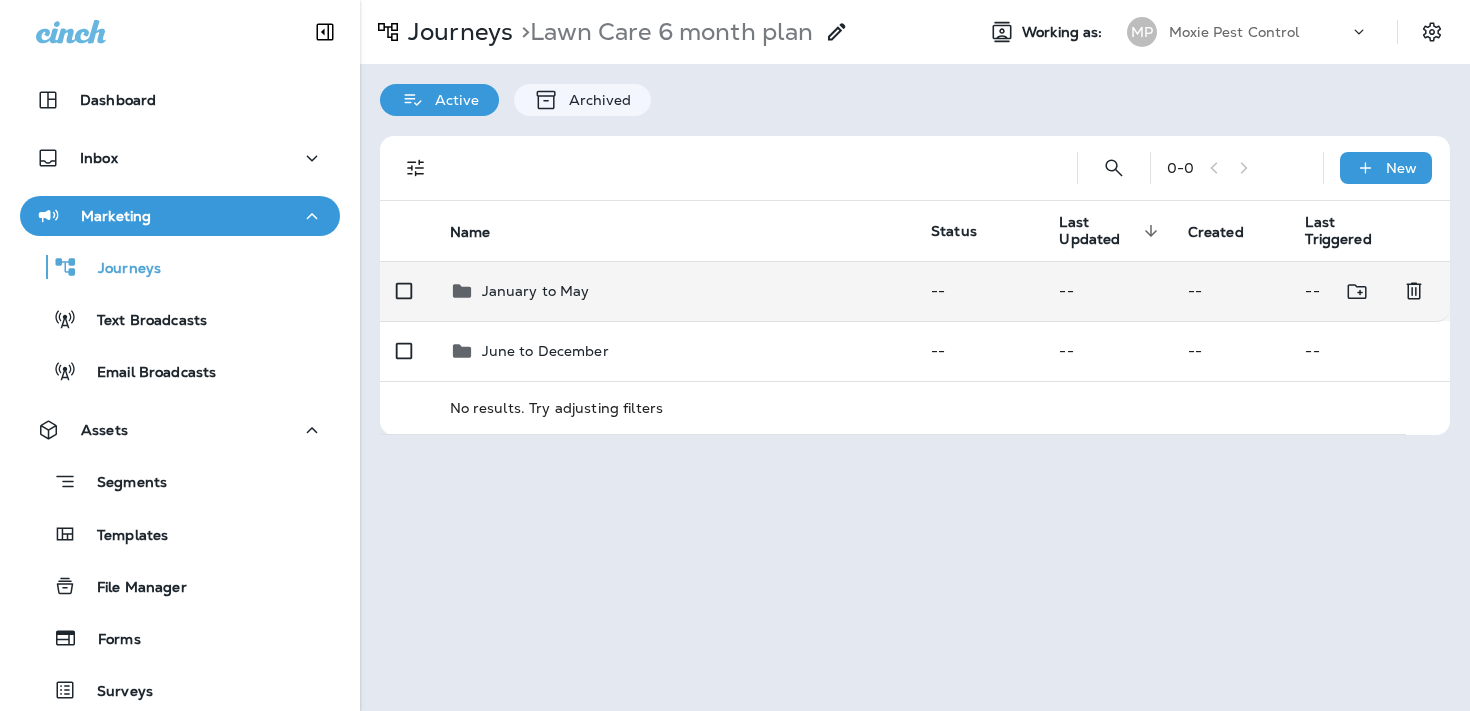 click on "January to May" at bounding box center (675, 291) 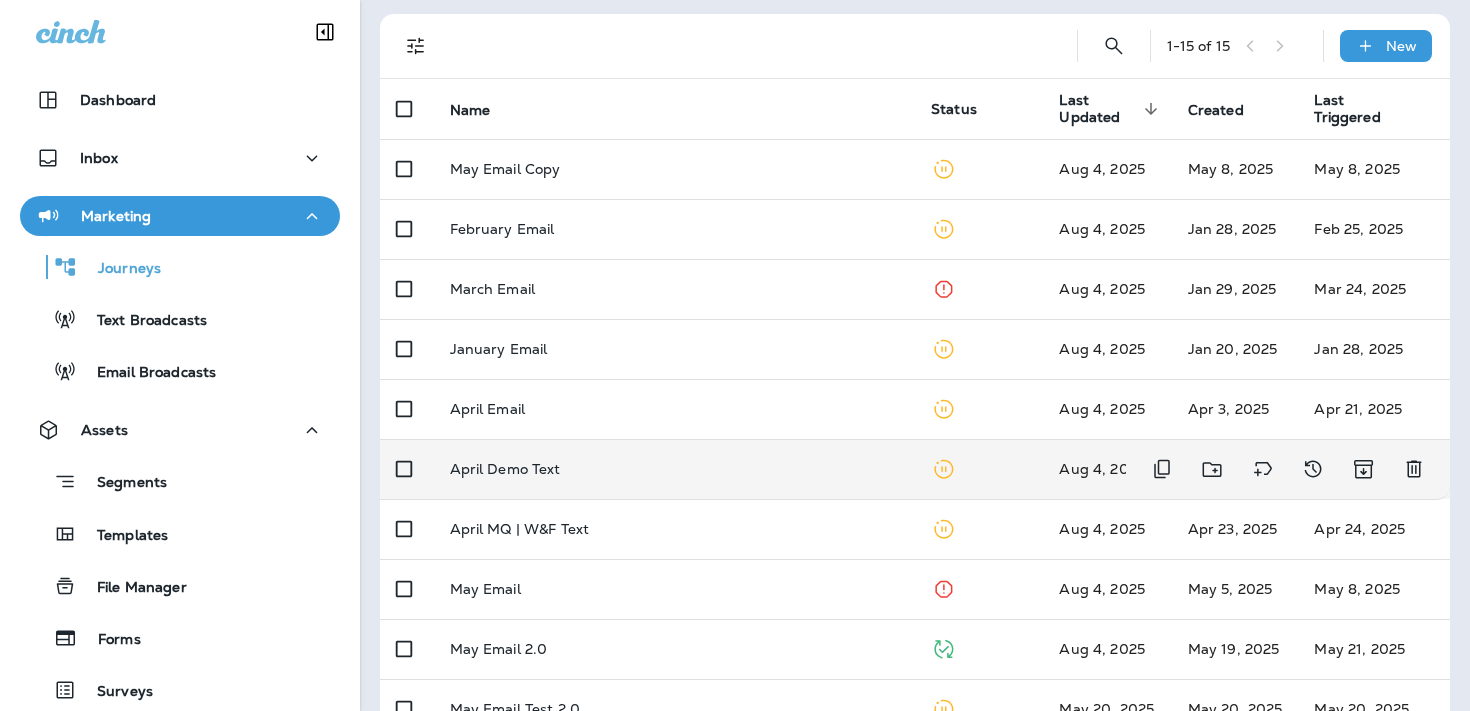 scroll, scrollTop: 126, scrollLeft: 0, axis: vertical 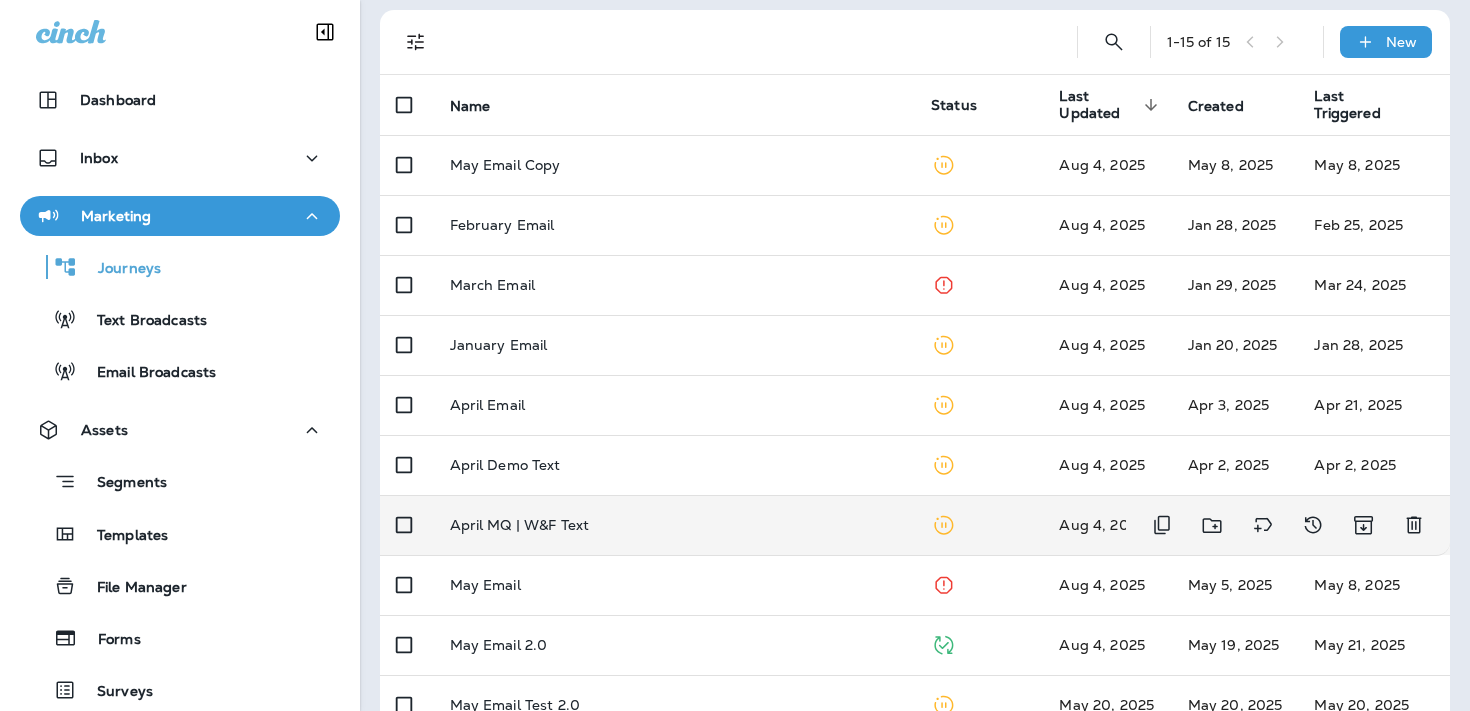 click on "April MQ | W&F Text" at bounding box center [675, 525] 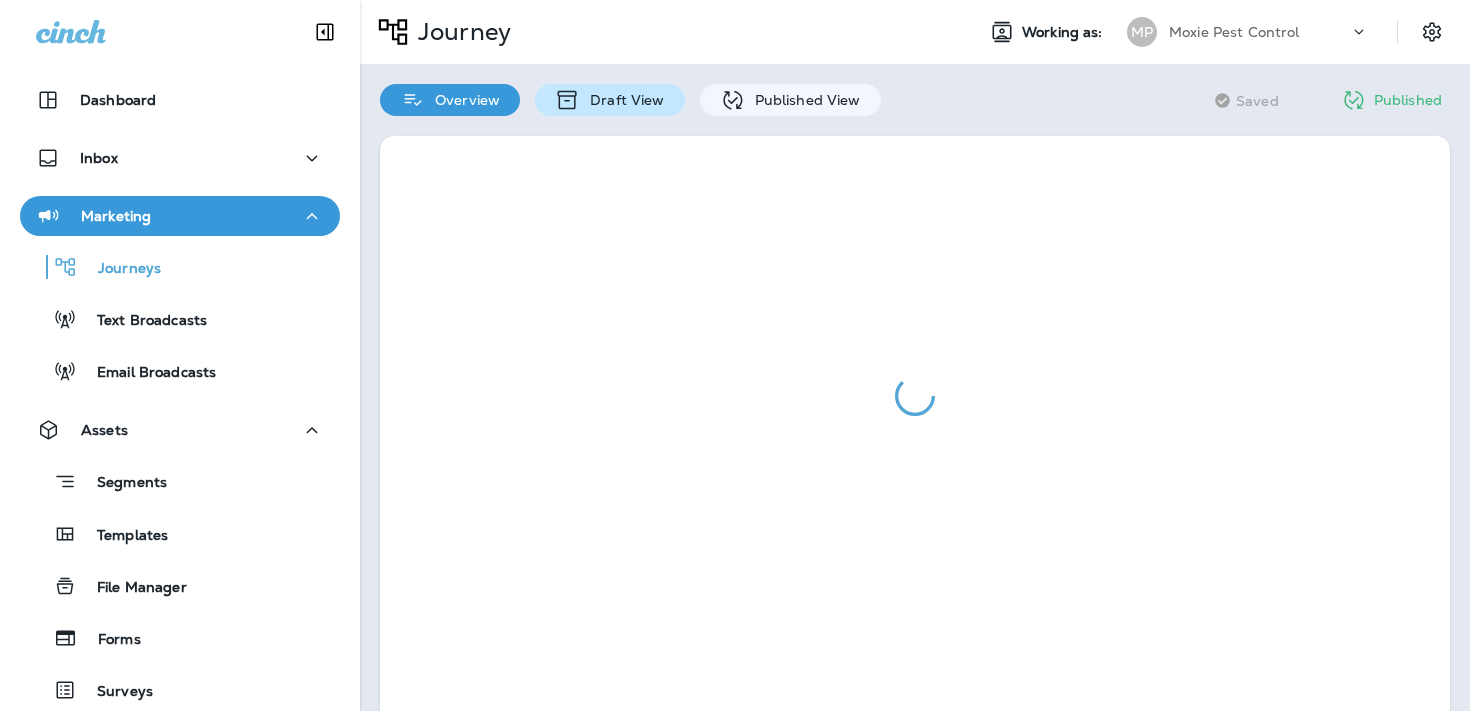 click on "Draft View" at bounding box center [622, 100] 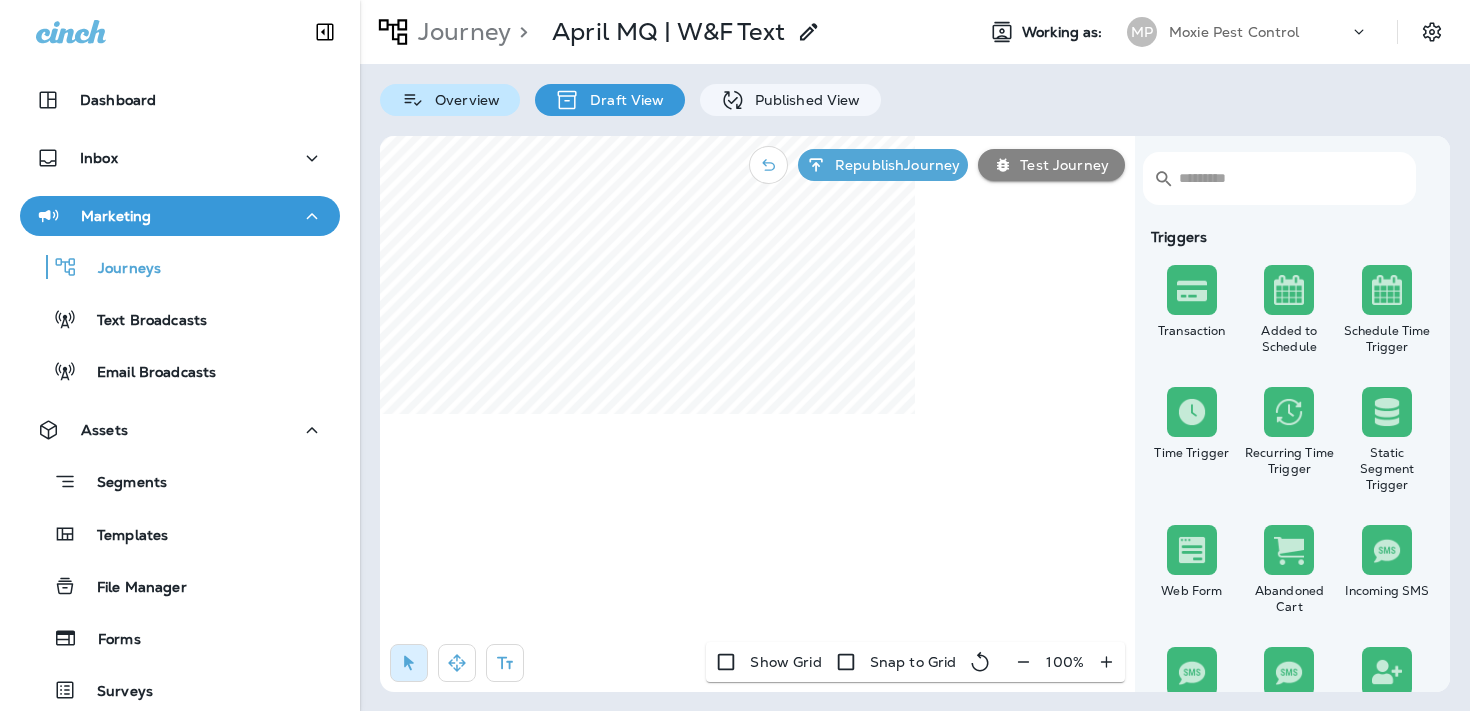 click on "Overview" at bounding box center [462, 100] 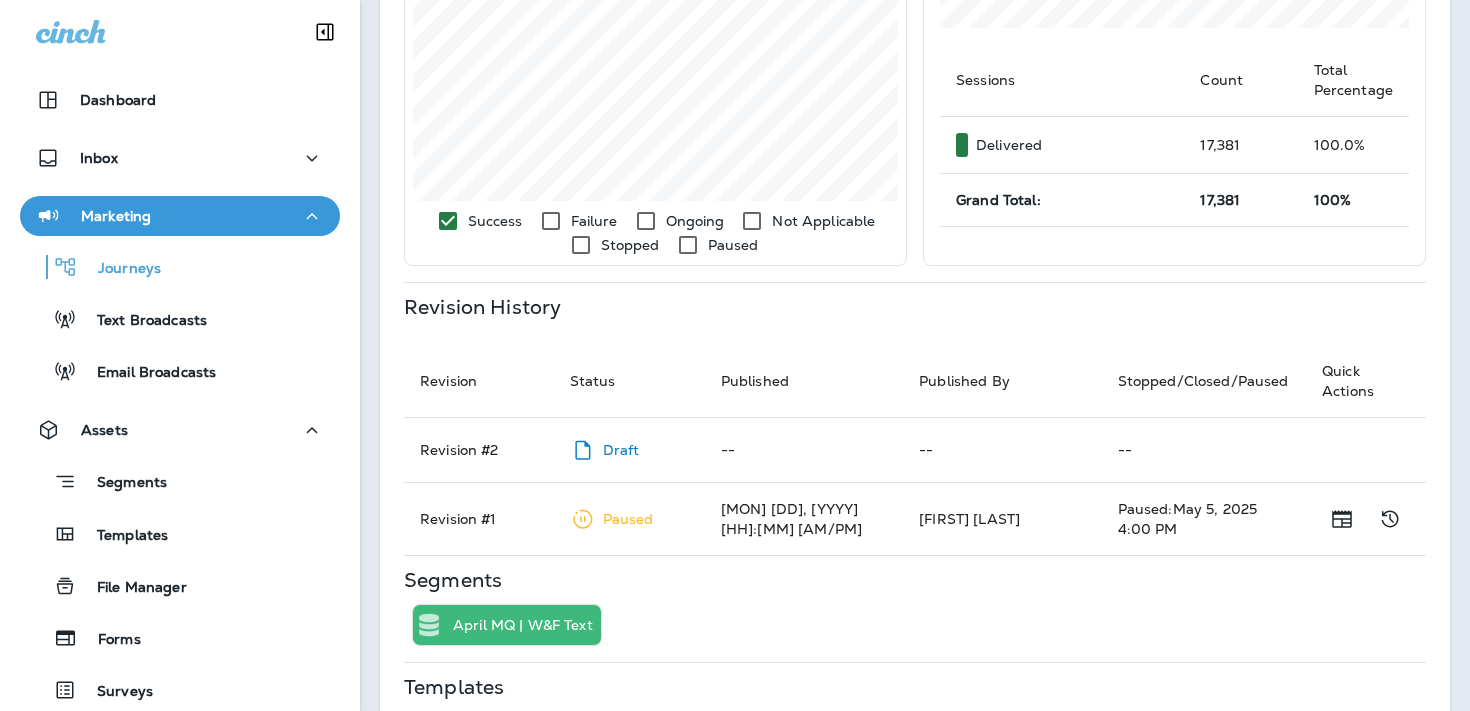 scroll, scrollTop: 646, scrollLeft: 0, axis: vertical 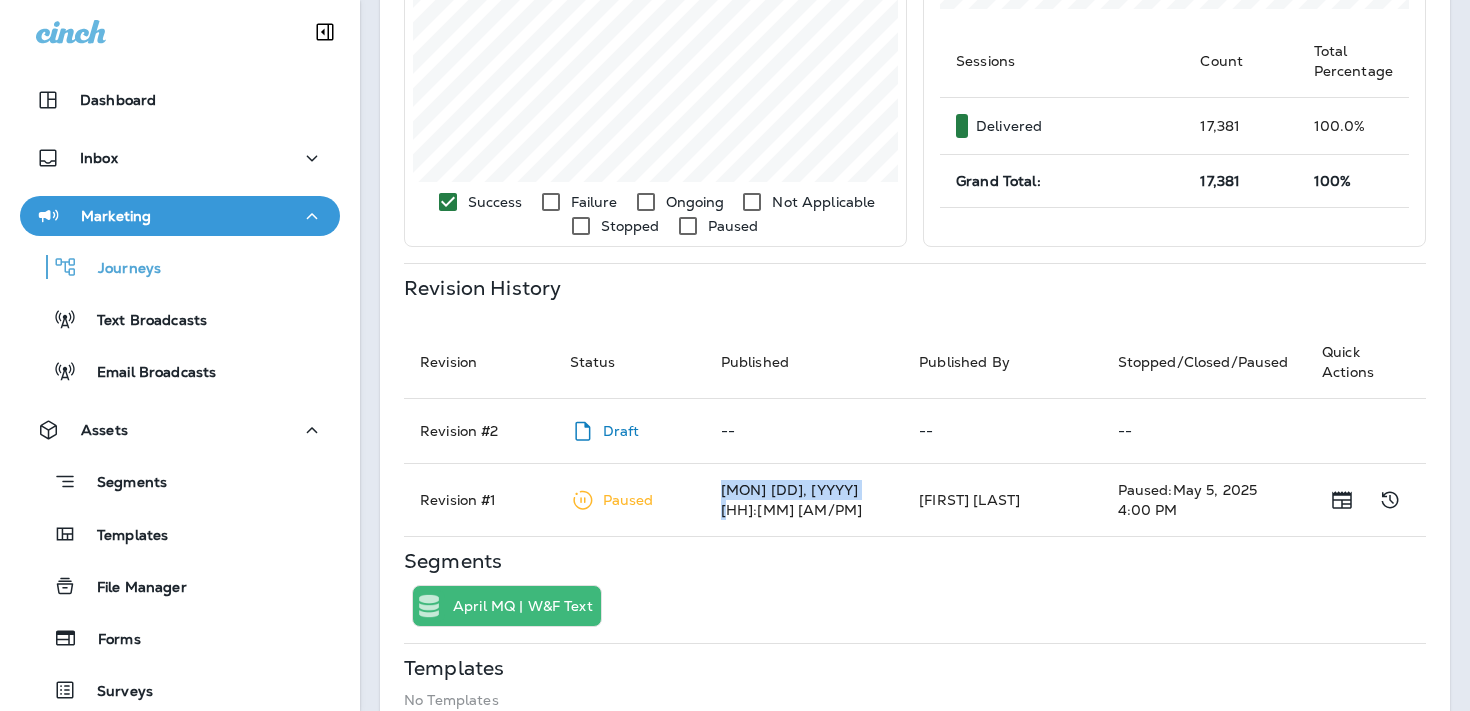 drag, startPoint x: 877, startPoint y: 499, endPoint x: 719, endPoint y: 499, distance: 158 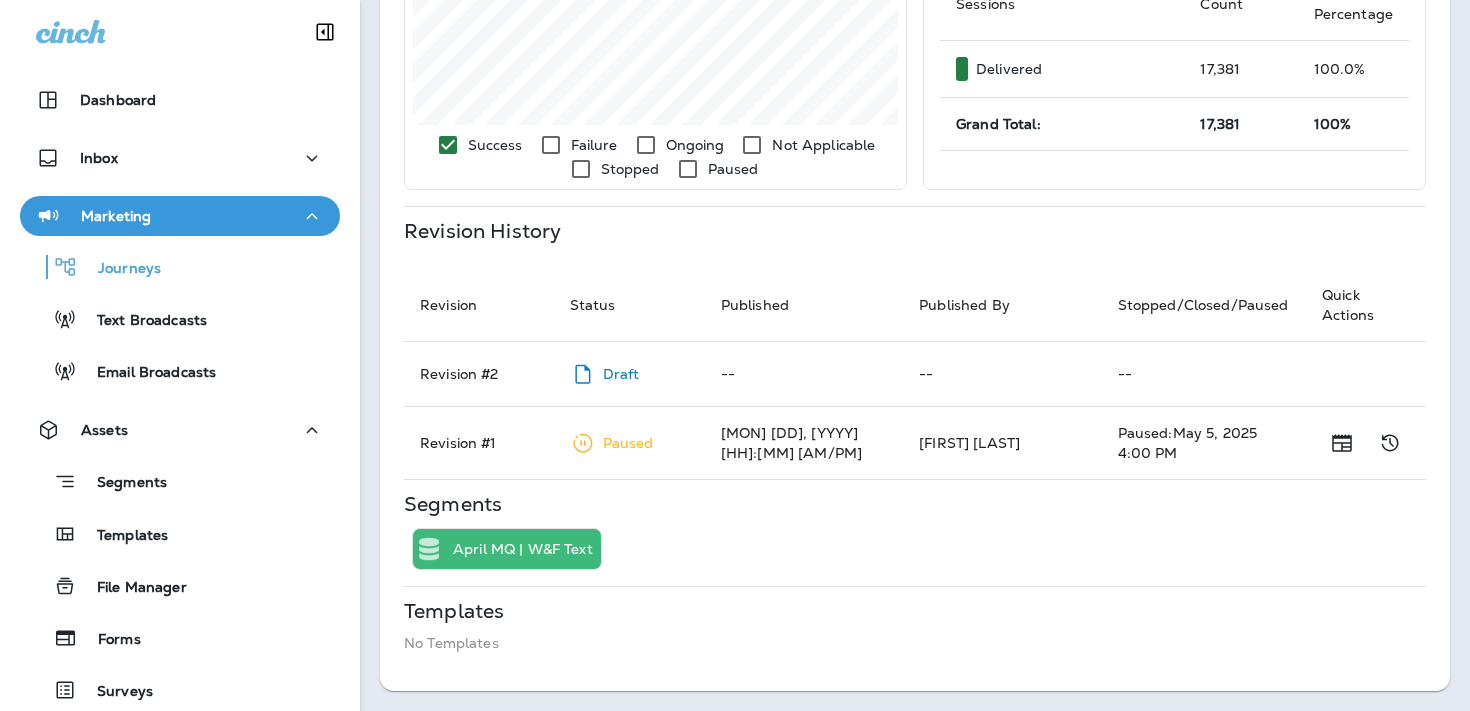 click on "April MQ | W&F Text" at bounding box center (523, 549) 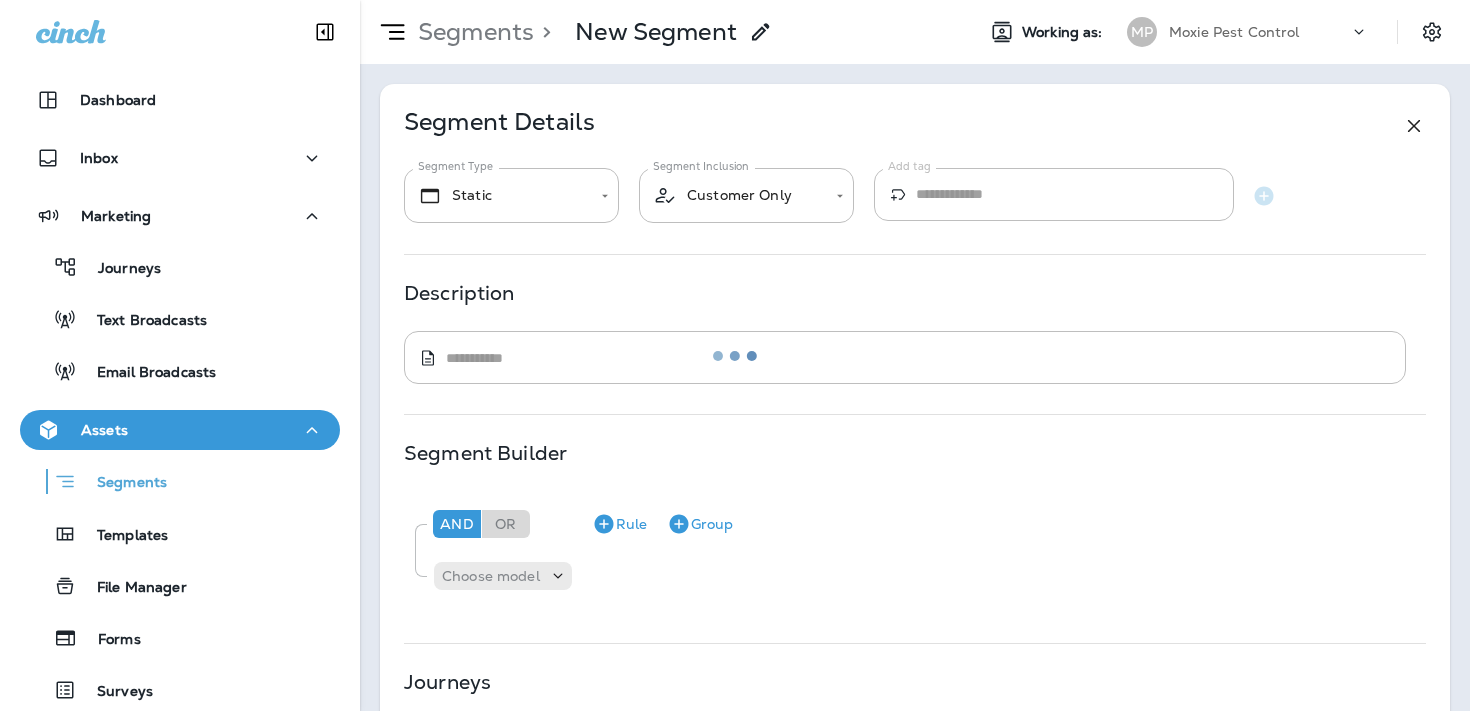type on "**********" 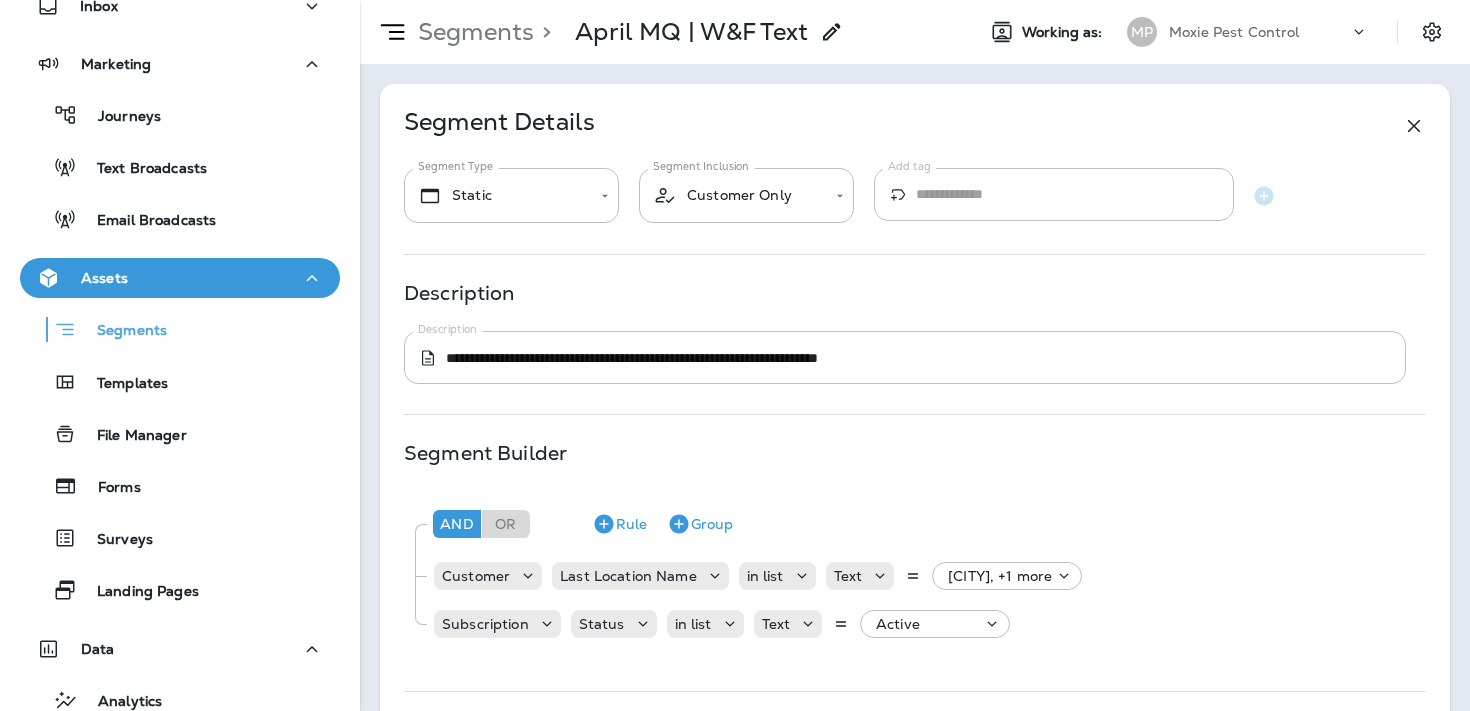 scroll, scrollTop: 456, scrollLeft: 0, axis: vertical 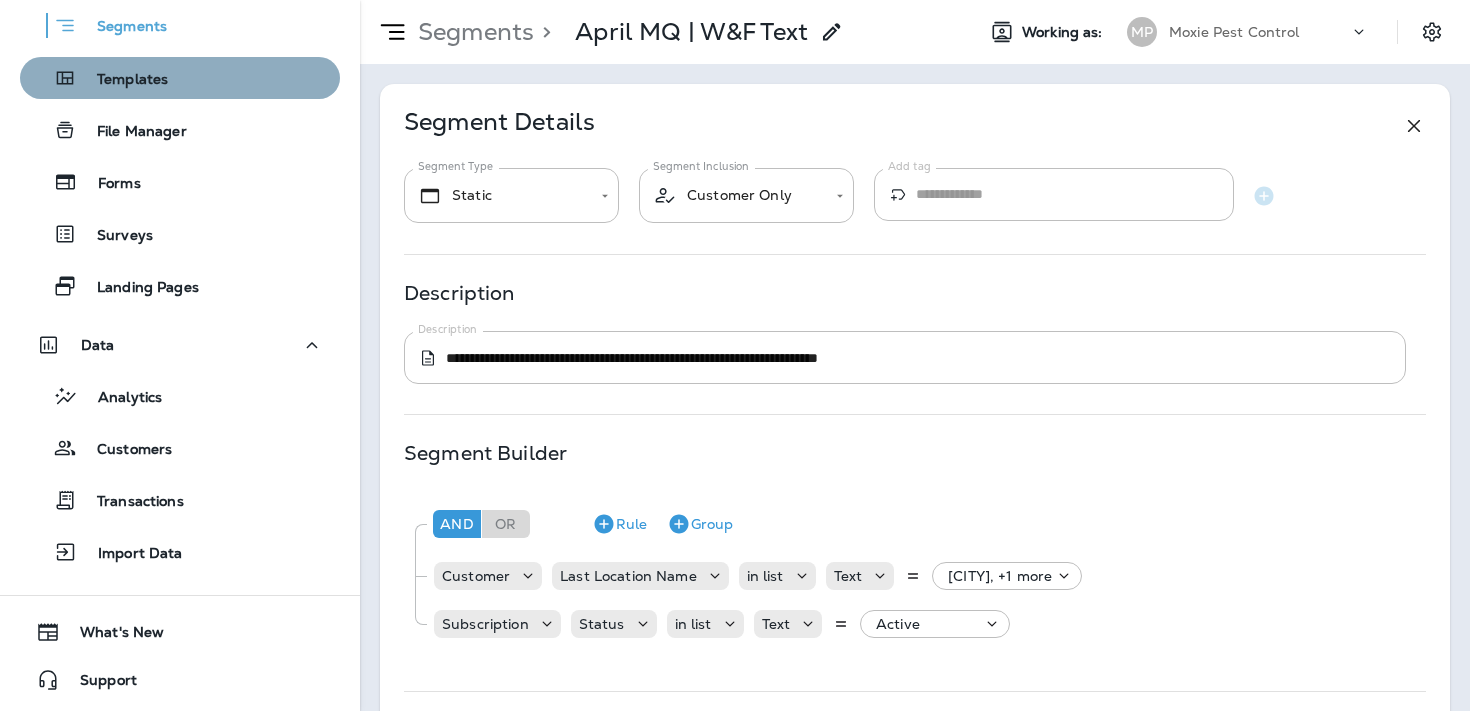 click on "Templates" at bounding box center [122, 80] 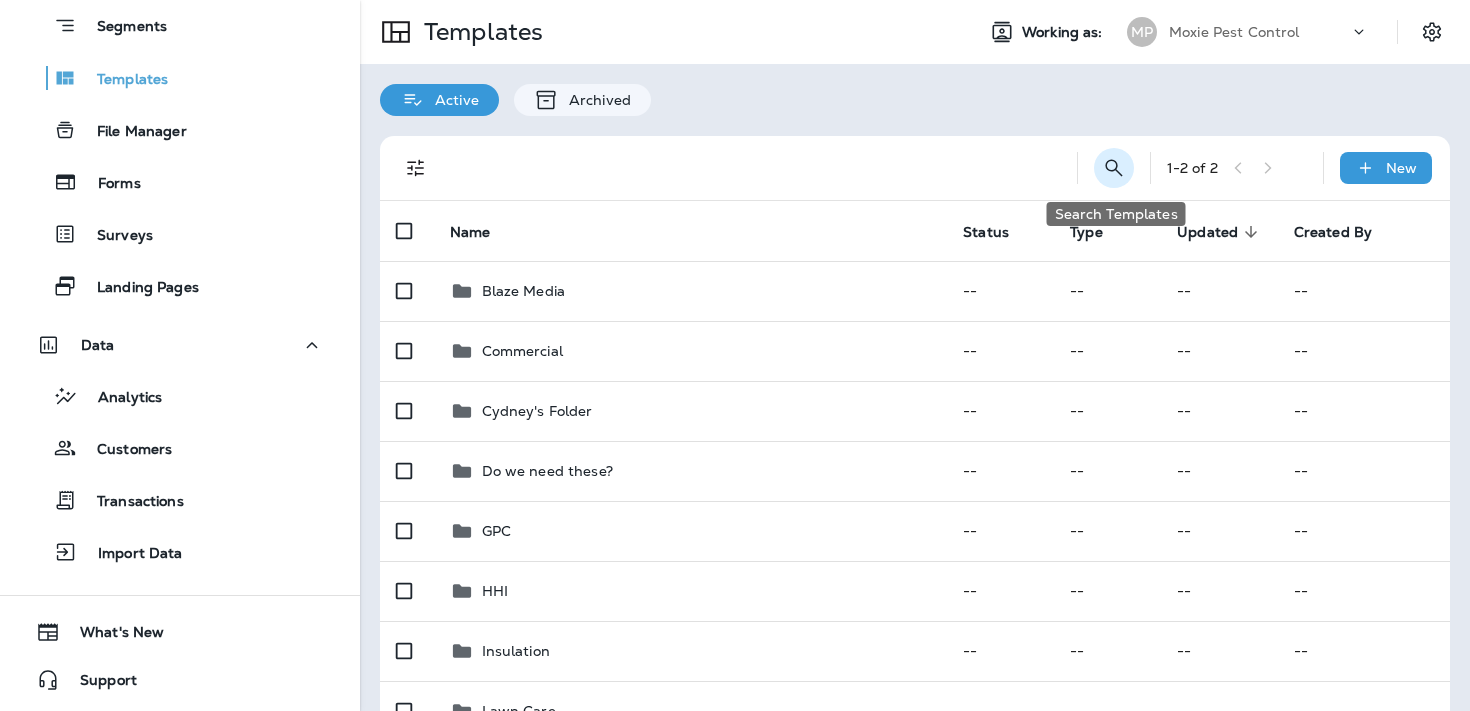 click at bounding box center (1114, 168) 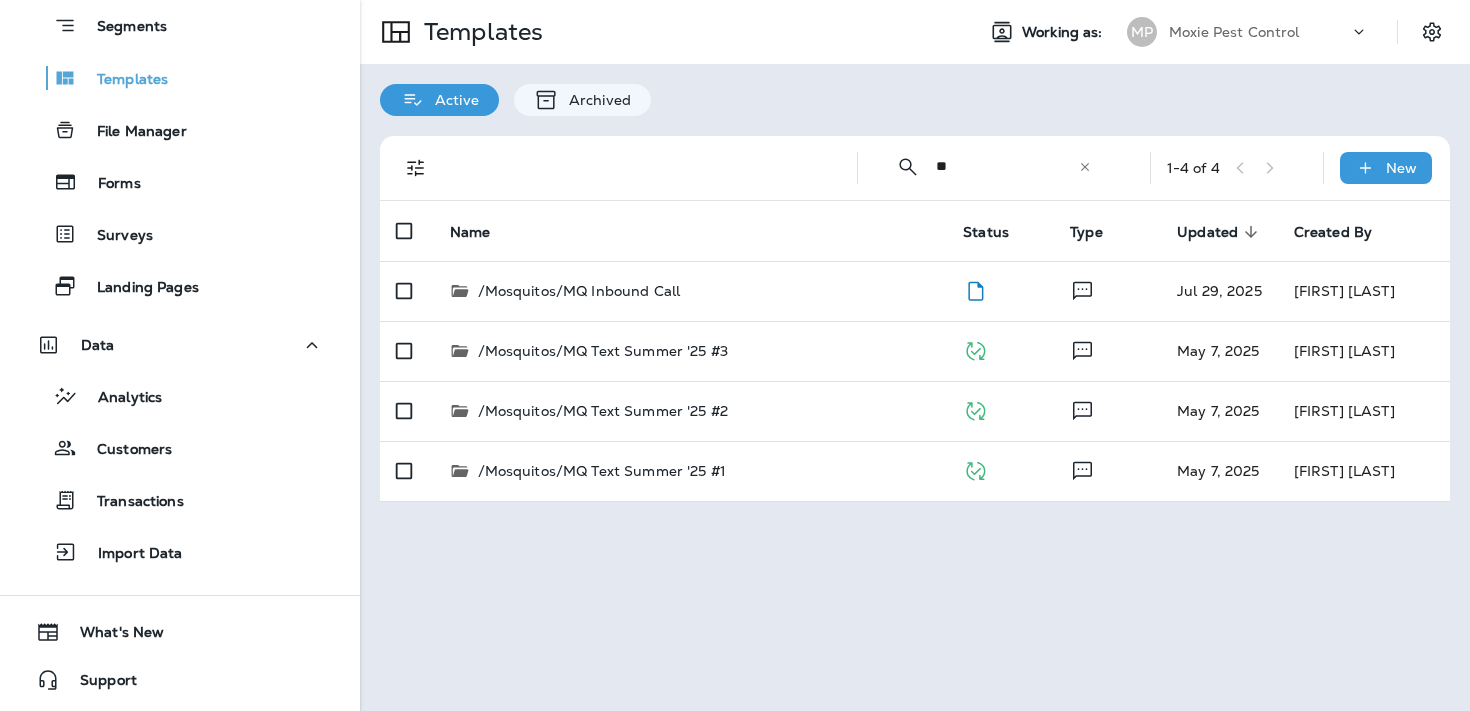 type on "**" 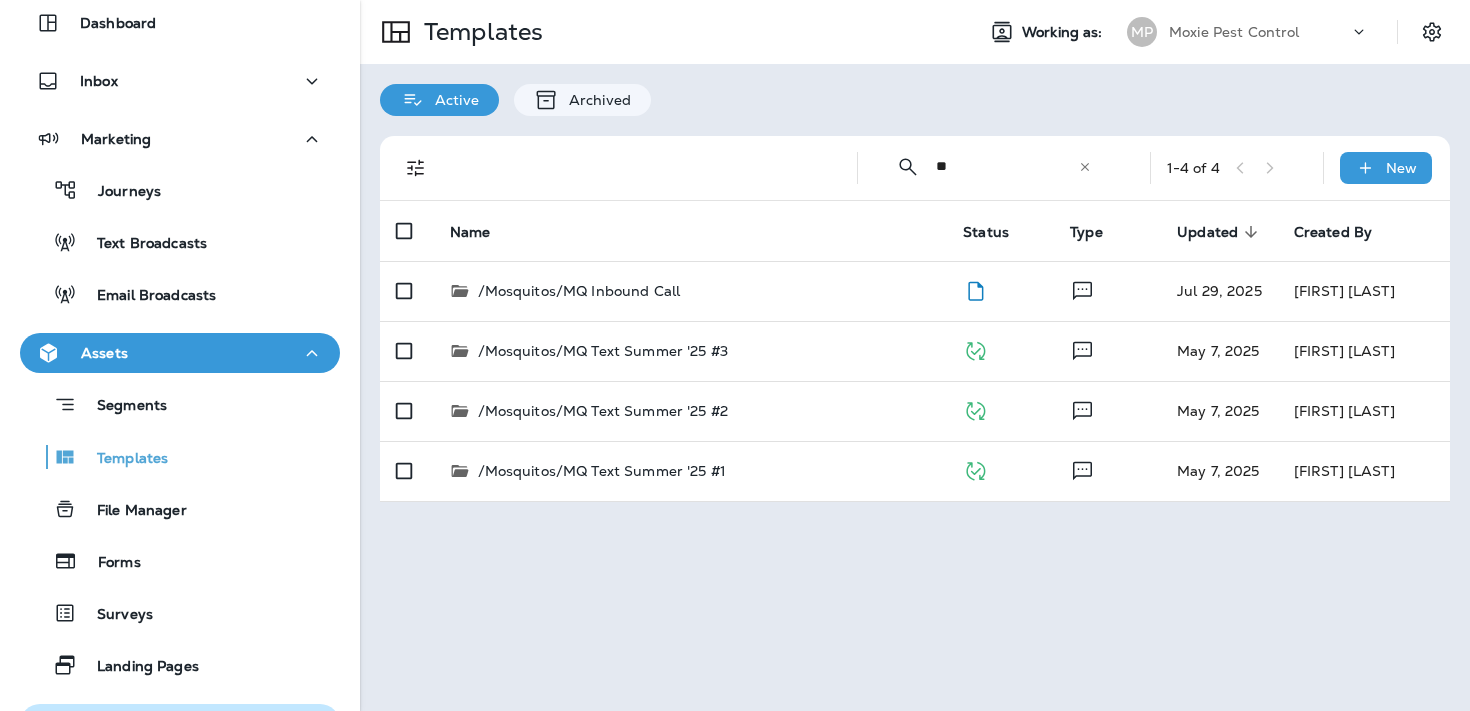 scroll, scrollTop: 0, scrollLeft: 0, axis: both 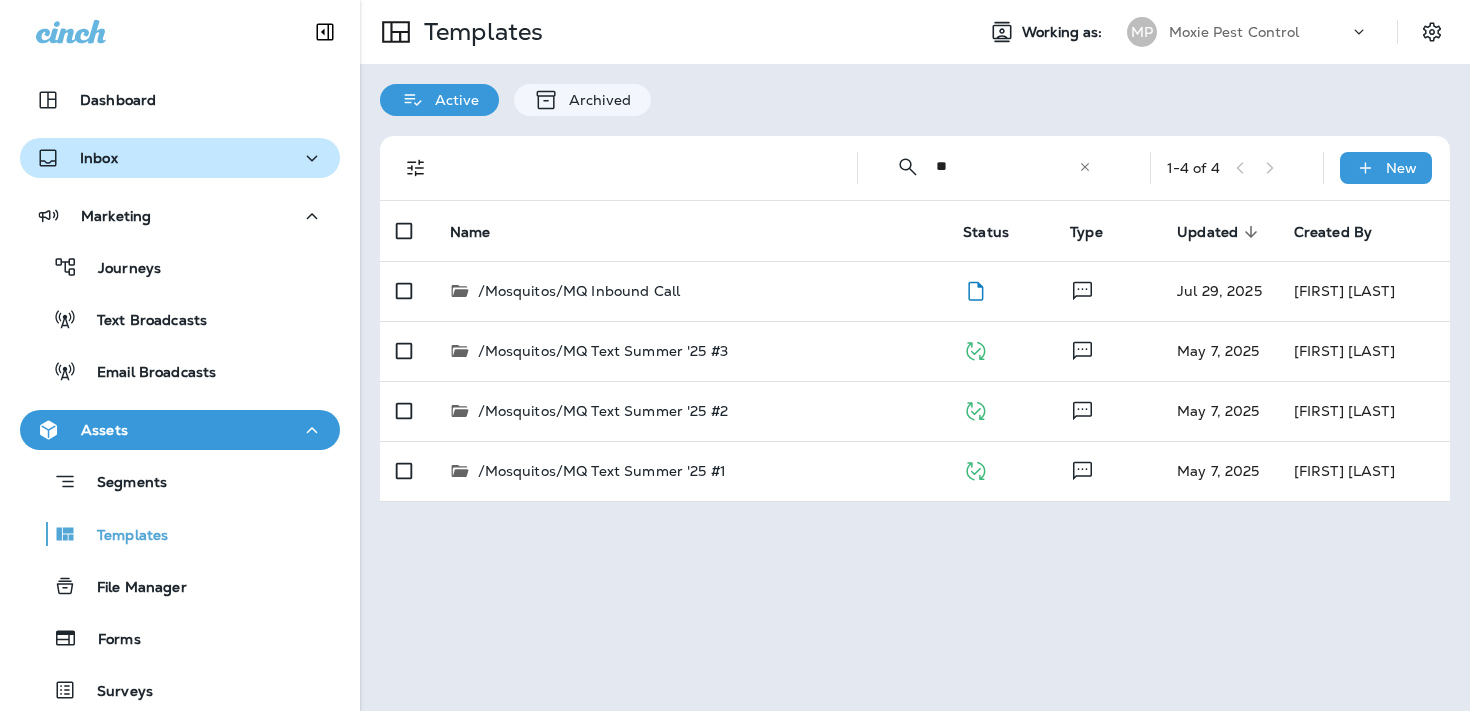 click on "Inbox" at bounding box center (180, 158) 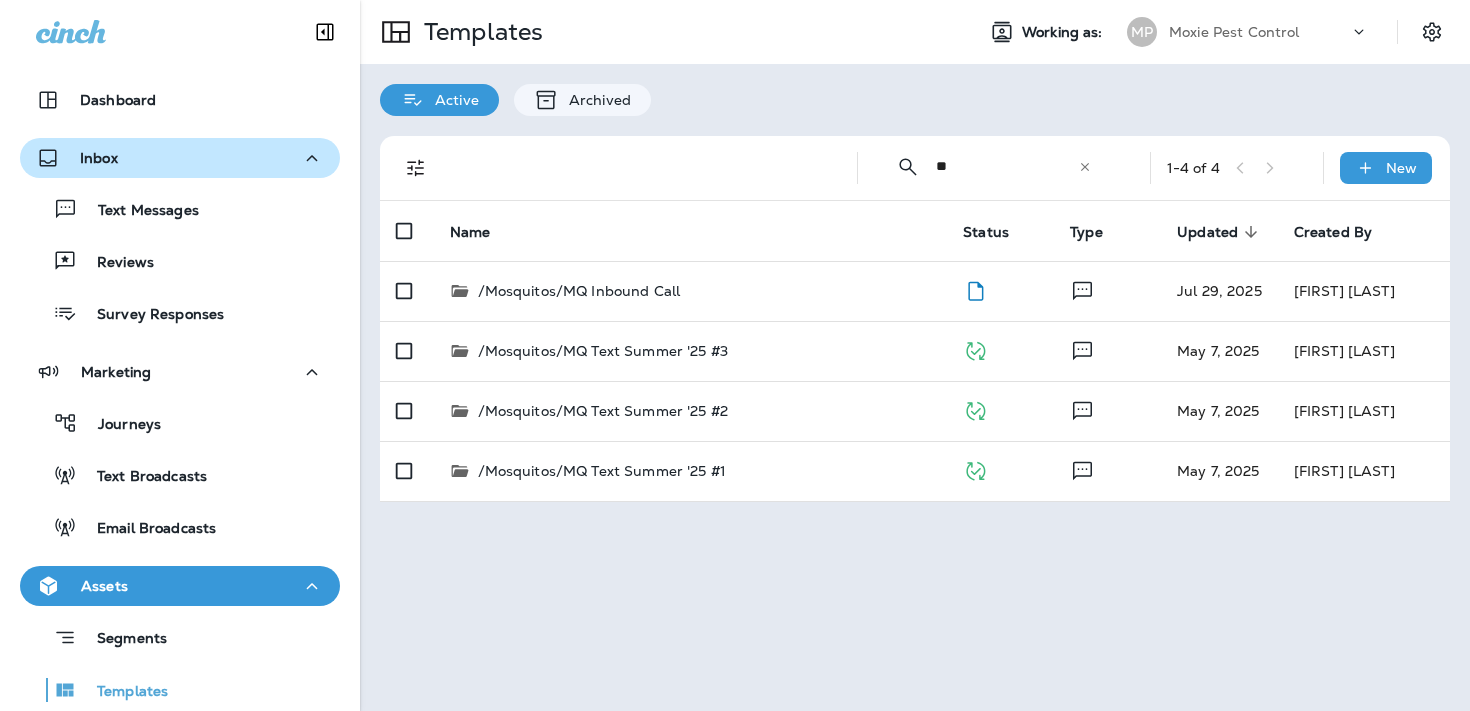 click on "Inbox" at bounding box center (180, 158) 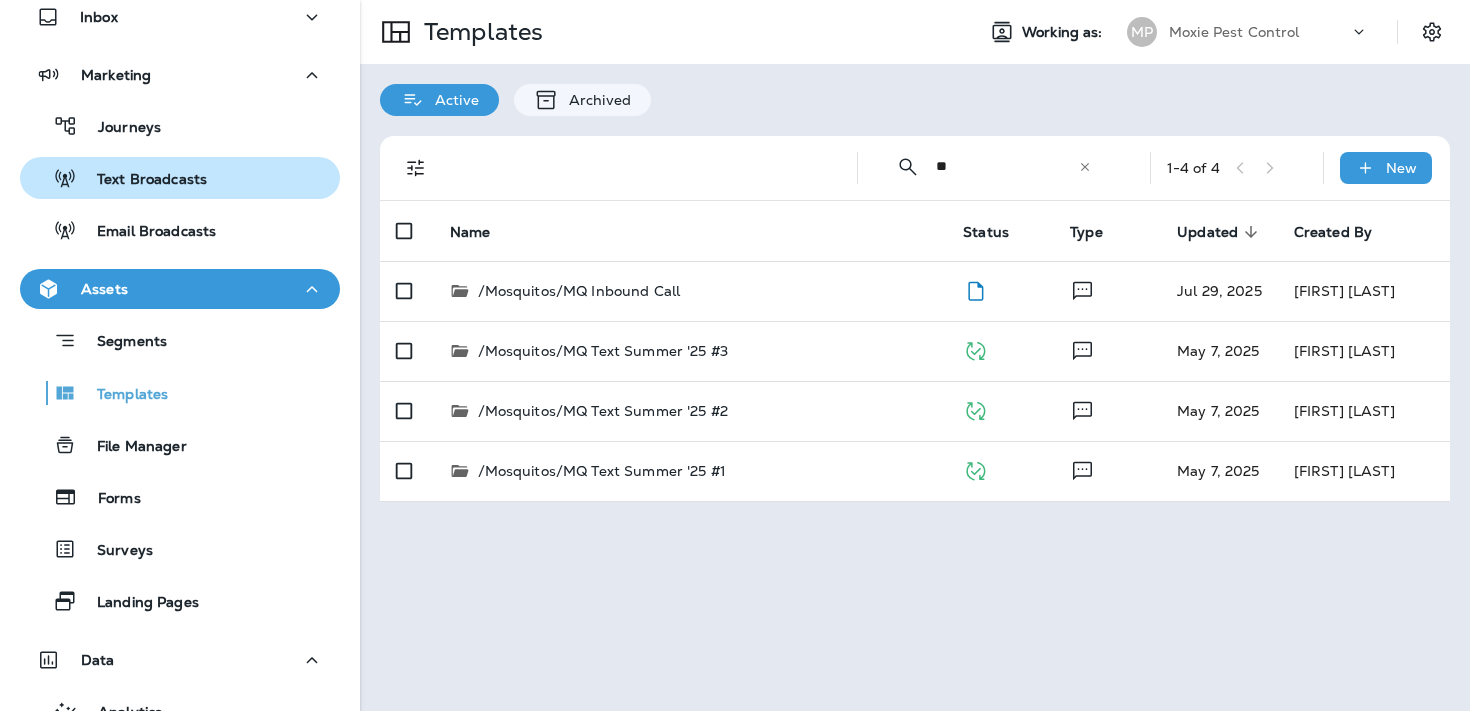 scroll, scrollTop: 142, scrollLeft: 0, axis: vertical 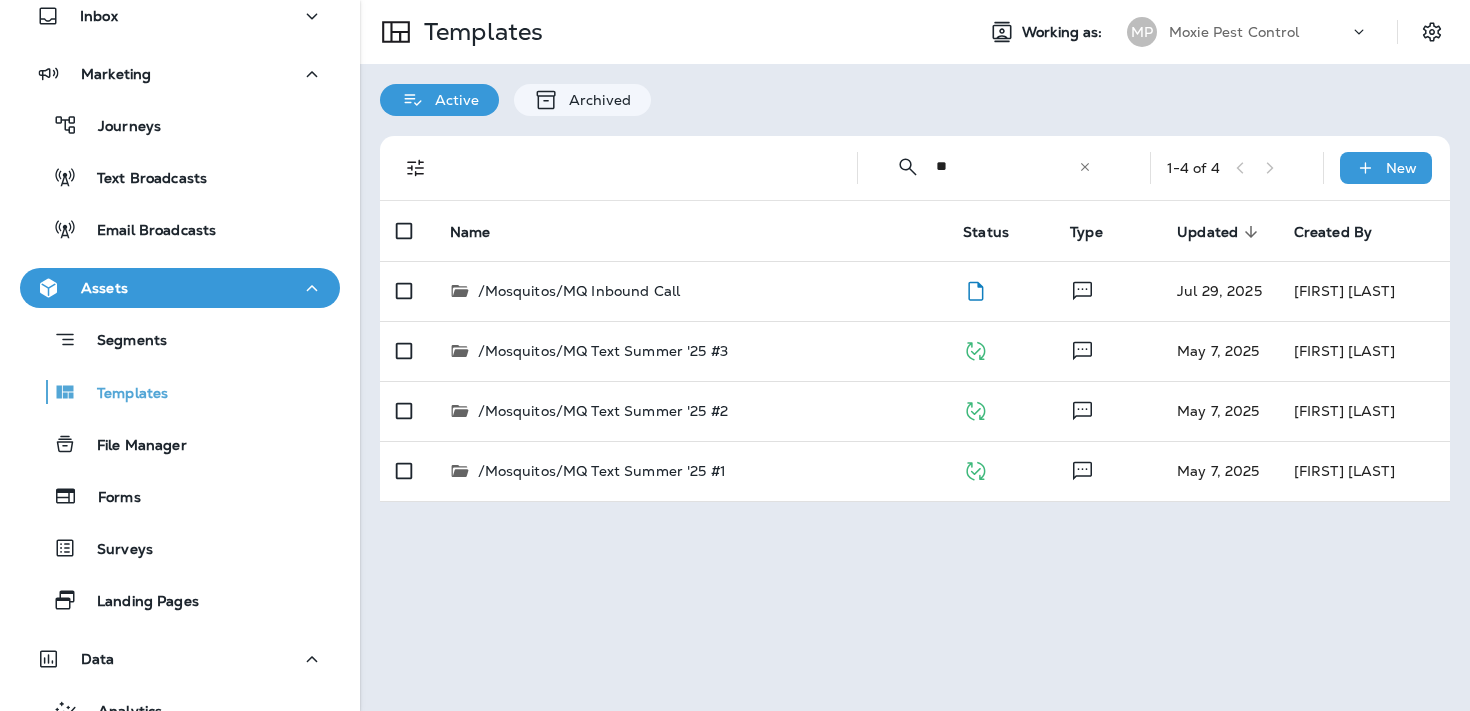 click on "​ ** ​ ​" at bounding box center [994, 166] 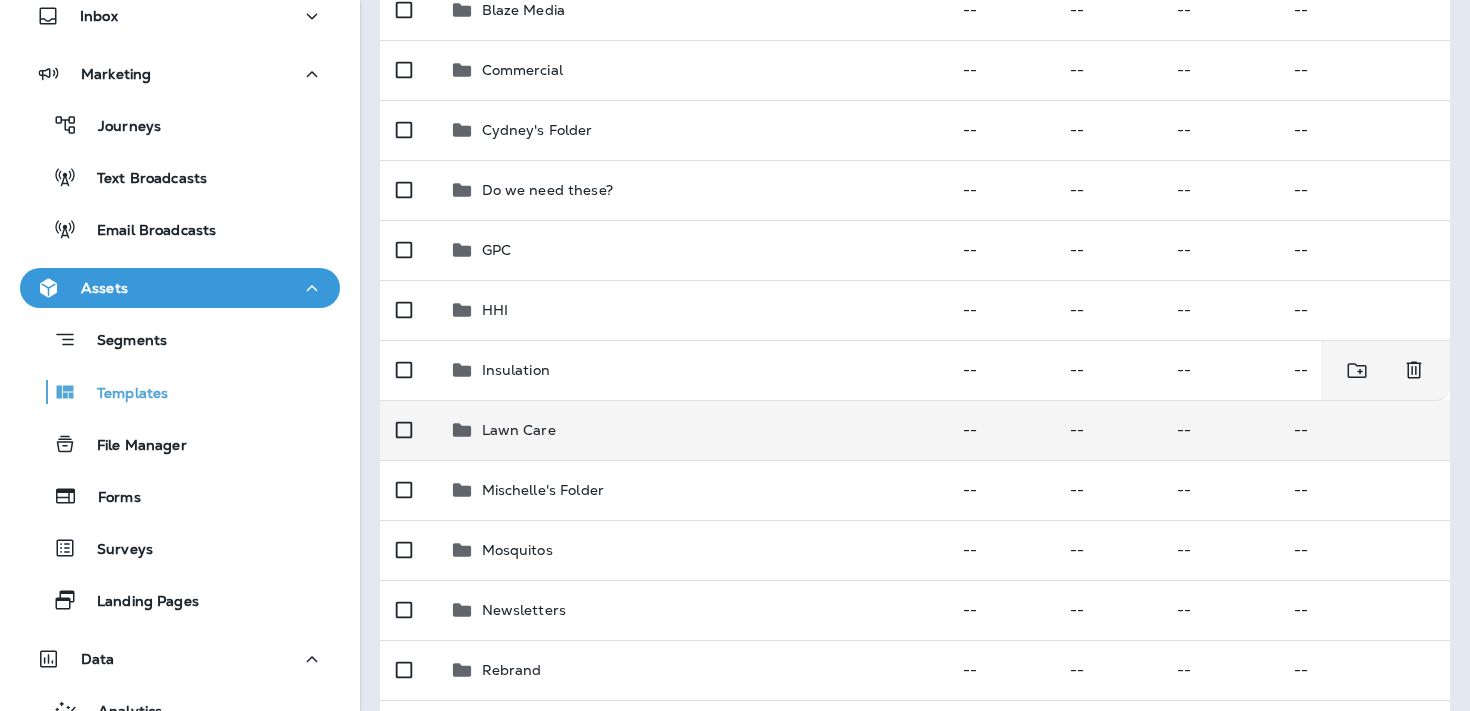 scroll, scrollTop: 282, scrollLeft: 0, axis: vertical 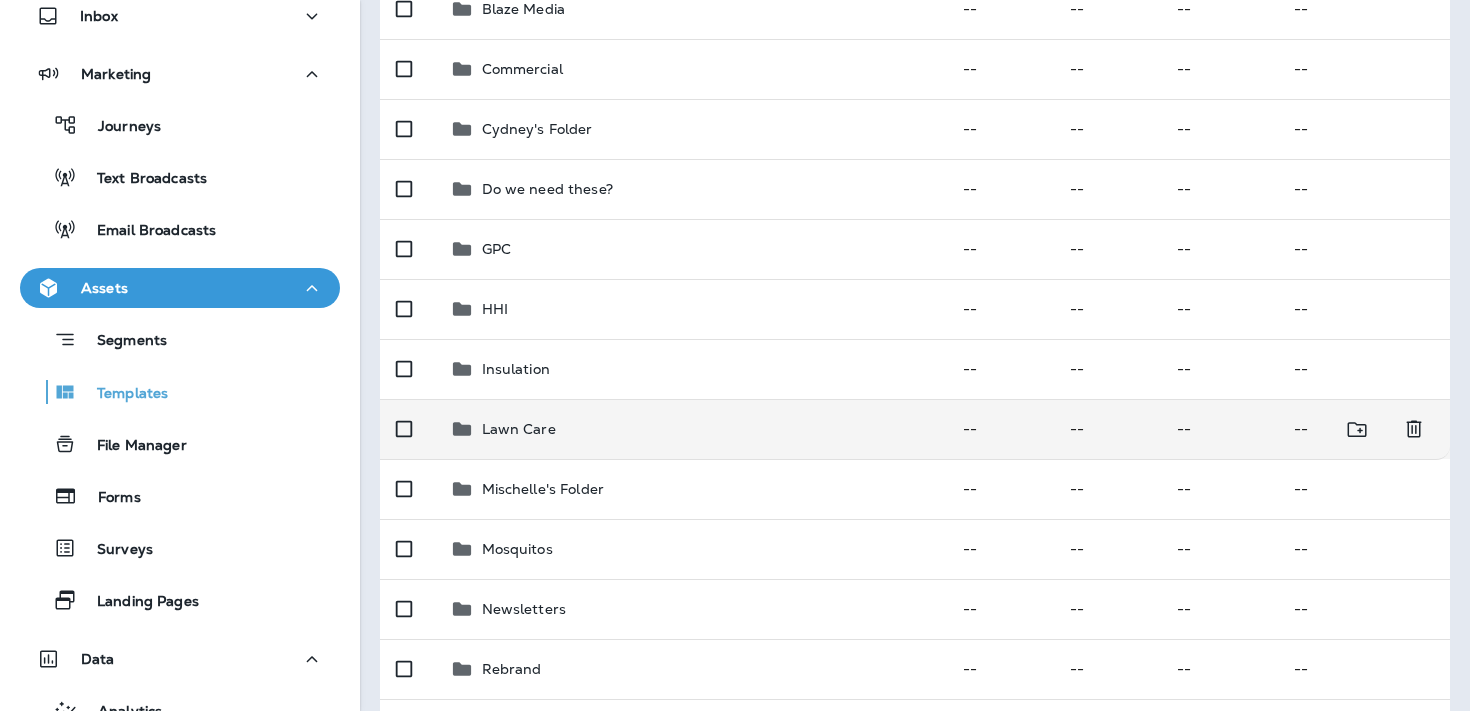 click on "Lawn Care" at bounding box center (691, 429) 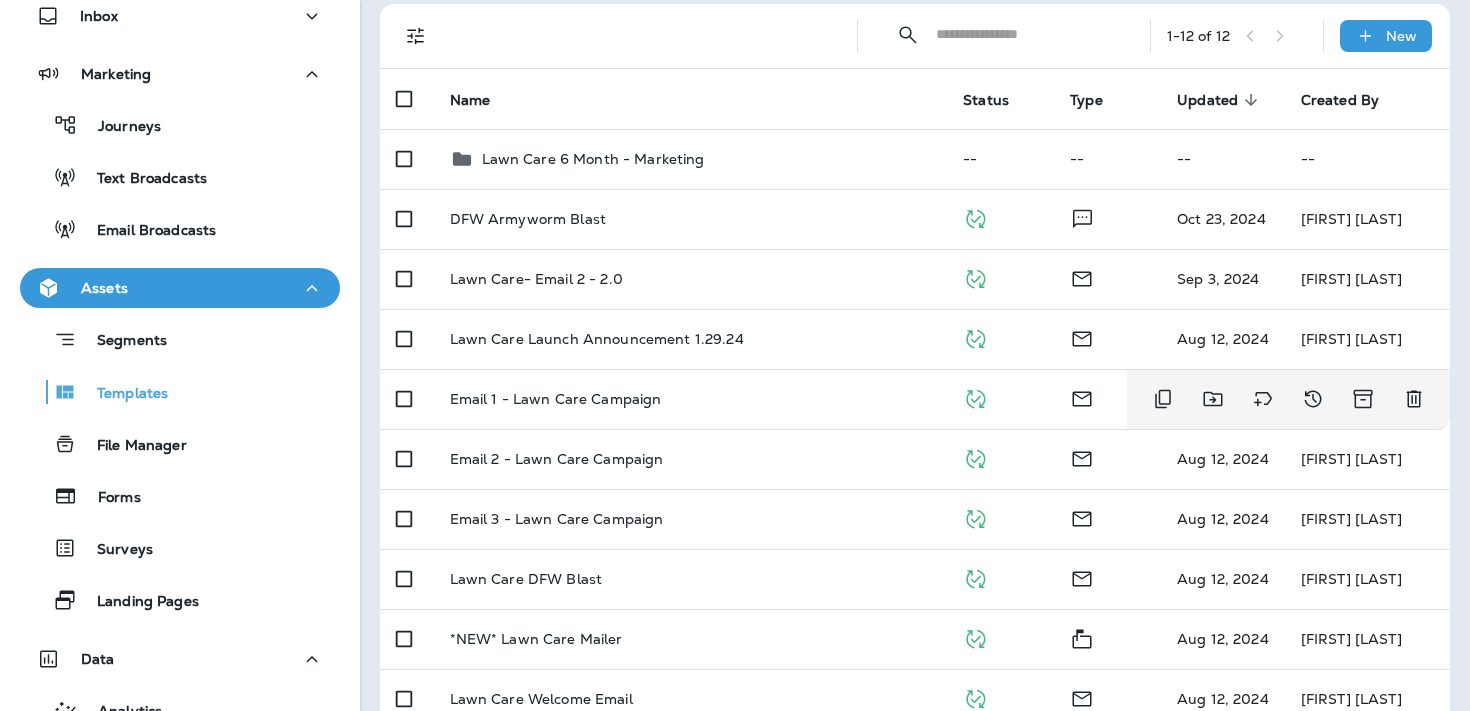 scroll, scrollTop: 104, scrollLeft: 0, axis: vertical 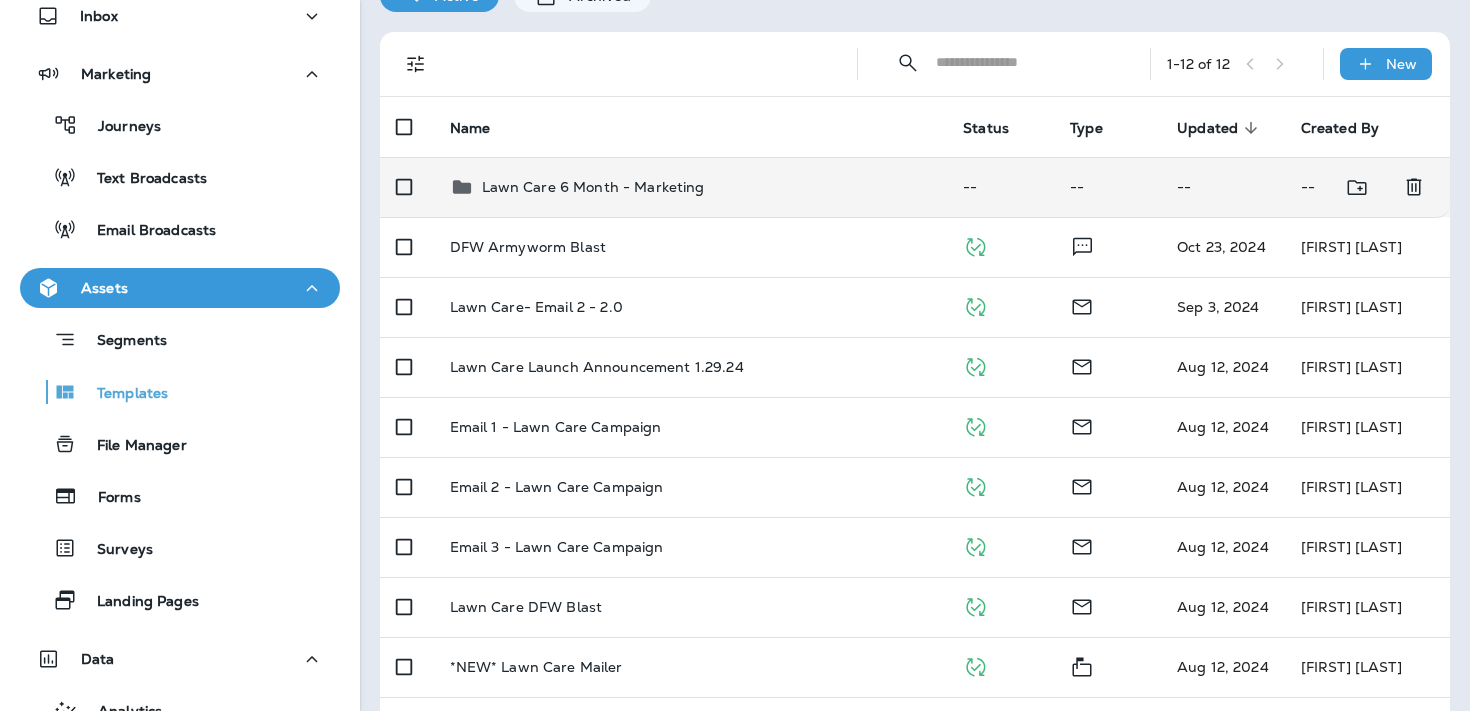 click on "Lawn Care 6 Month - Marketing" at bounding box center (593, 187) 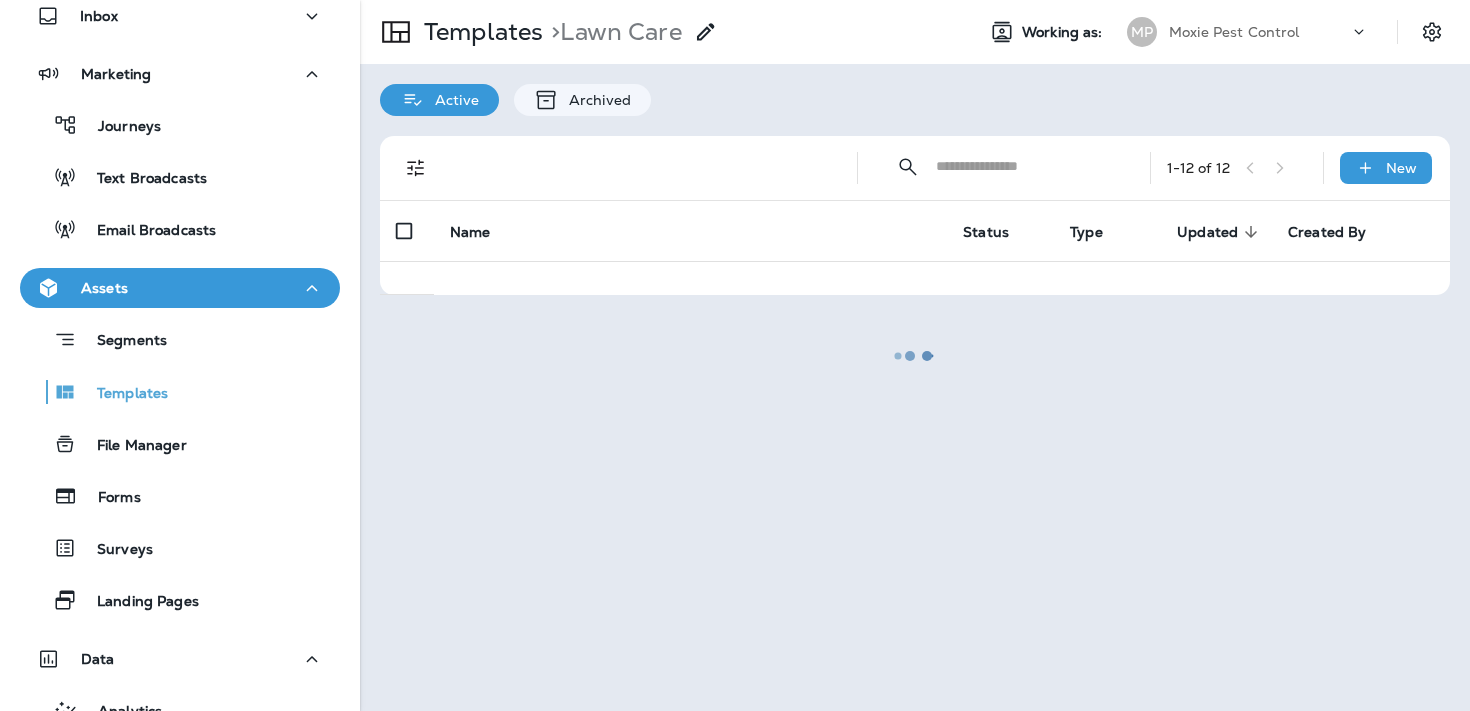 scroll, scrollTop: 0, scrollLeft: 0, axis: both 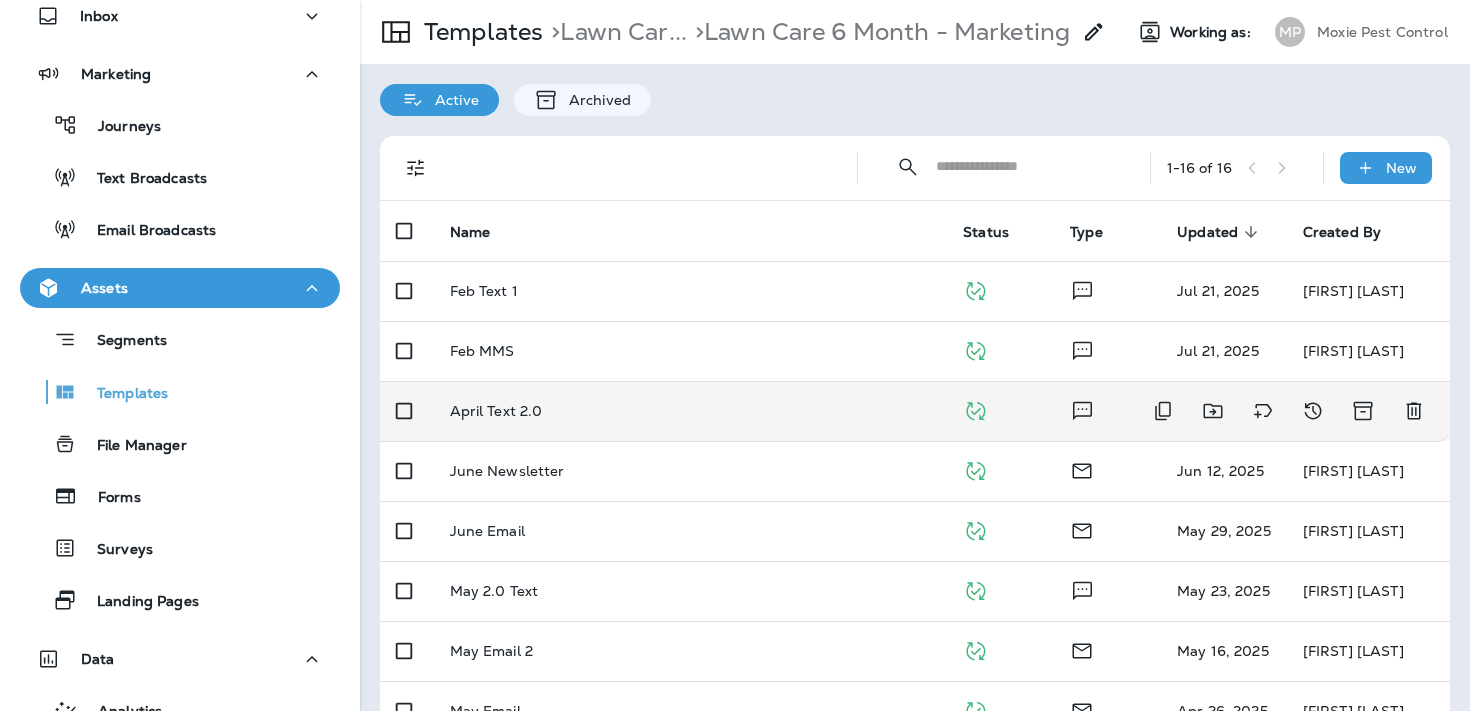 click on "April Text 2.0" at bounding box center [691, 411] 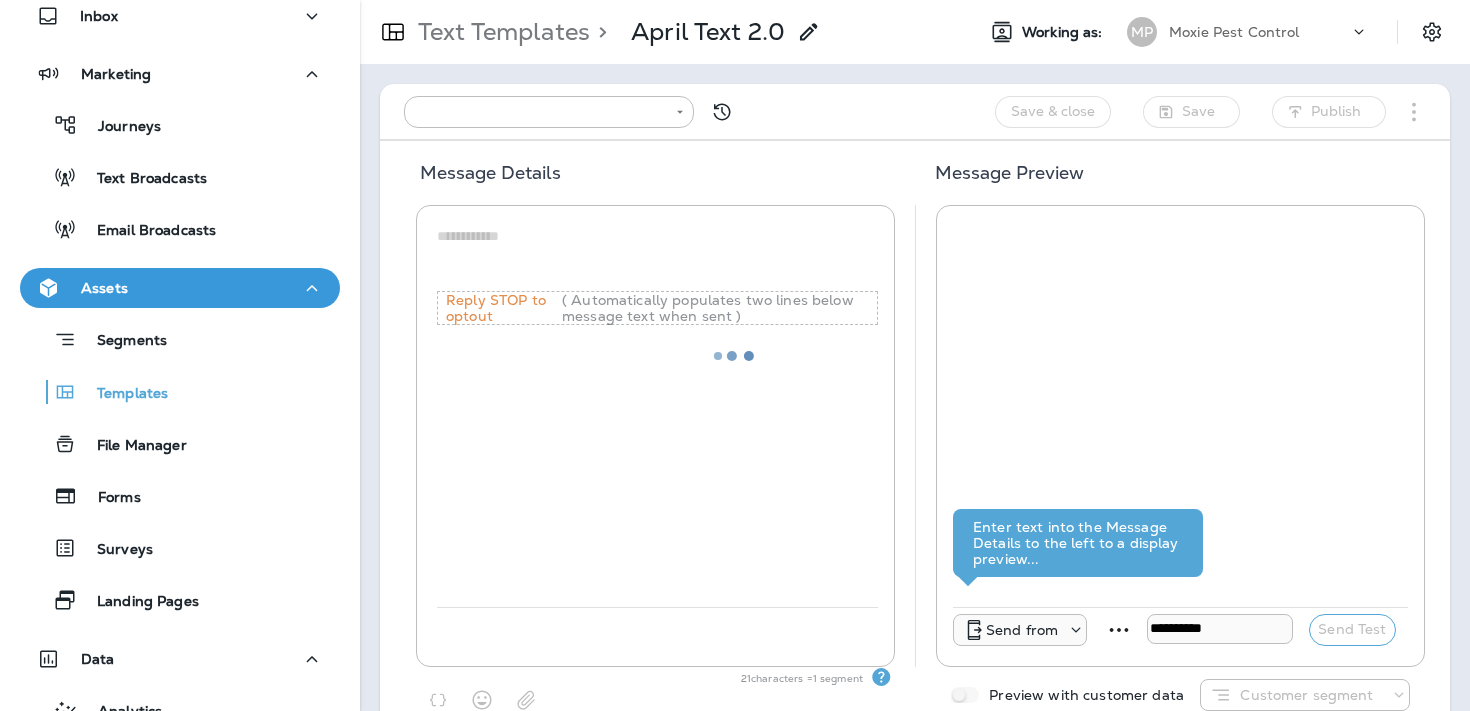 type on "**********" 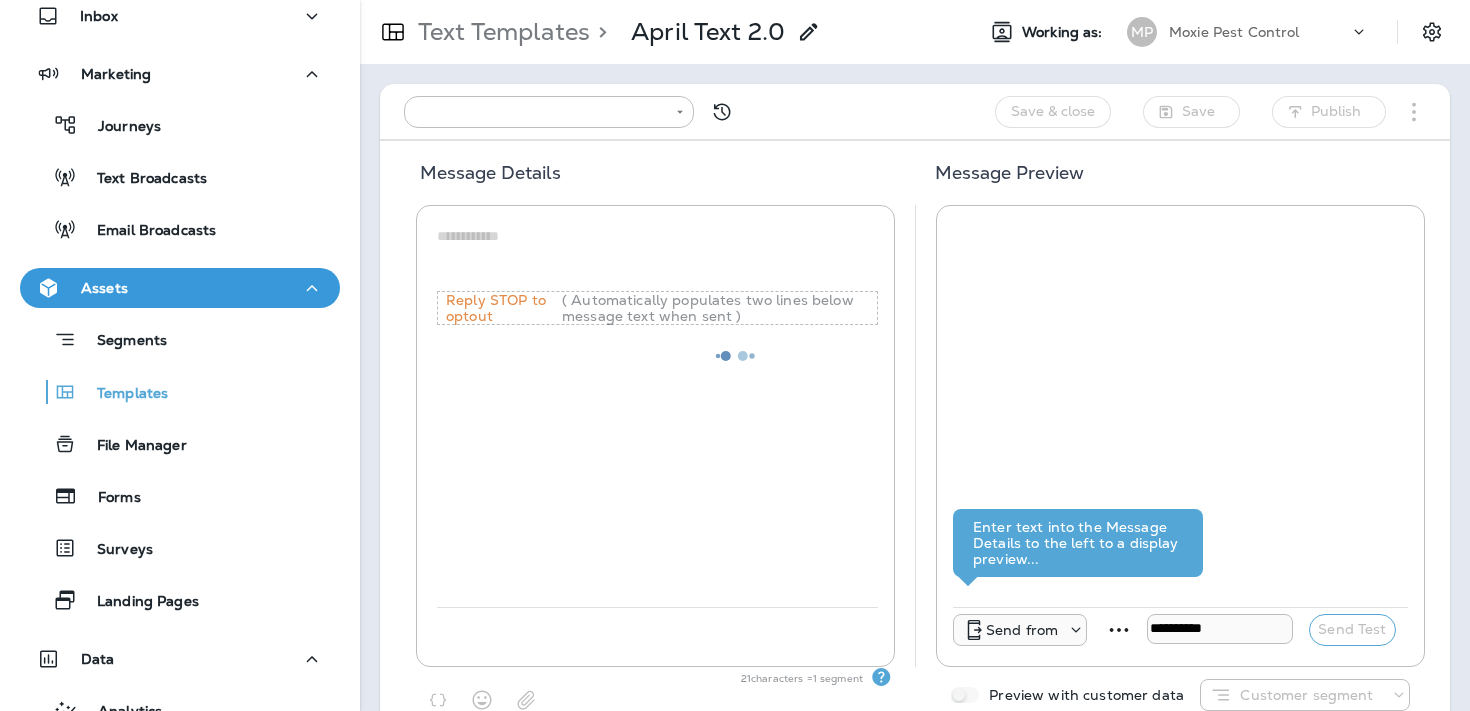 type on "**********" 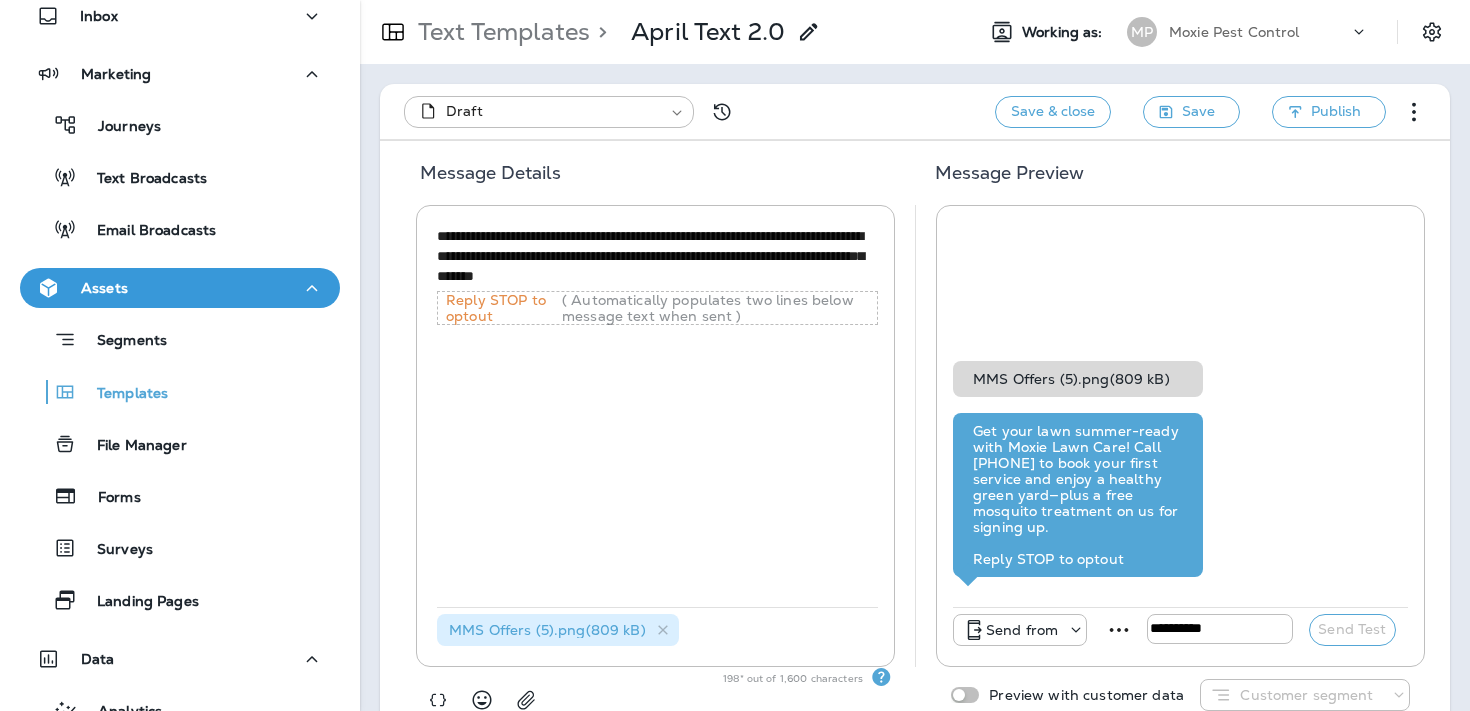 click on "MMS Offers (5).png  ( 809 kB )" at bounding box center (547, 630) 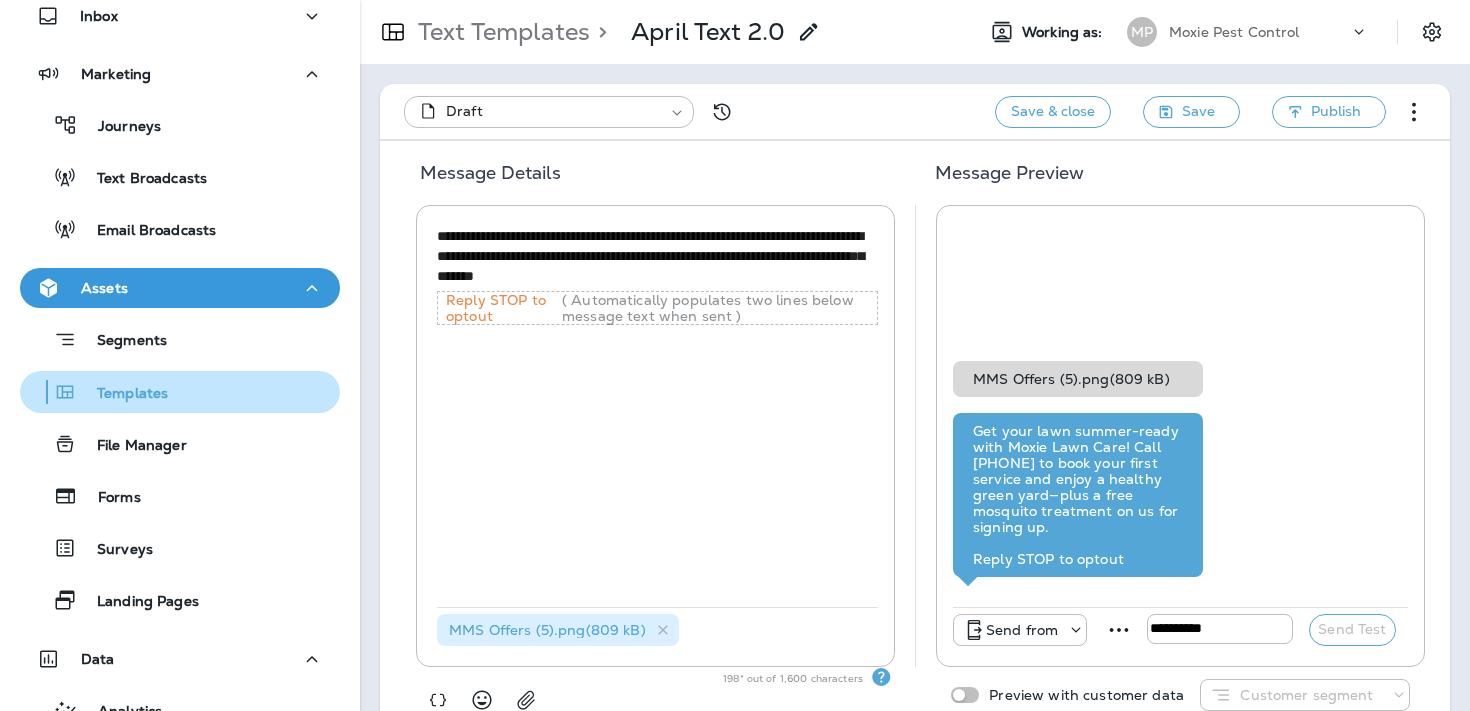 click on "Templates" at bounding box center (180, 392) 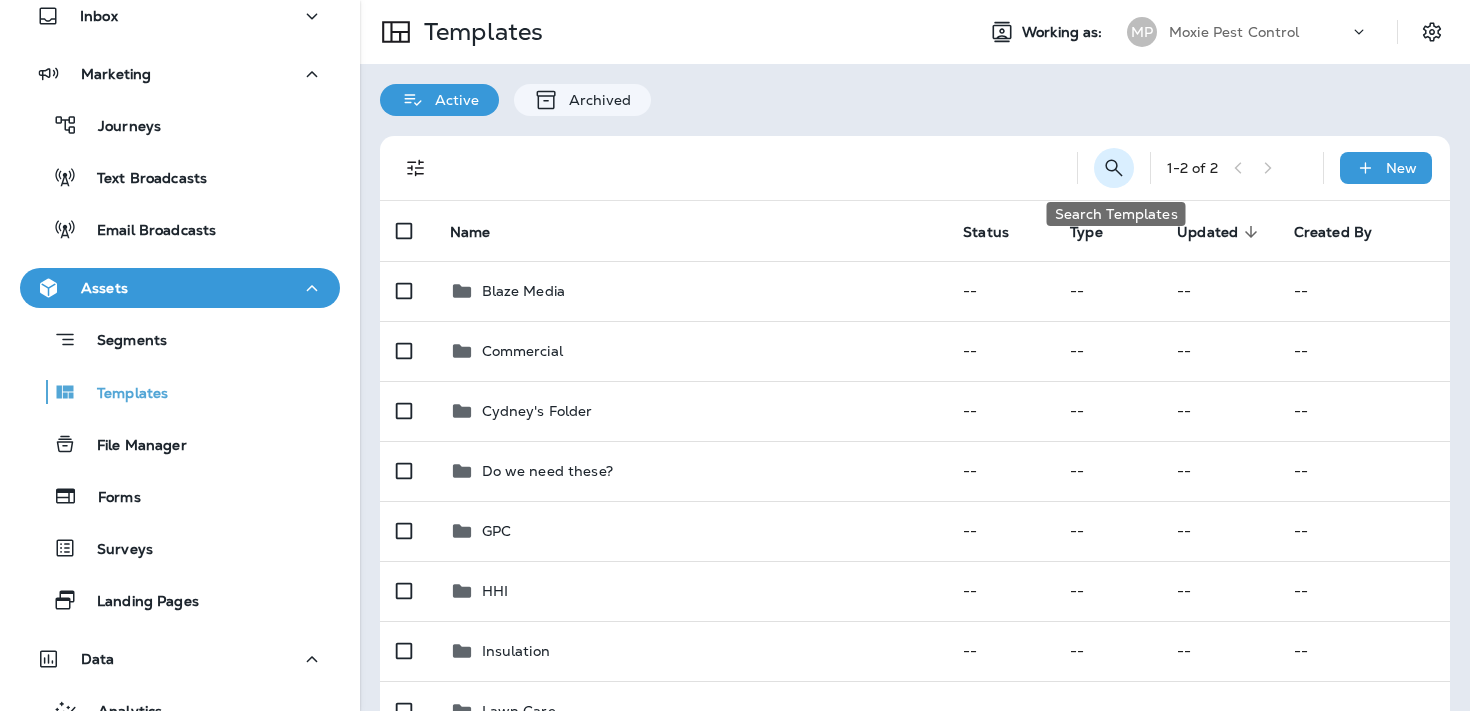 click 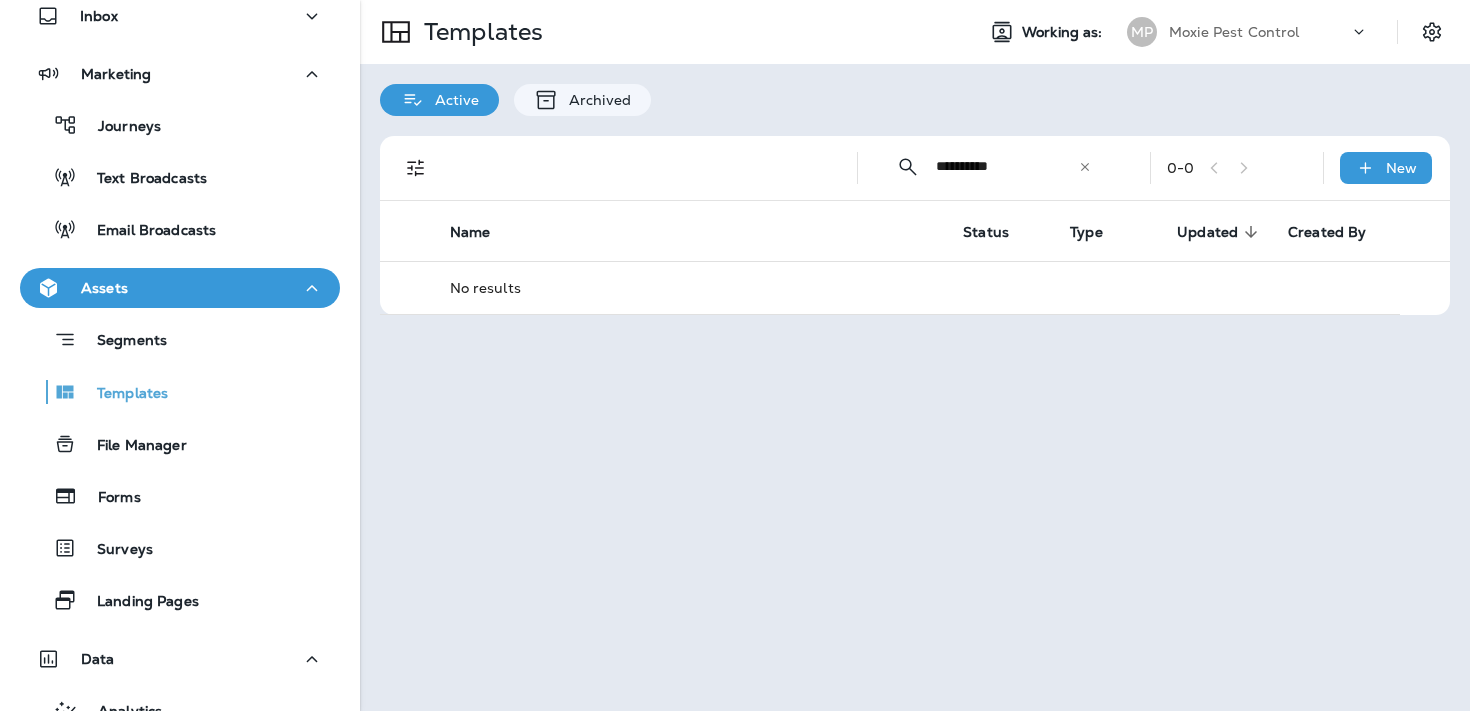 type on "**********" 